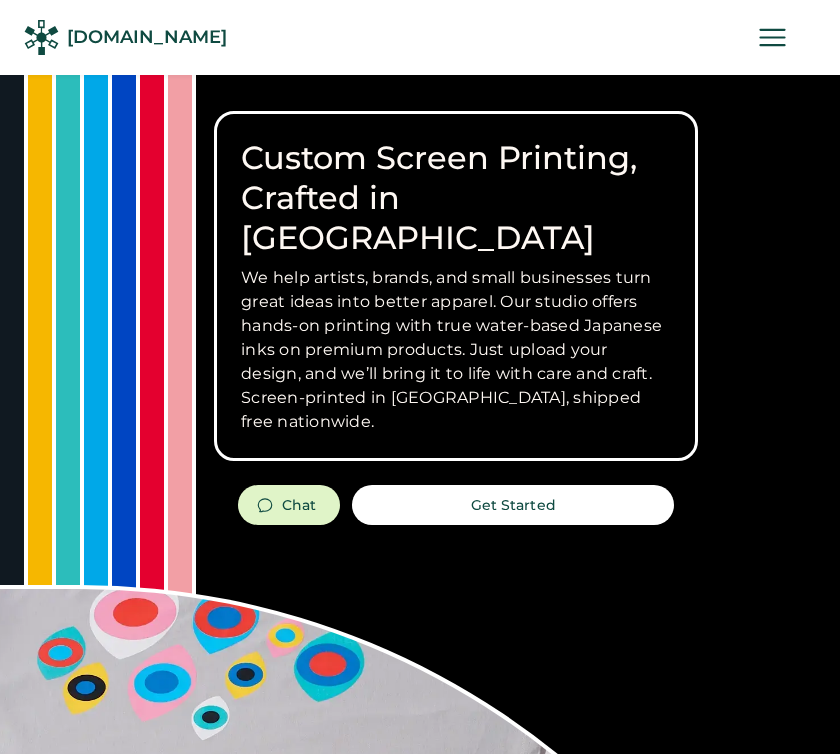 scroll, scrollTop: 0, scrollLeft: 0, axis: both 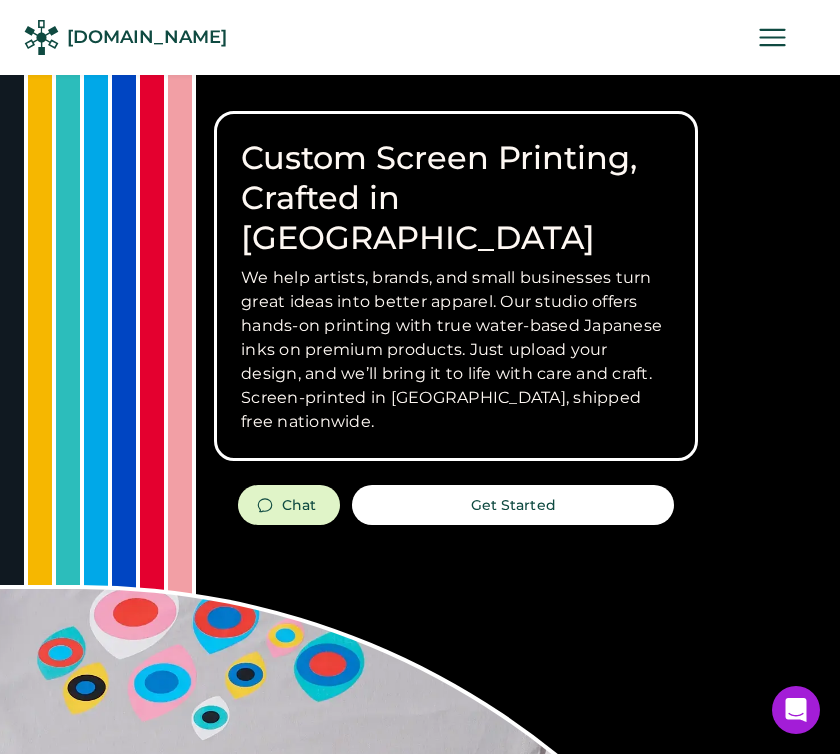 click 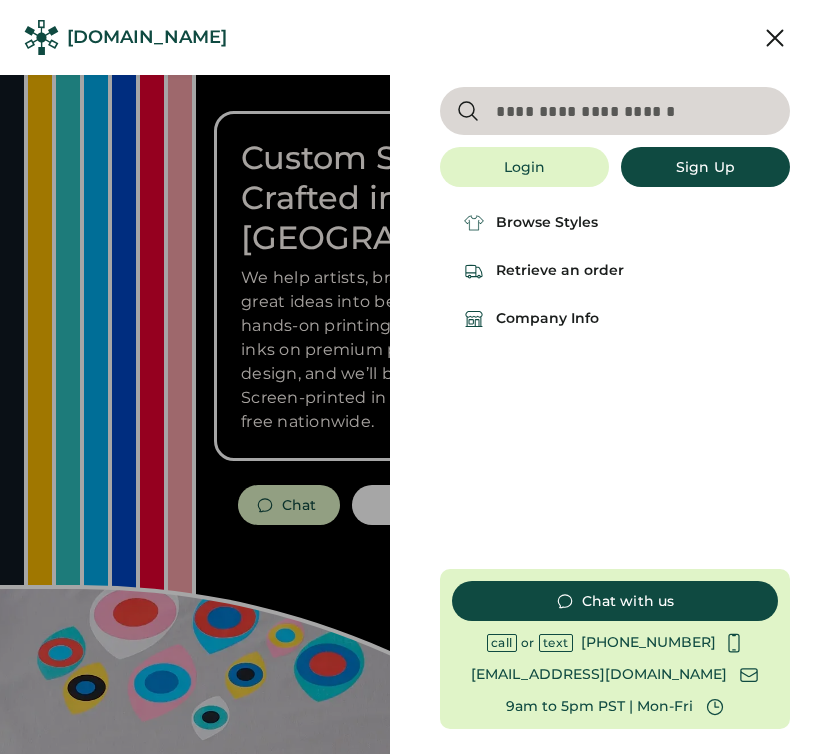 click at bounding box center (615, 111) 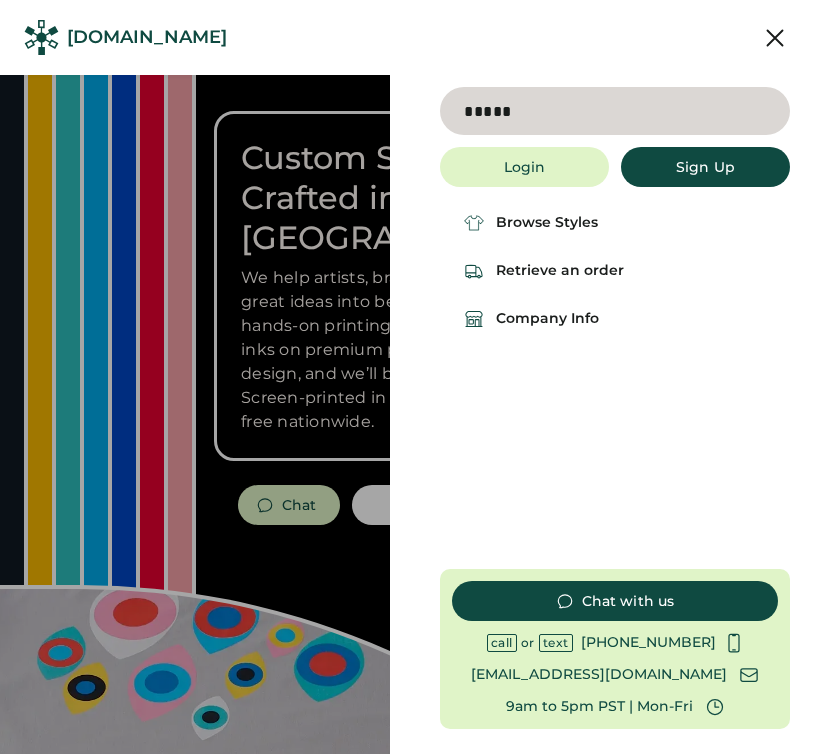 type on "*****" 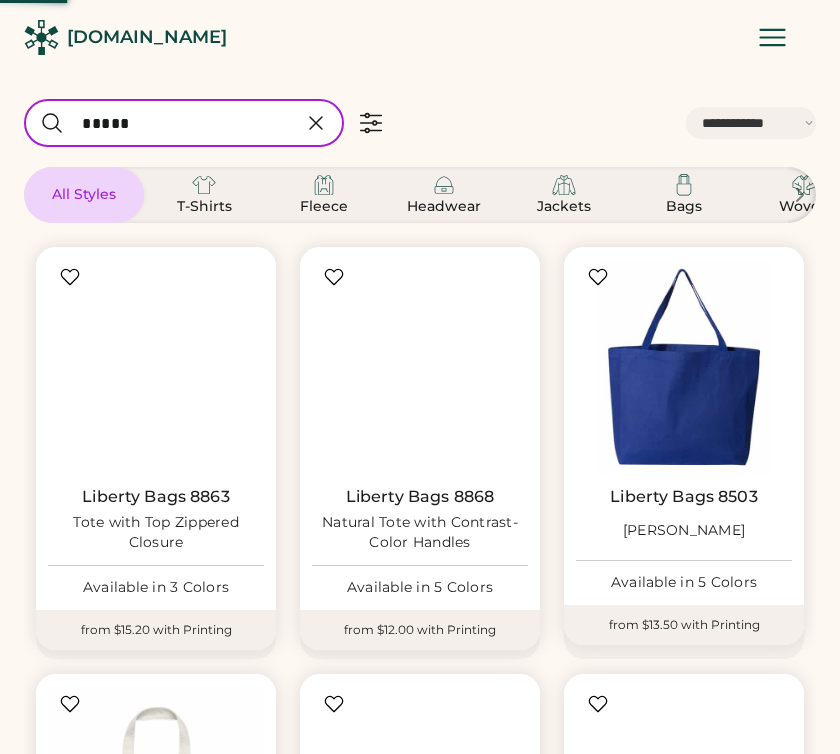 select on "*****" 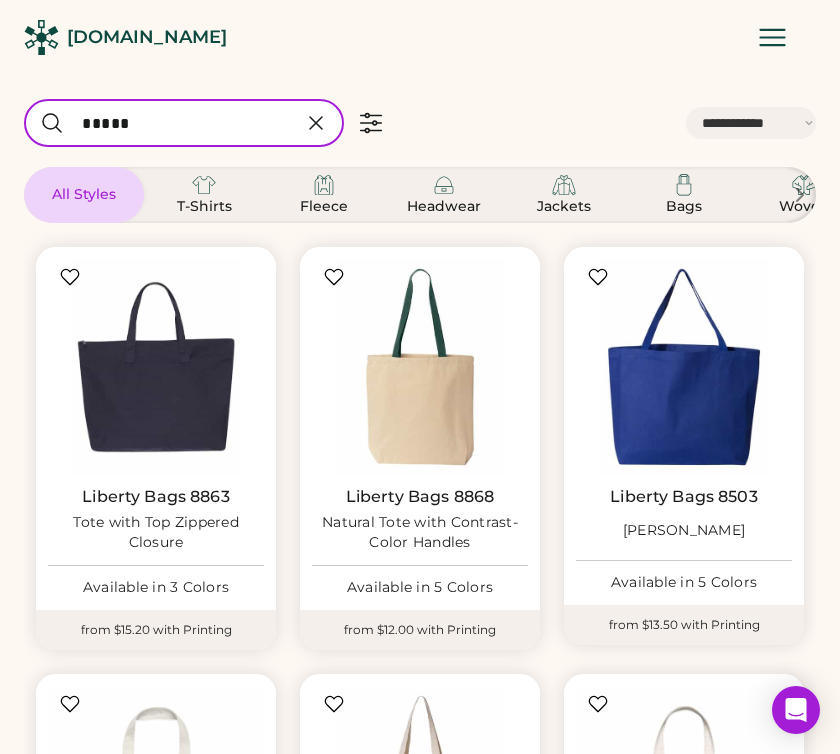 scroll, scrollTop: 0, scrollLeft: 0, axis: both 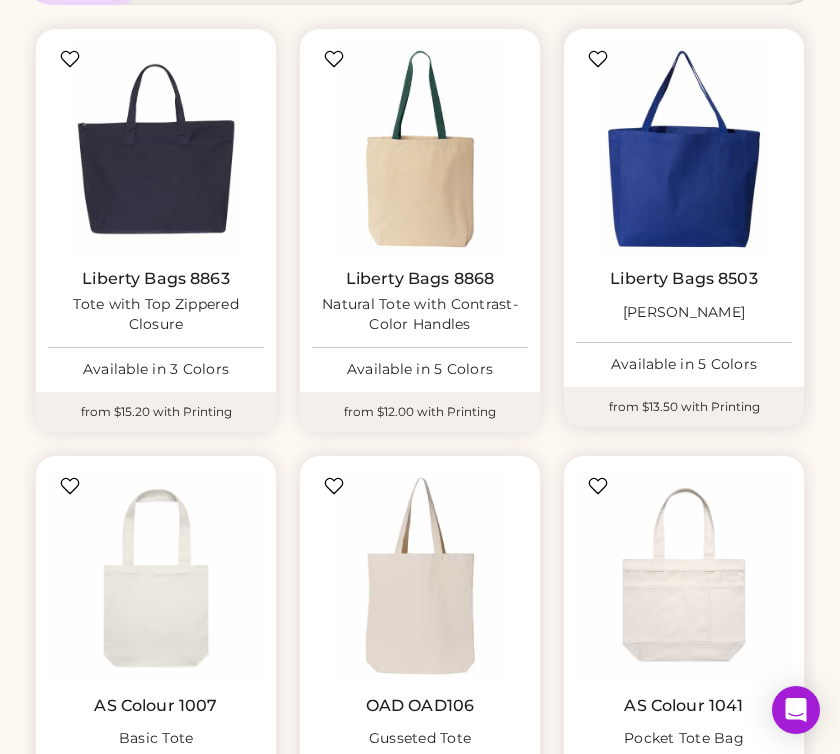 click on "Isabella Tote" at bounding box center (684, 312) 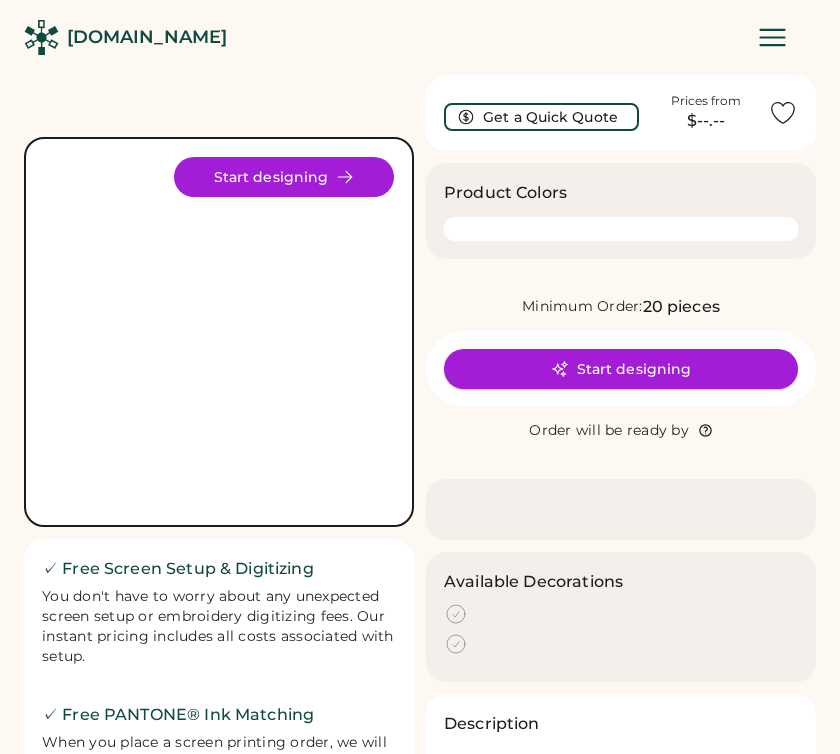 scroll, scrollTop: 0, scrollLeft: 0, axis: both 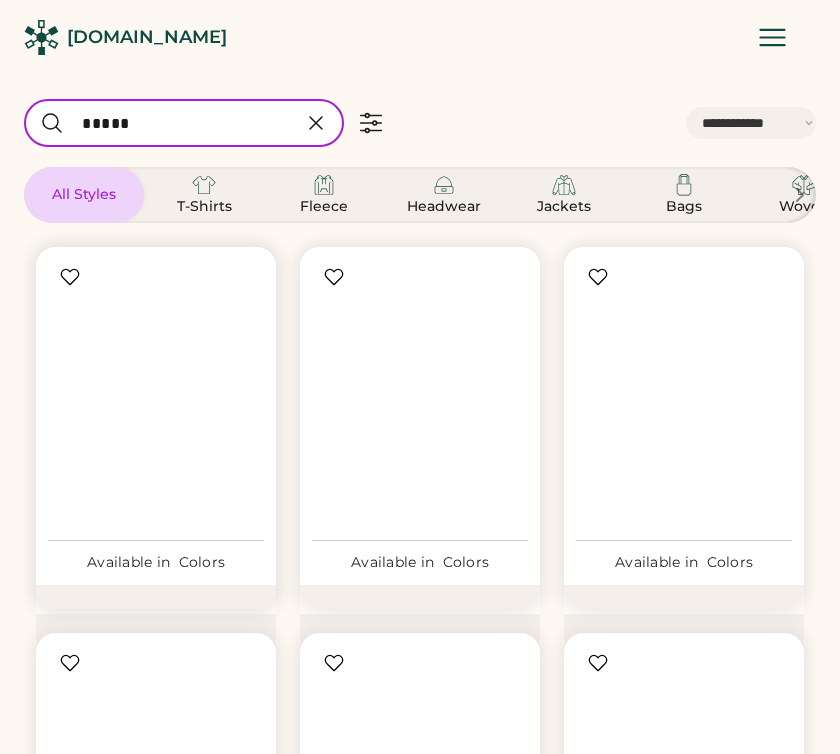 select on "*****" 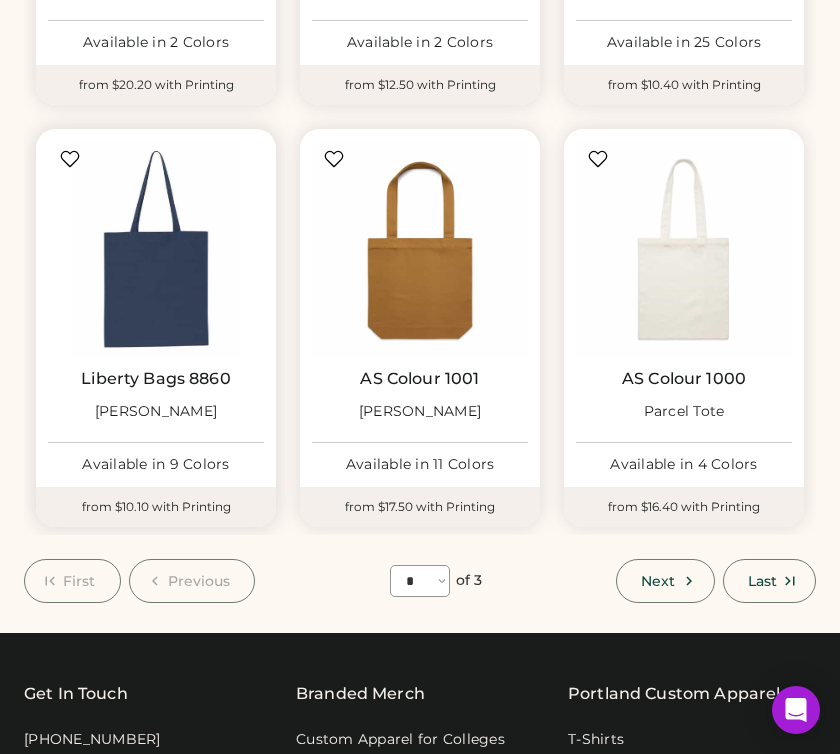 scroll, scrollTop: 1390, scrollLeft: 0, axis: vertical 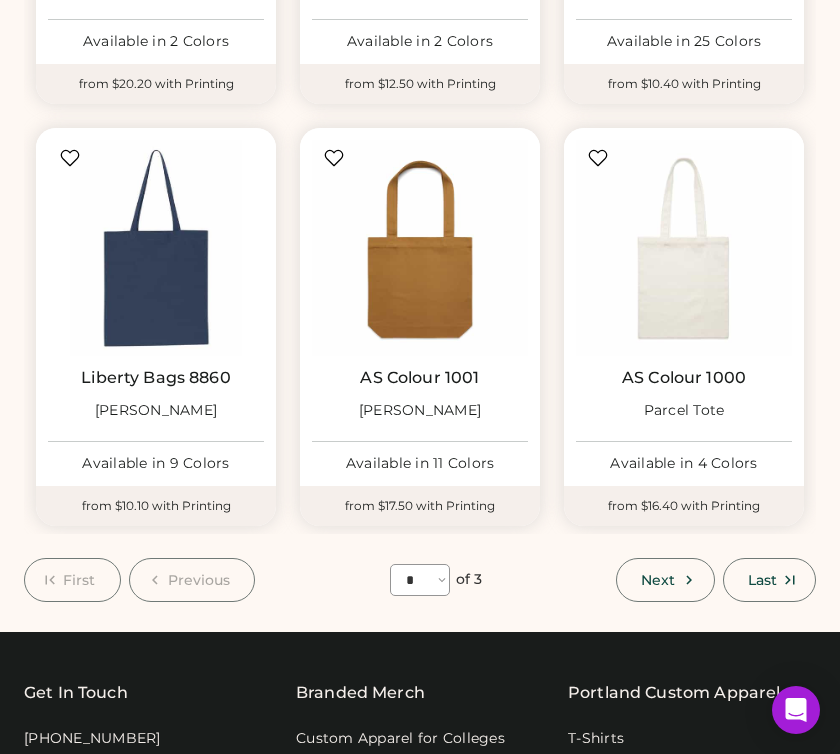 click on "Next Last" at bounding box center (716, 580) 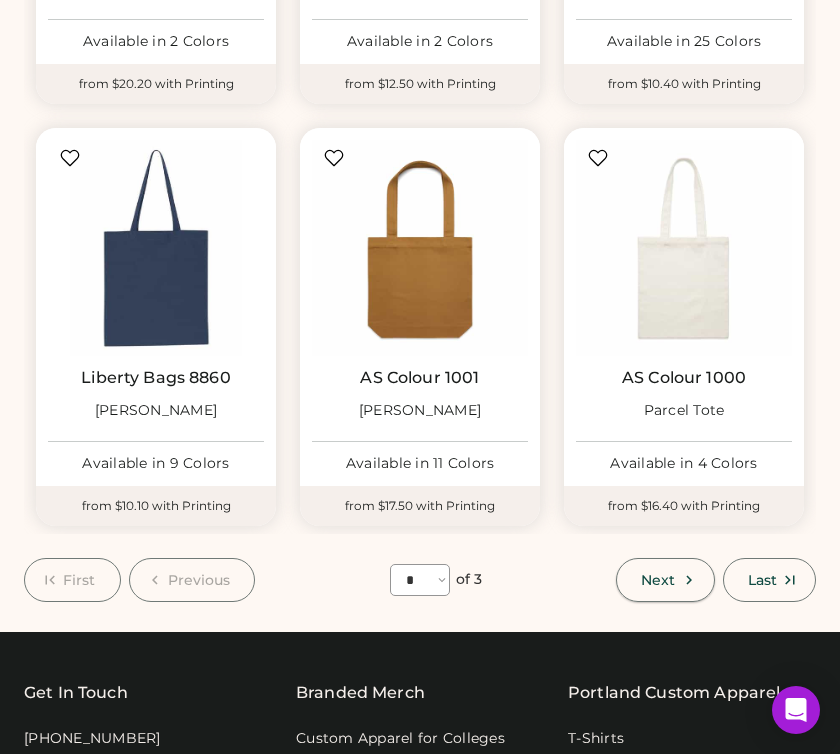 click on "Next" at bounding box center (658, 580) 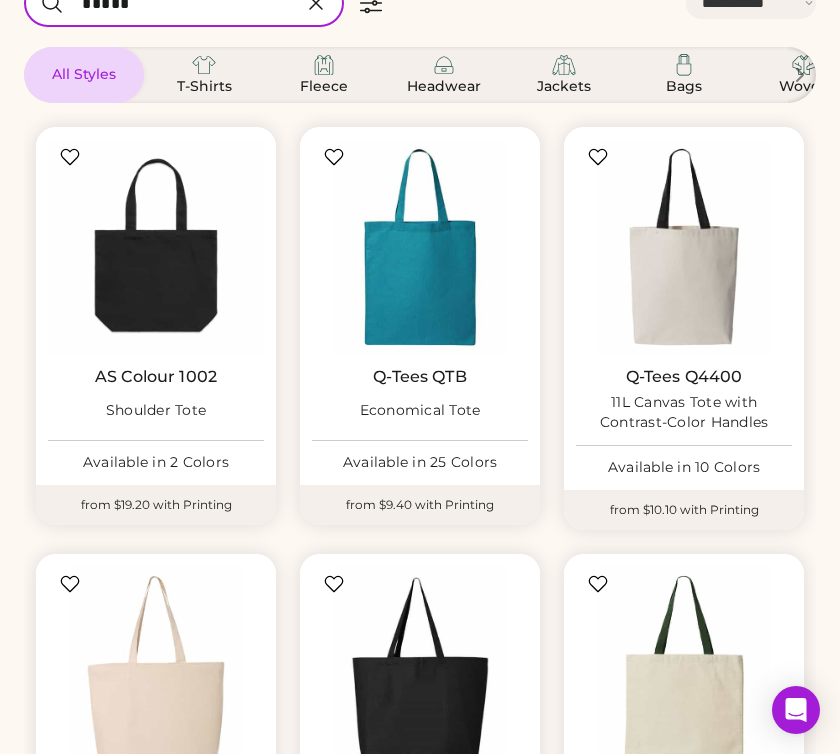 scroll, scrollTop: 133, scrollLeft: 0, axis: vertical 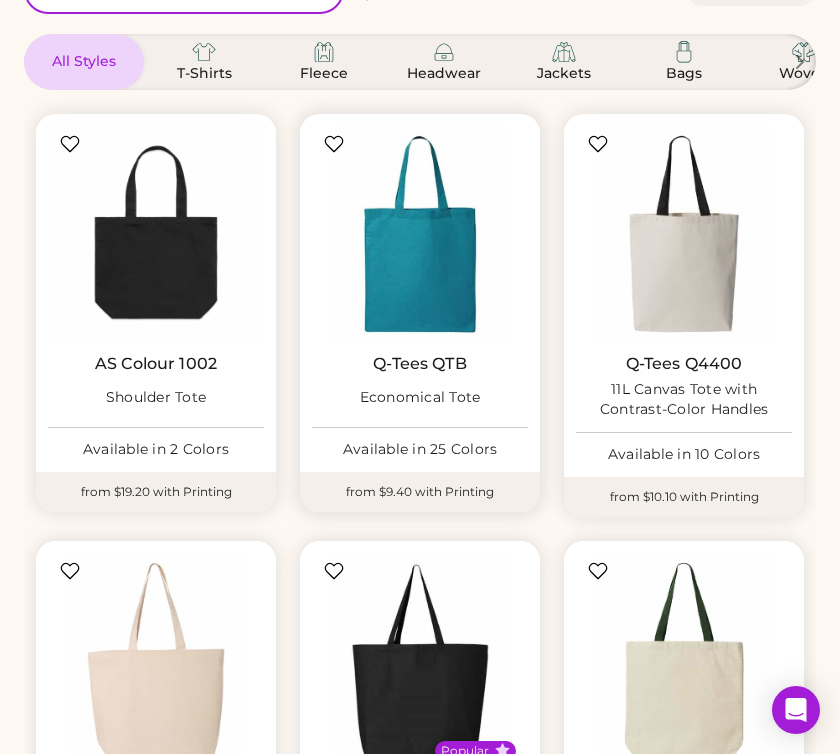 click on "Q-Tees QTB" at bounding box center (420, 364) 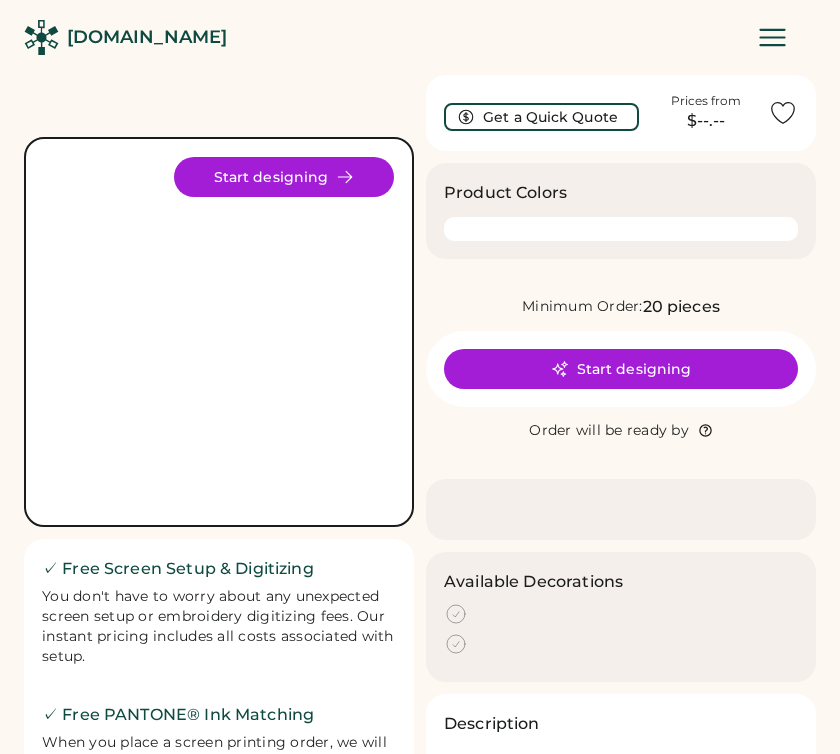 scroll, scrollTop: 0, scrollLeft: 0, axis: both 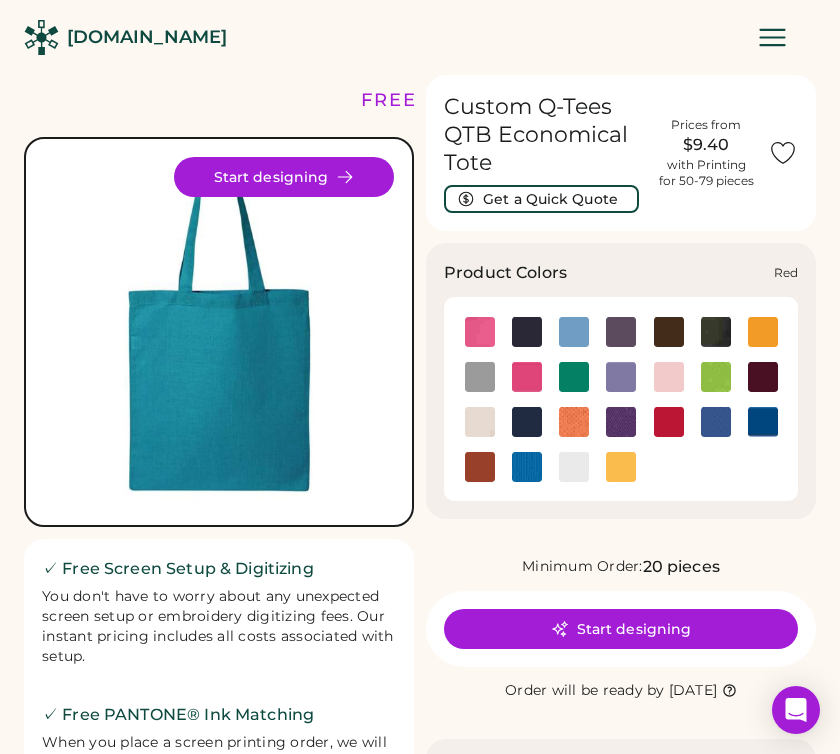 click at bounding box center [668, 376] 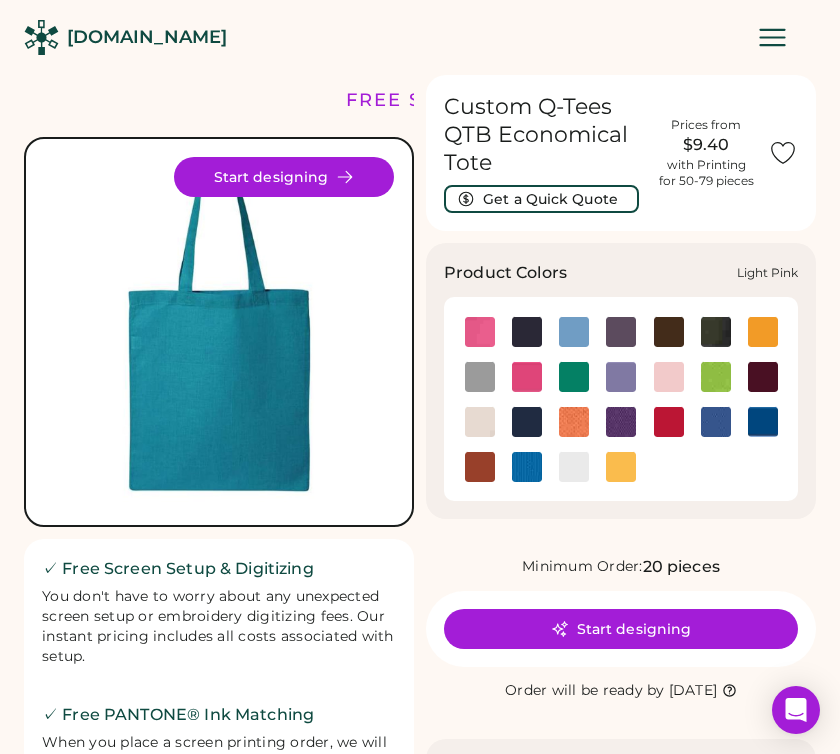 click 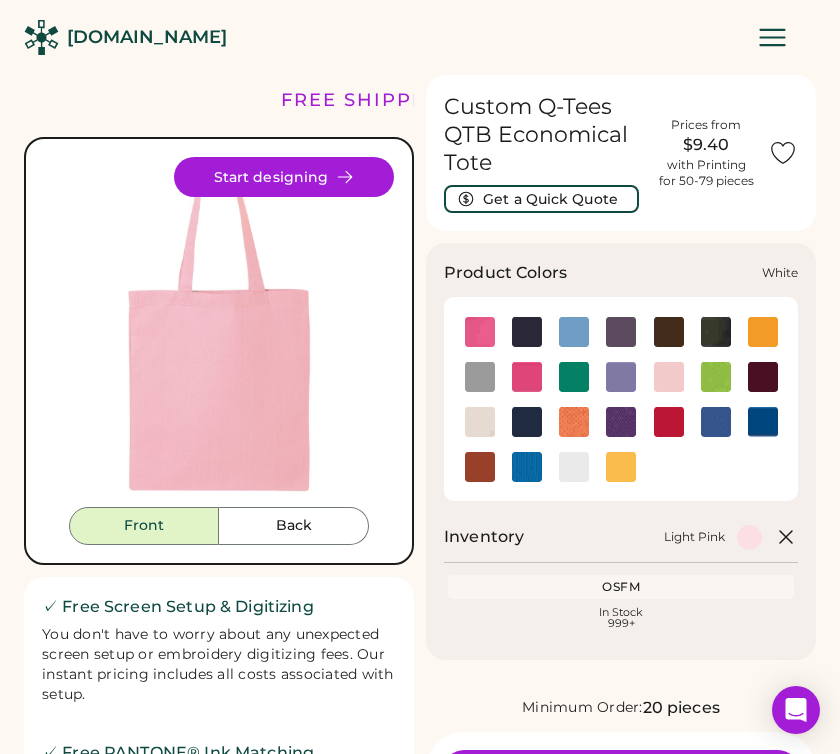 click 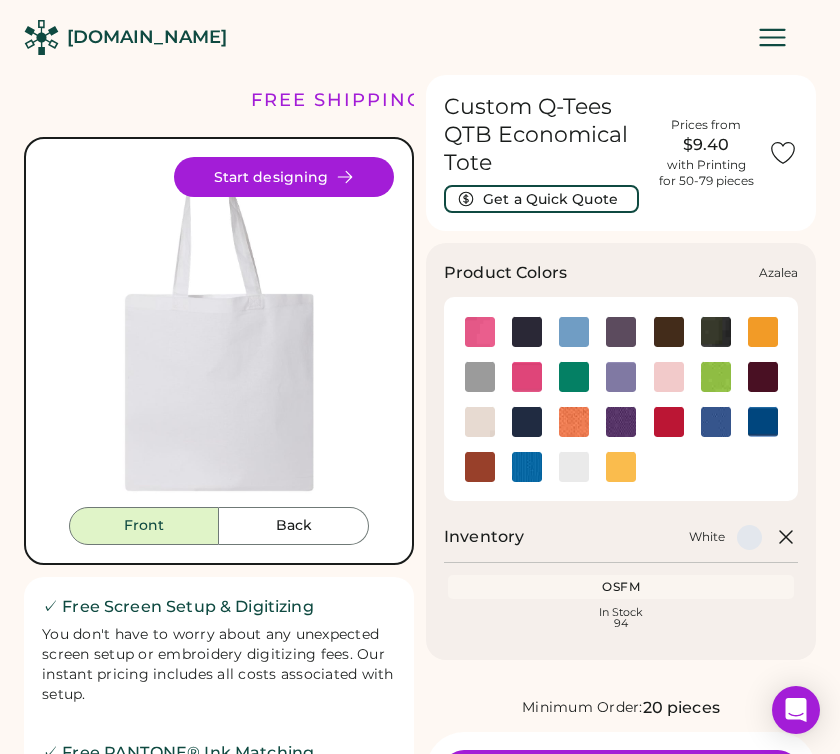 click at bounding box center (479, 331) 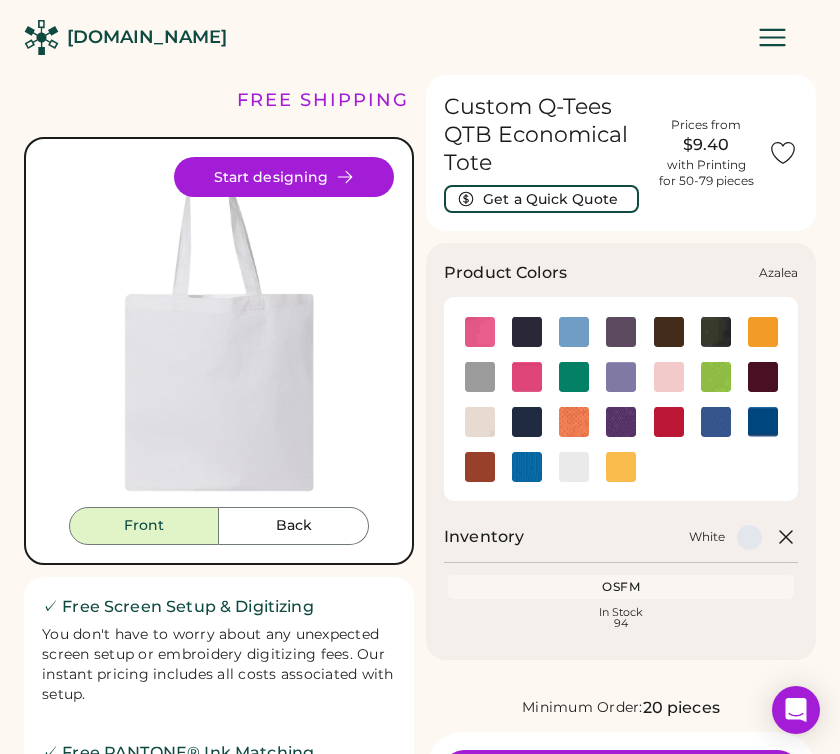 click 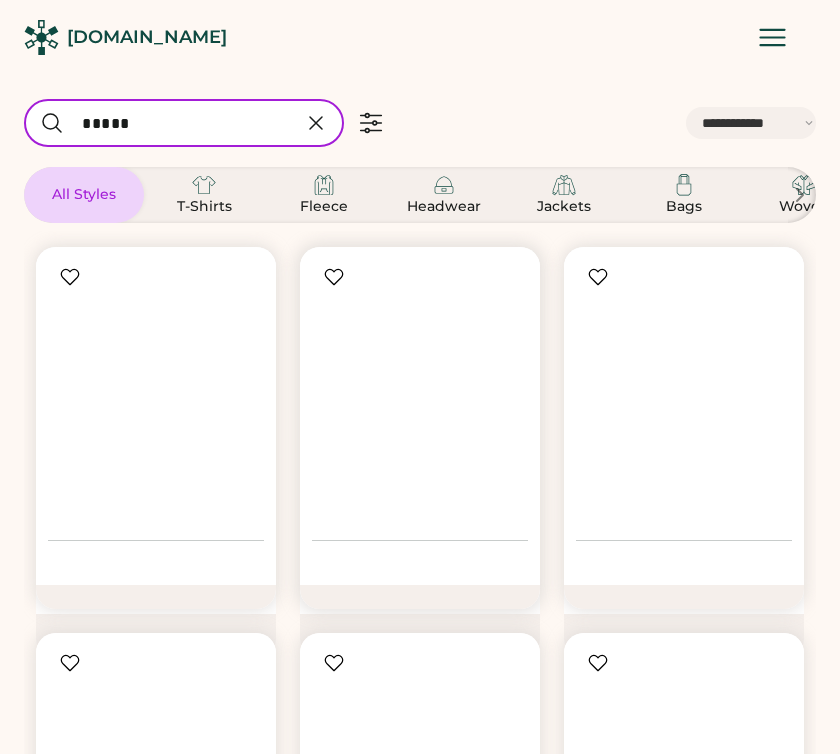 select on "*****" 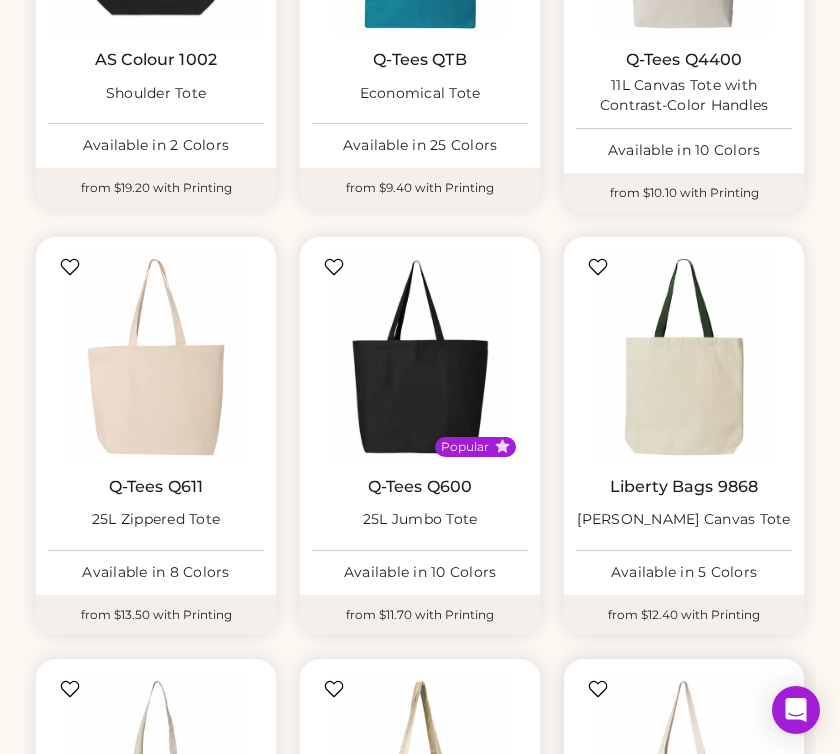 scroll, scrollTop: 337, scrollLeft: 0, axis: vertical 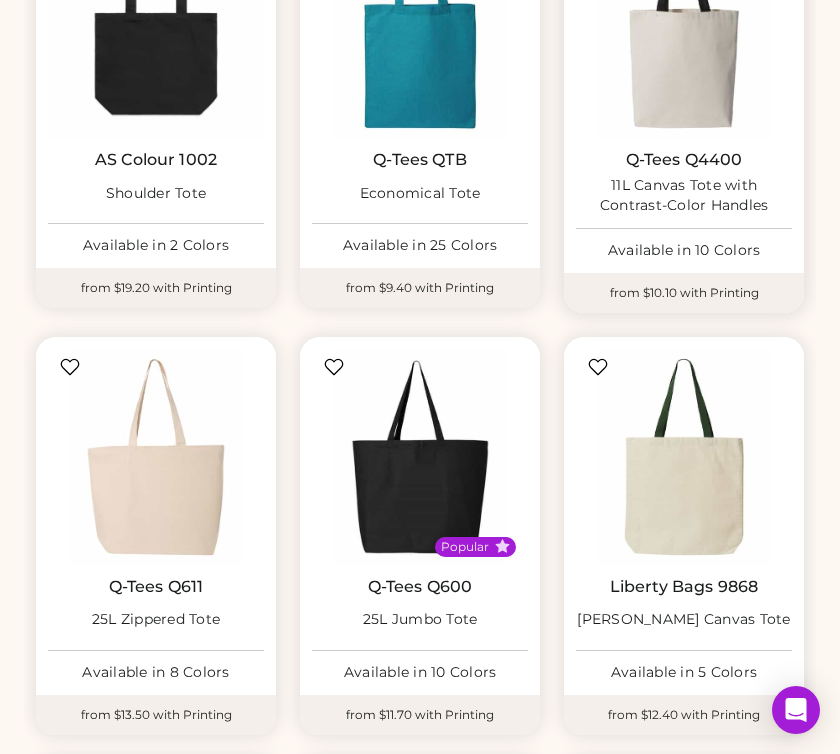 click at bounding box center [684, 30] 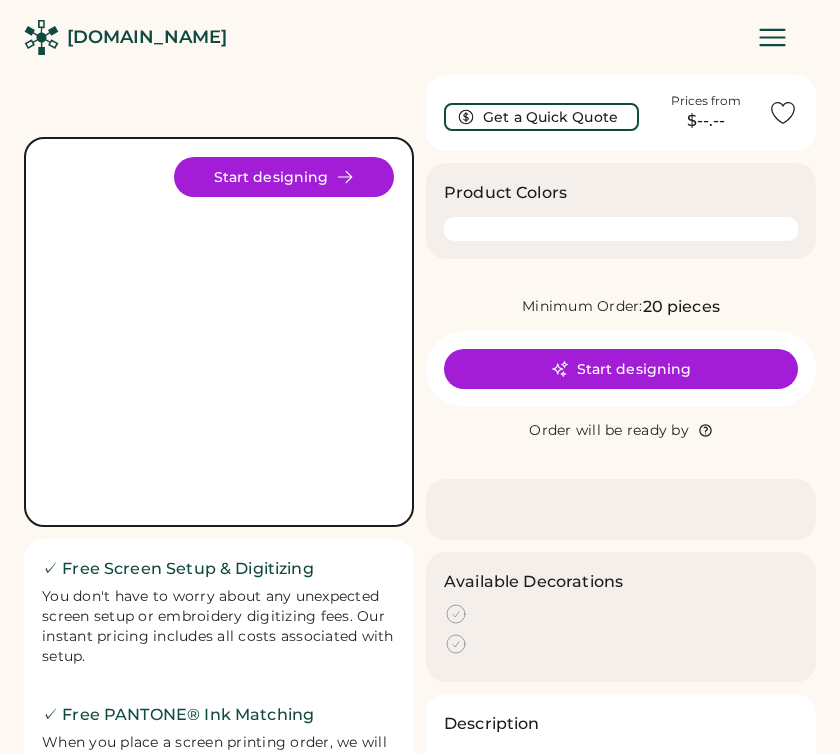 scroll, scrollTop: 0, scrollLeft: 0, axis: both 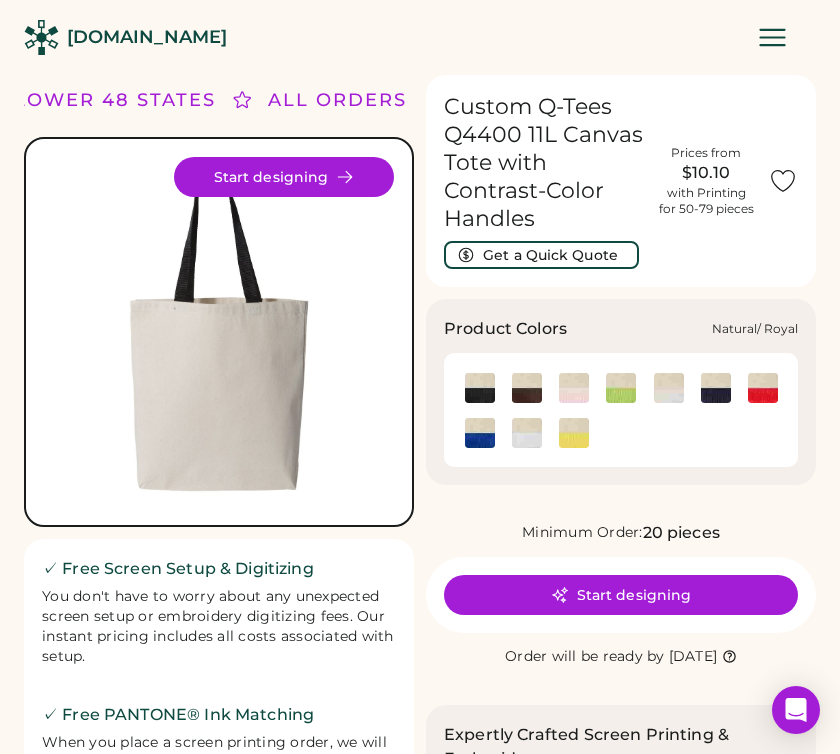 click 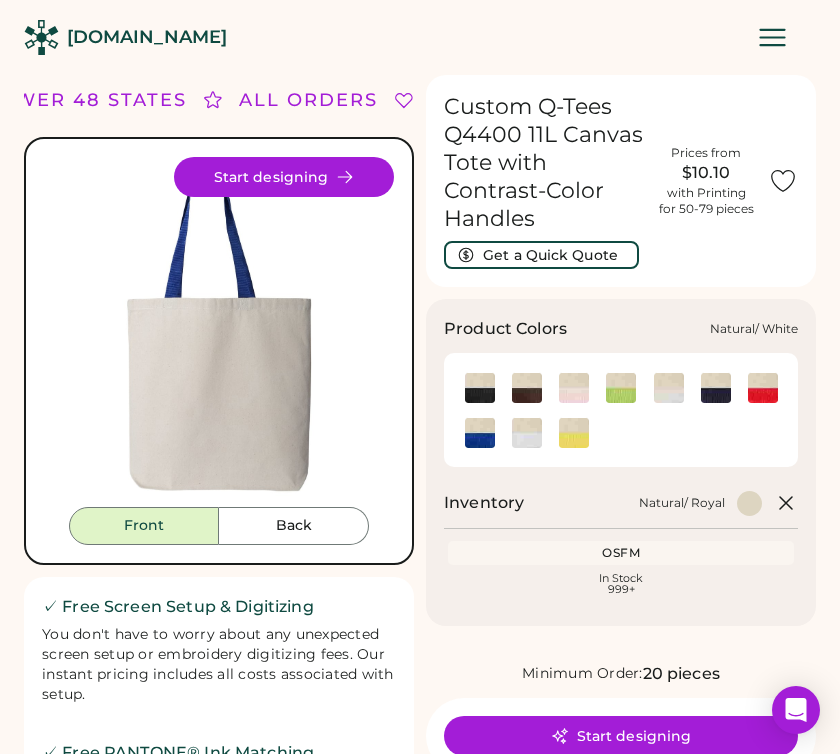 click at bounding box center [526, 432] 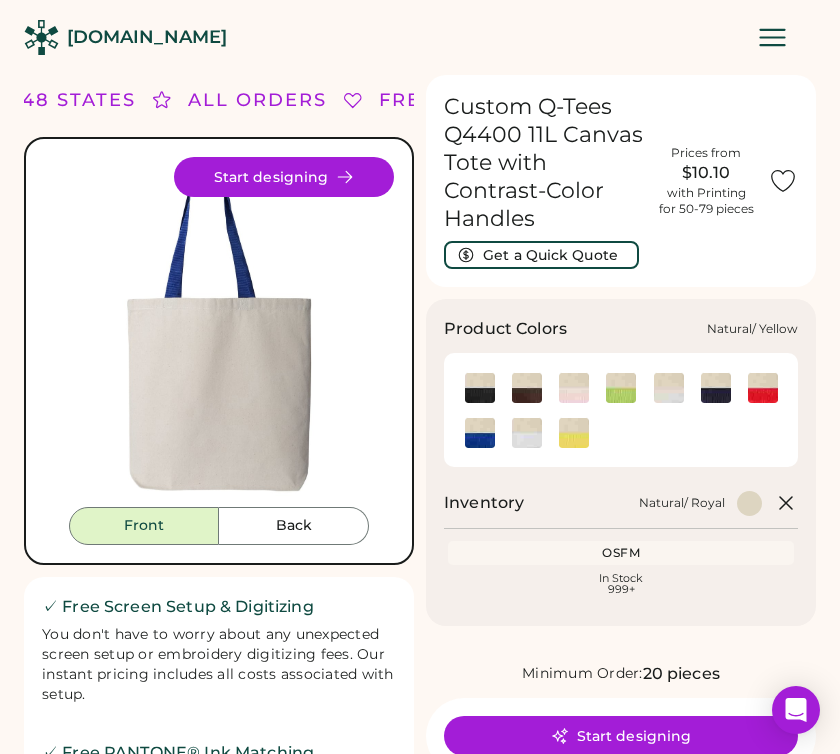 click 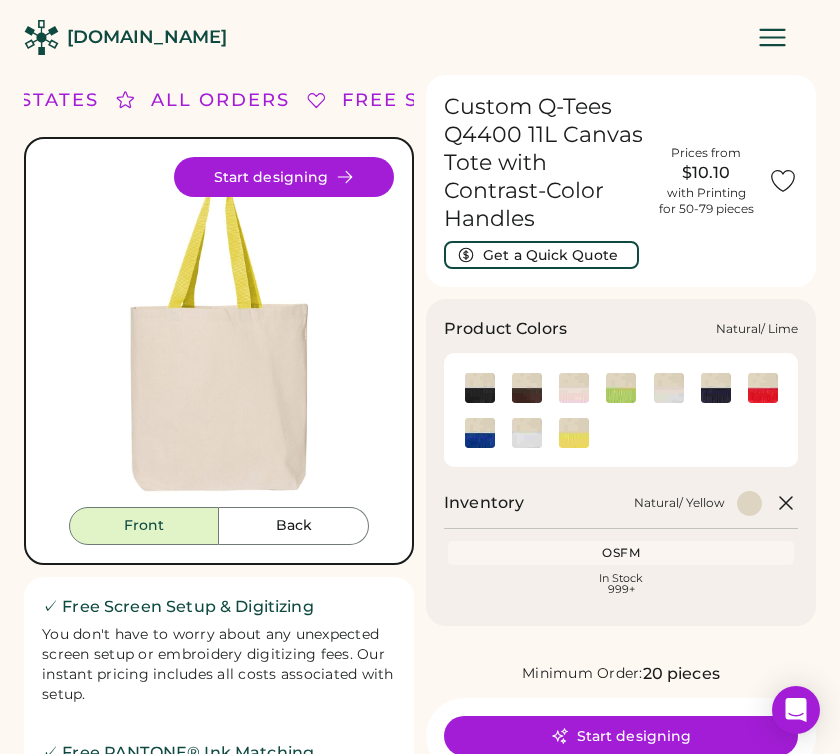 click 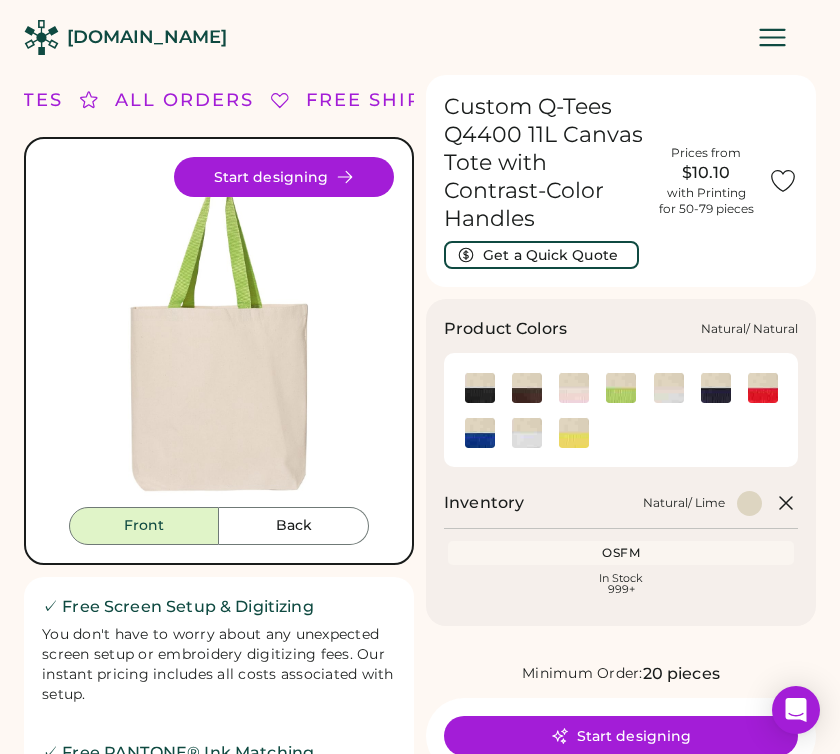 click 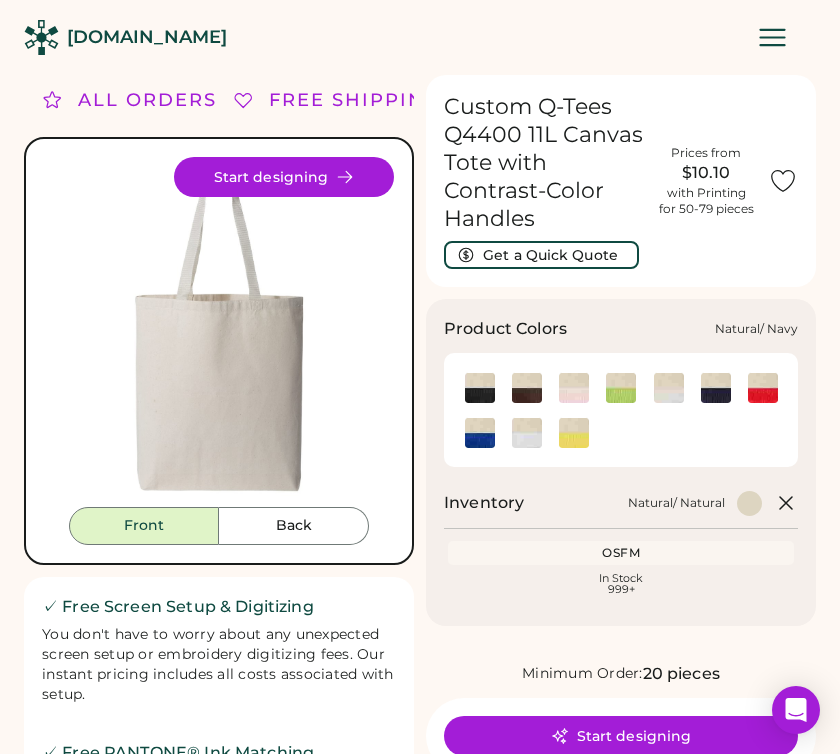 click 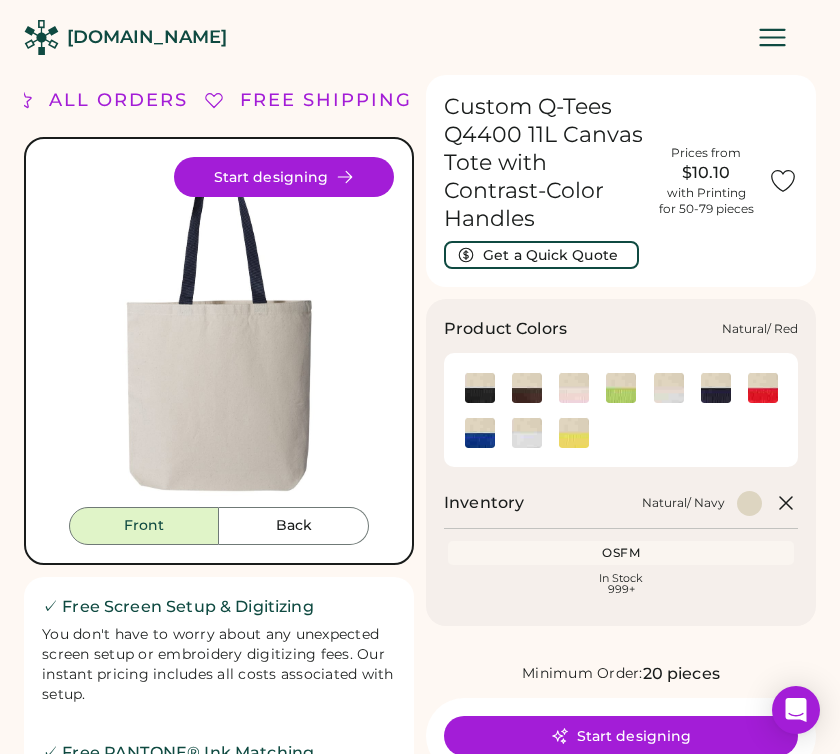 click 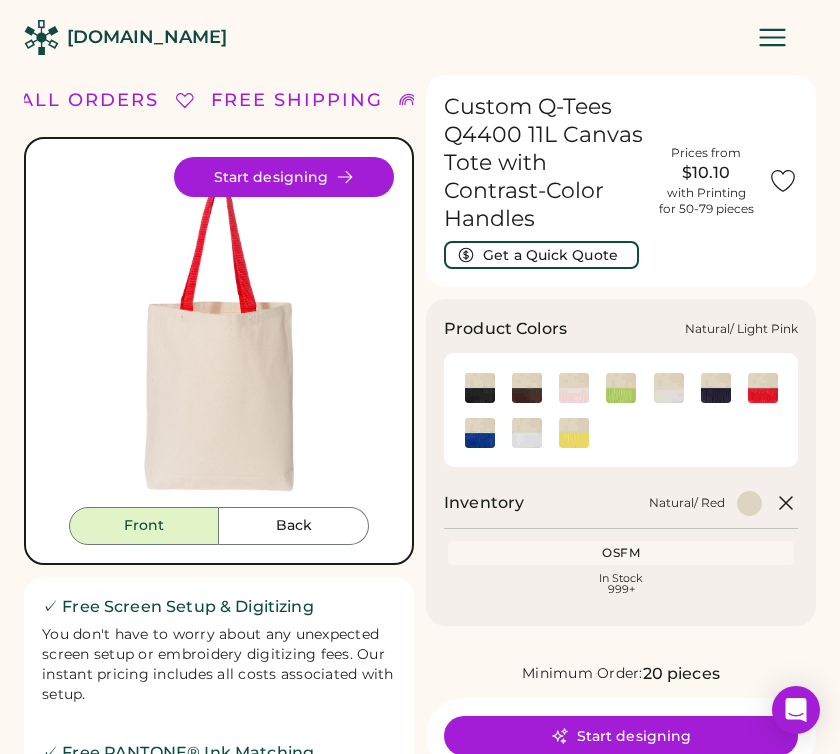 click 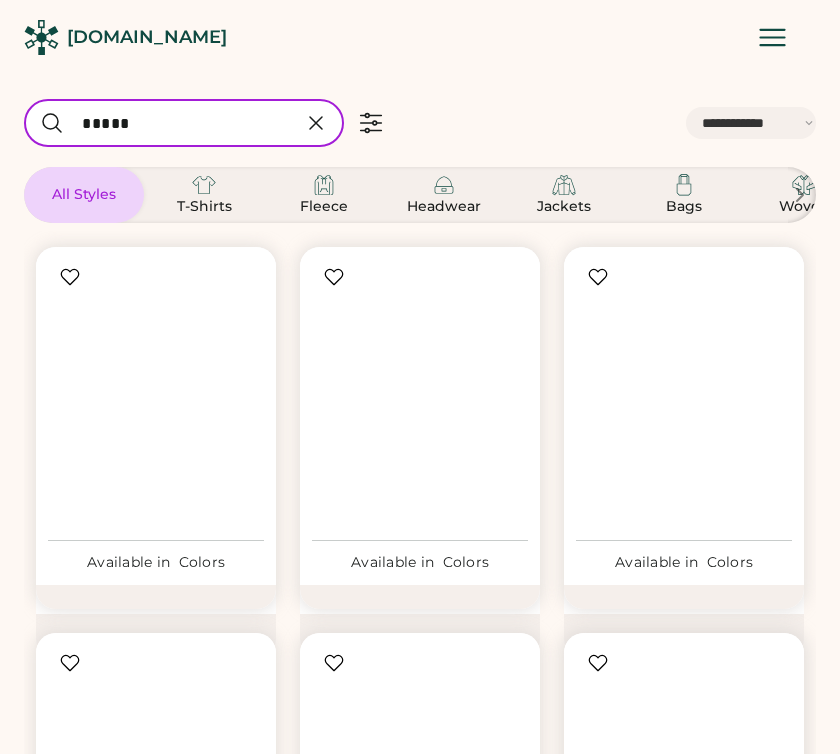 select on "*****" 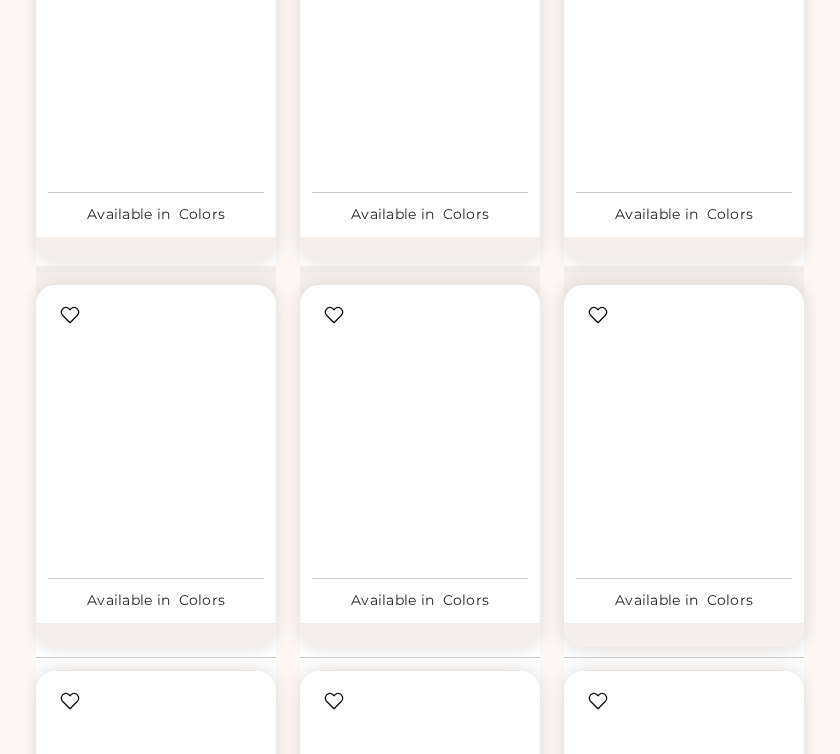 scroll, scrollTop: 0, scrollLeft: 0, axis: both 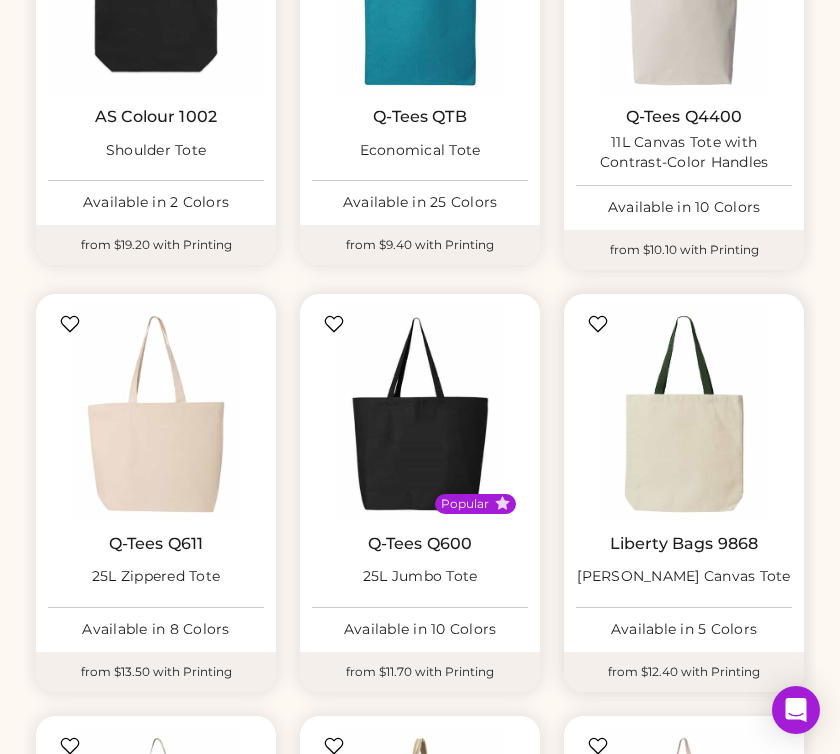 click on "Liberty Bags 9868" at bounding box center [684, 544] 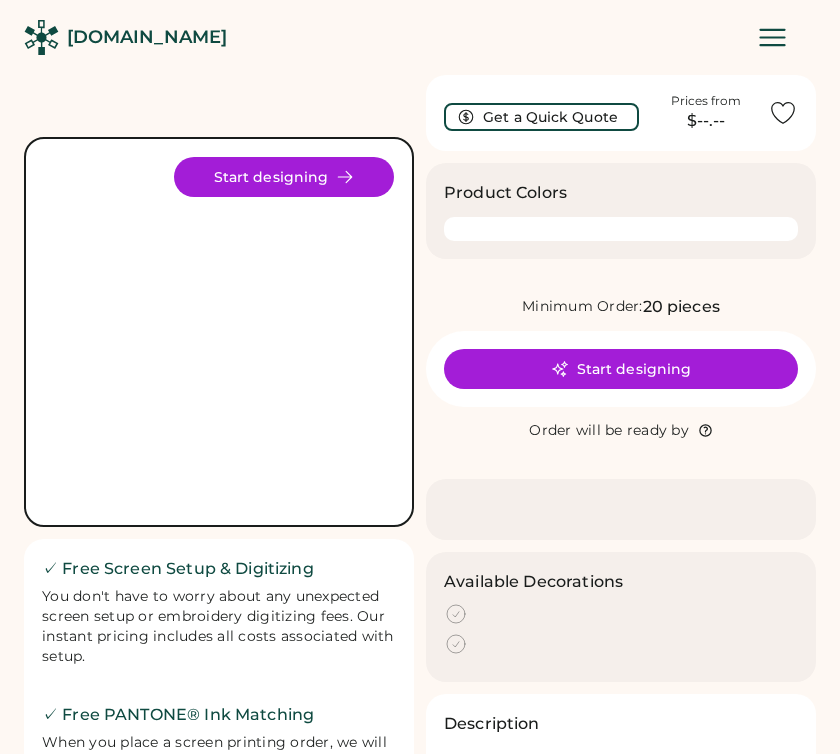 scroll, scrollTop: 0, scrollLeft: 0, axis: both 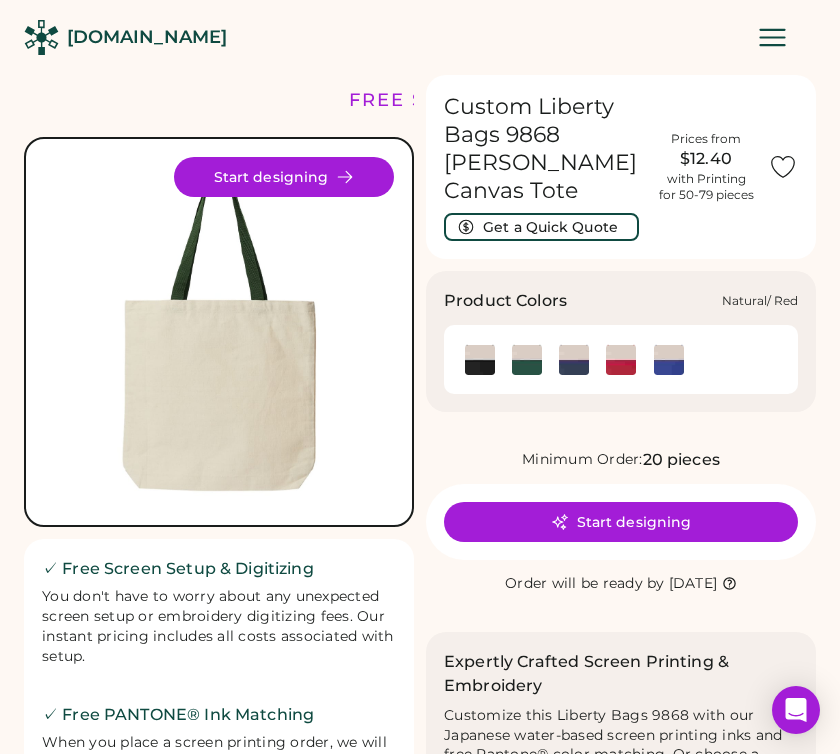 click 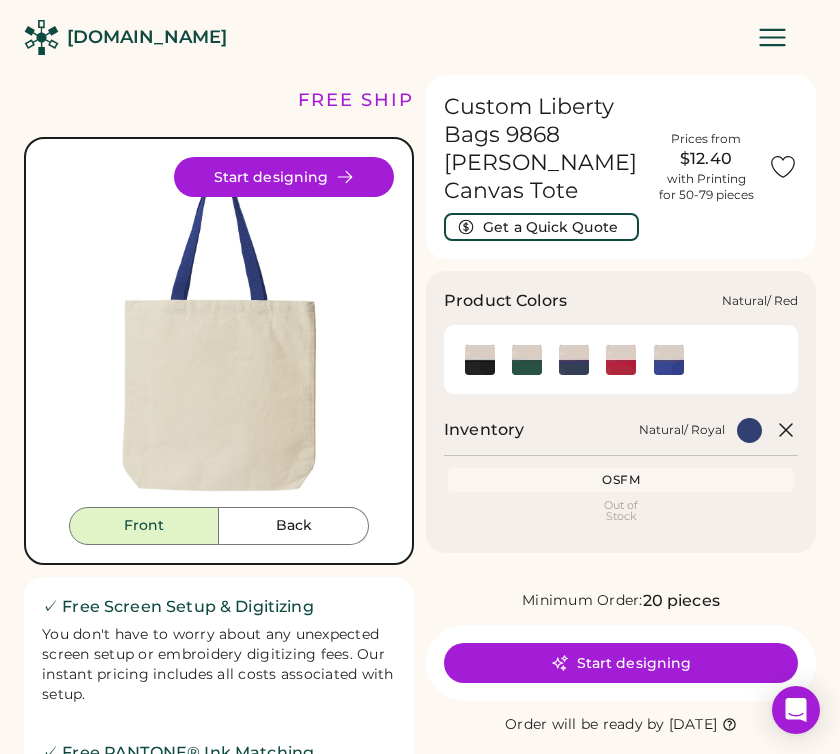 click 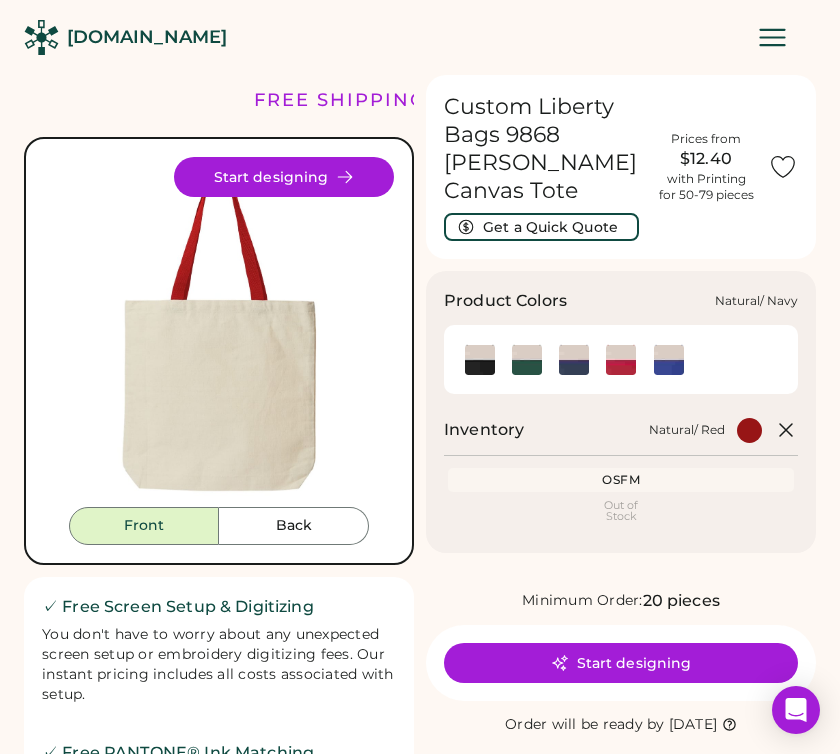 click 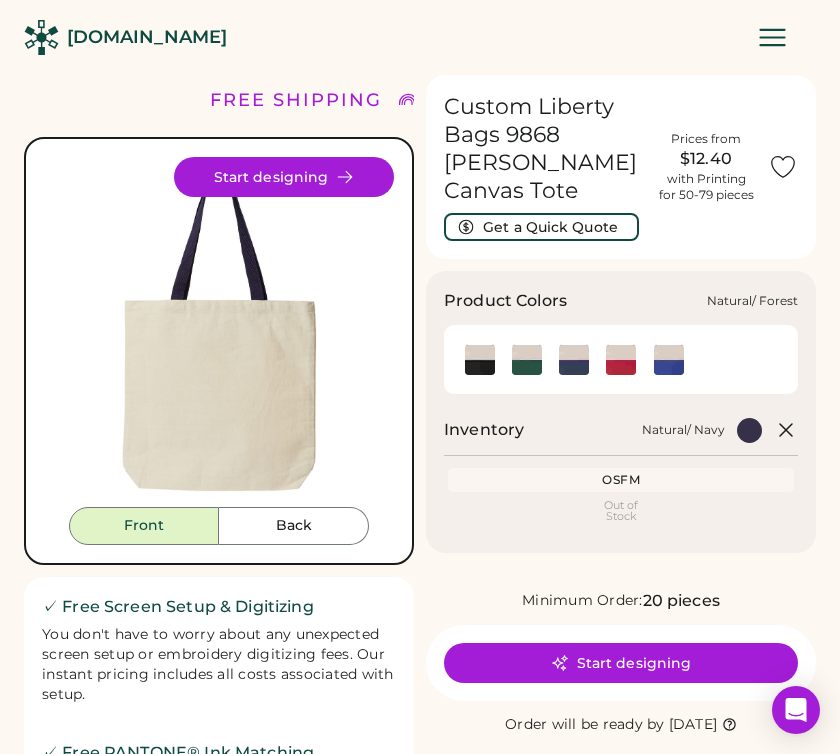 click 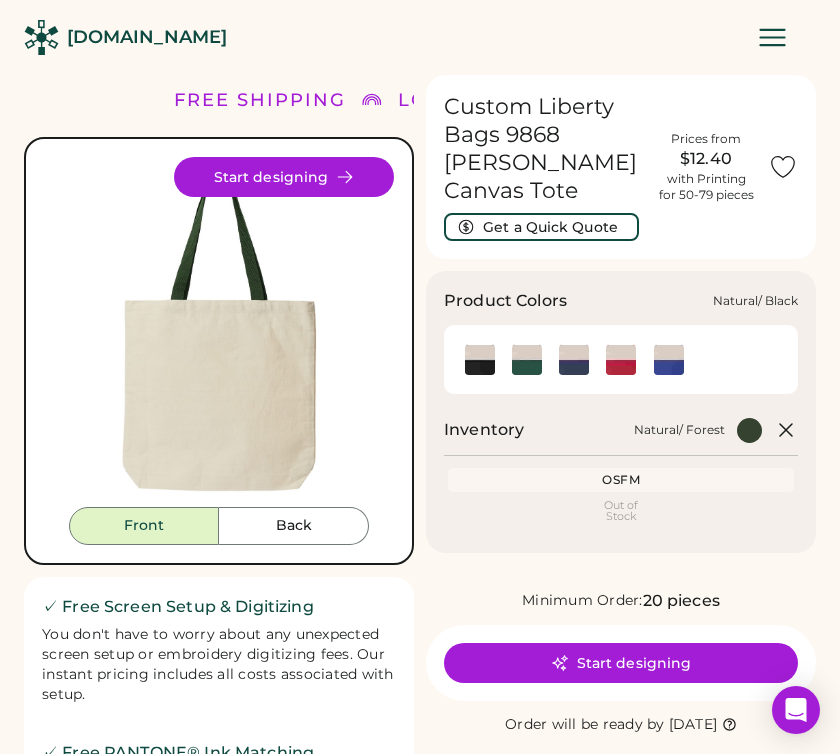click 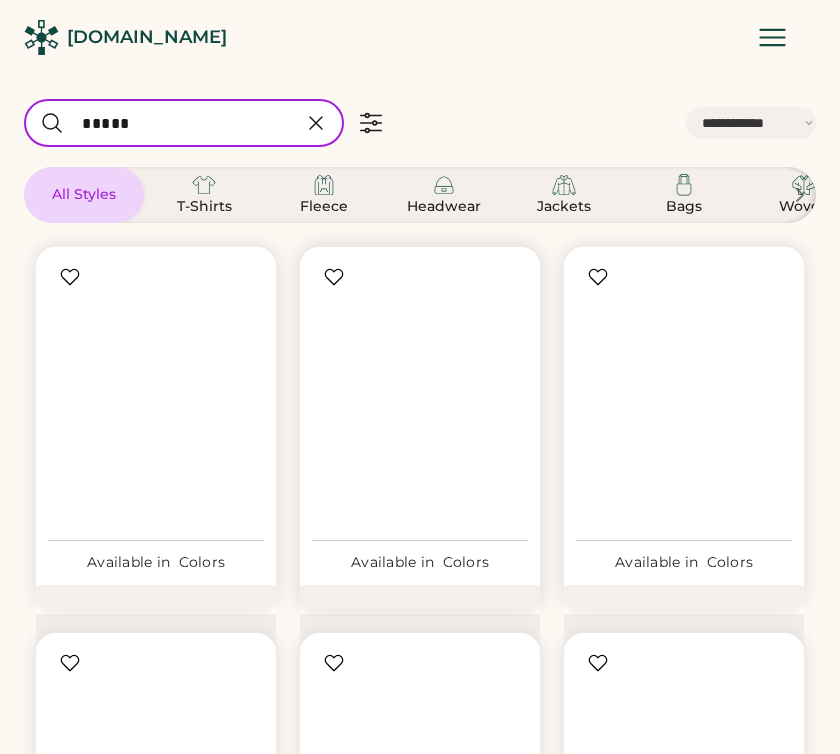 select on "*****" 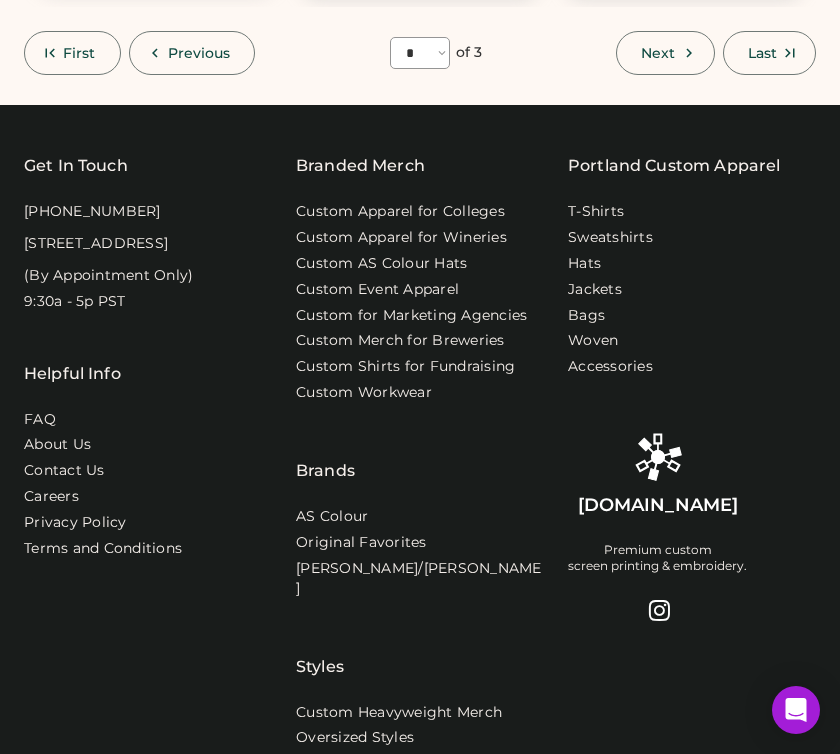 scroll, scrollTop: 1216, scrollLeft: 0, axis: vertical 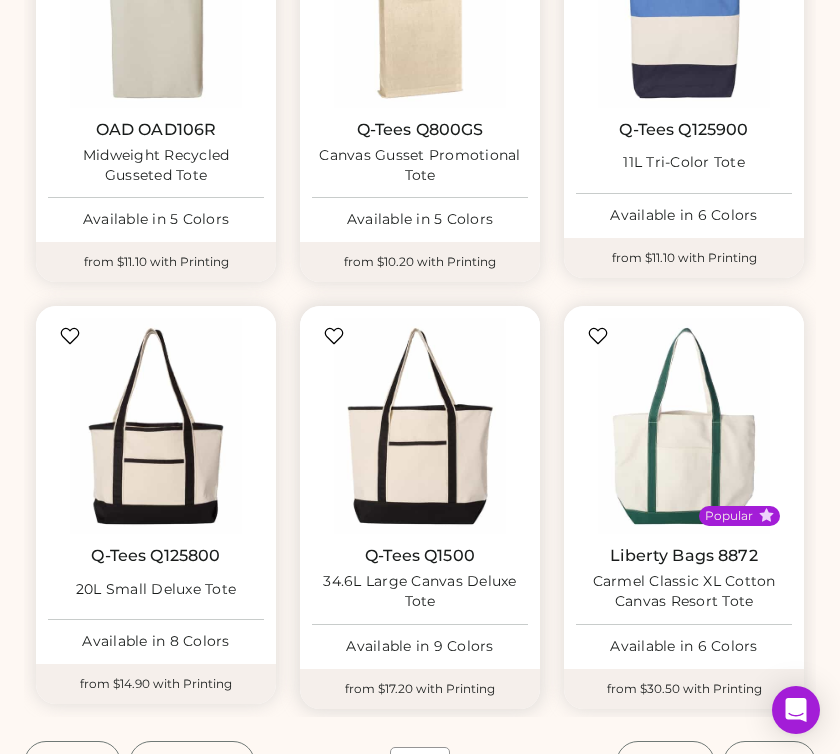 click on "34.6L Large Canvas Deluxe Tote" at bounding box center (420, 592) 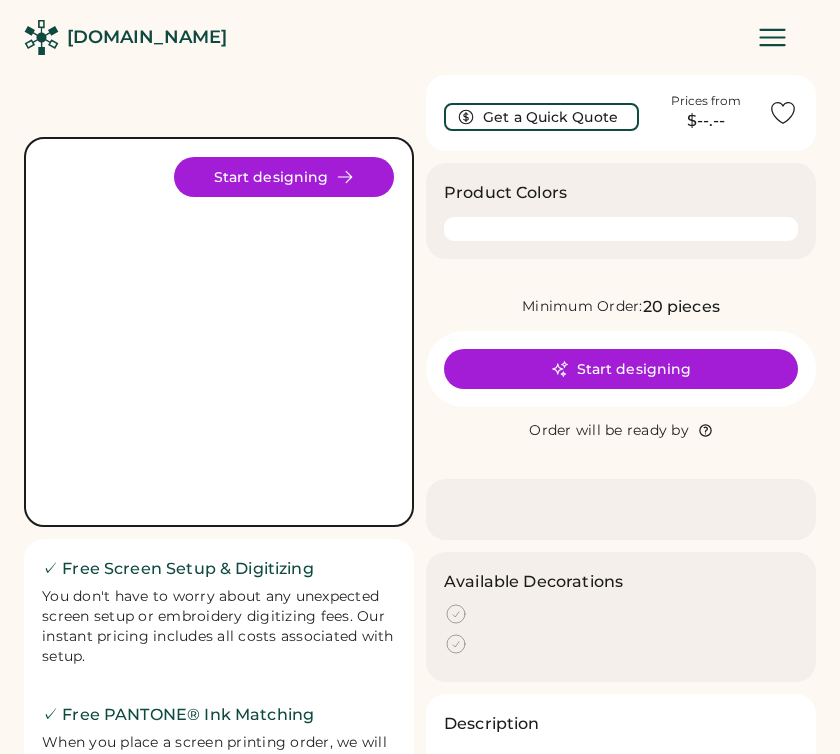 scroll, scrollTop: 0, scrollLeft: 0, axis: both 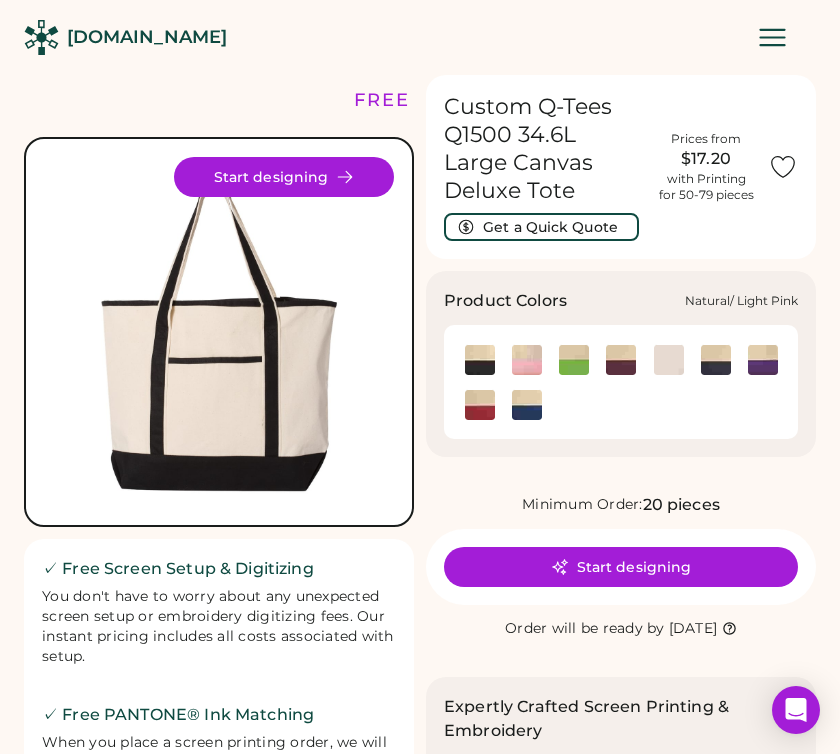 click 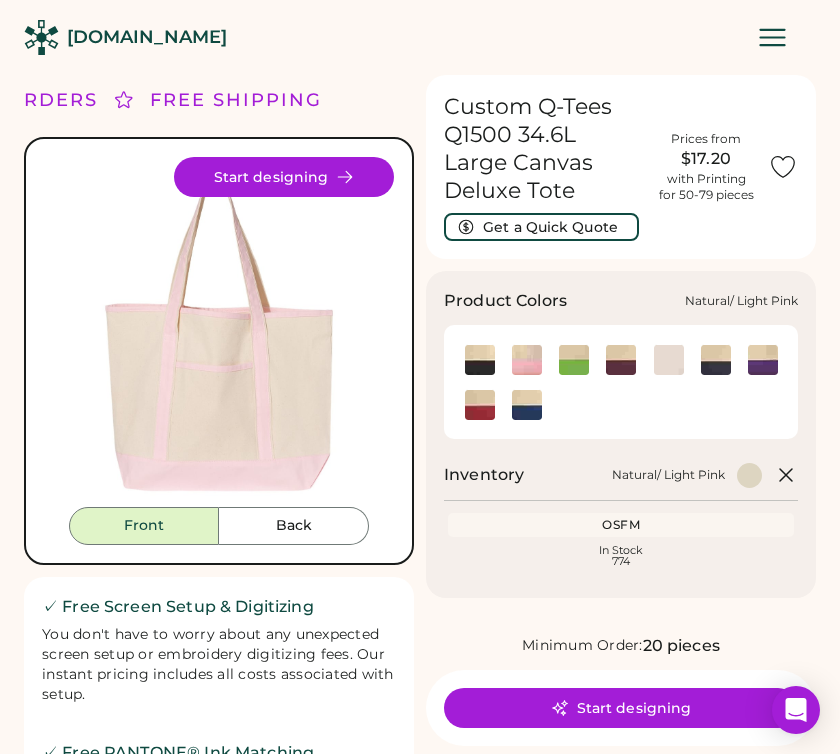 click 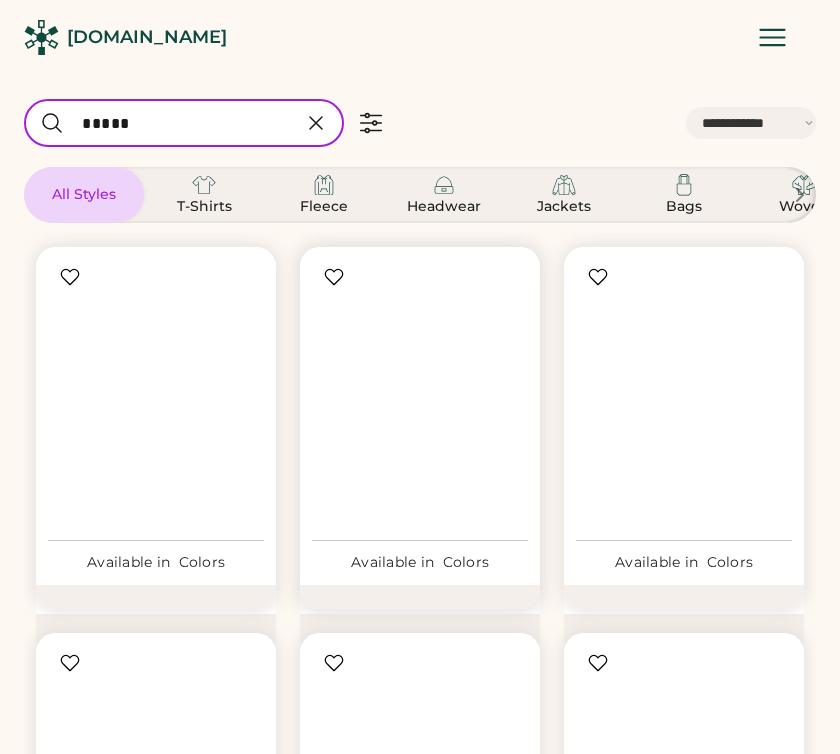 select on "*****" 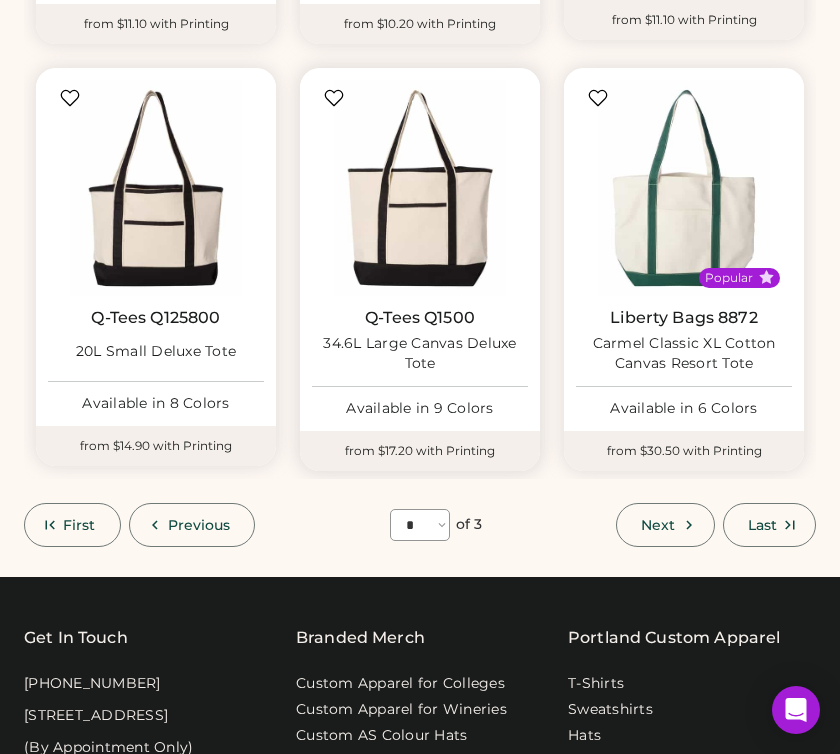 scroll, scrollTop: 1352, scrollLeft: 0, axis: vertical 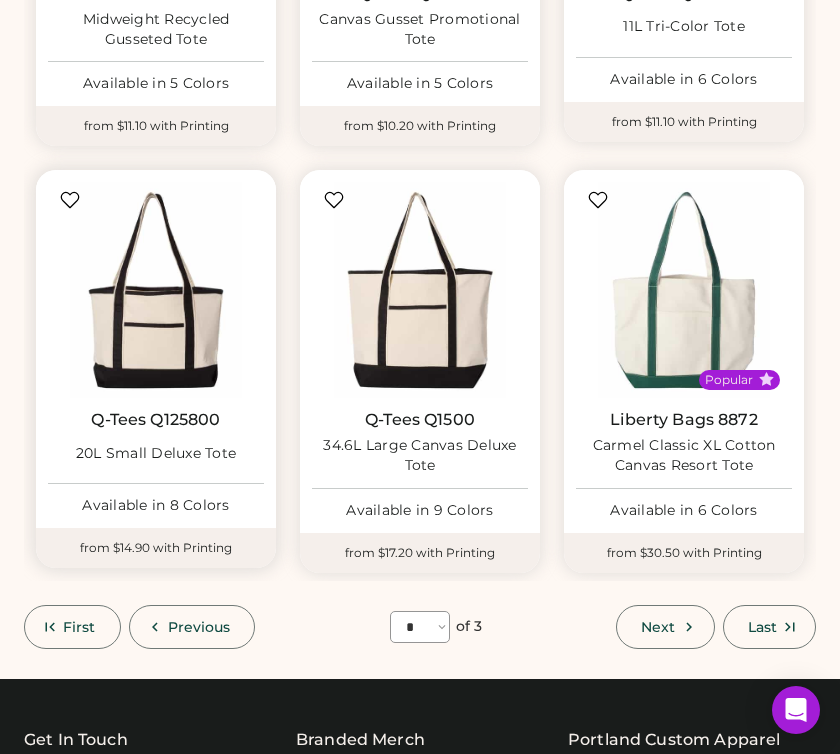 click on "Q-Tees Q125800" at bounding box center [155, 420] 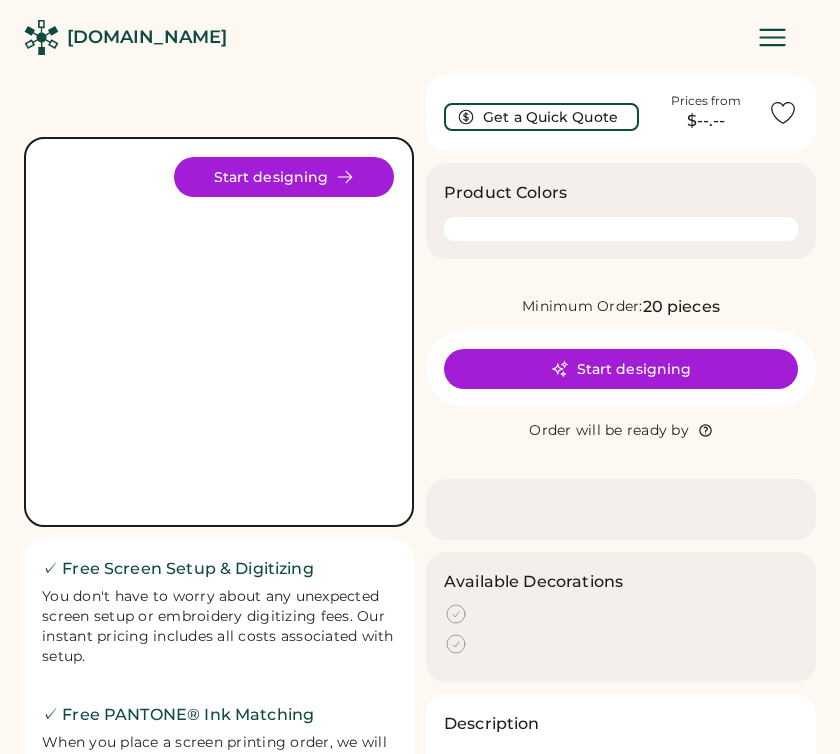 scroll, scrollTop: 0, scrollLeft: 0, axis: both 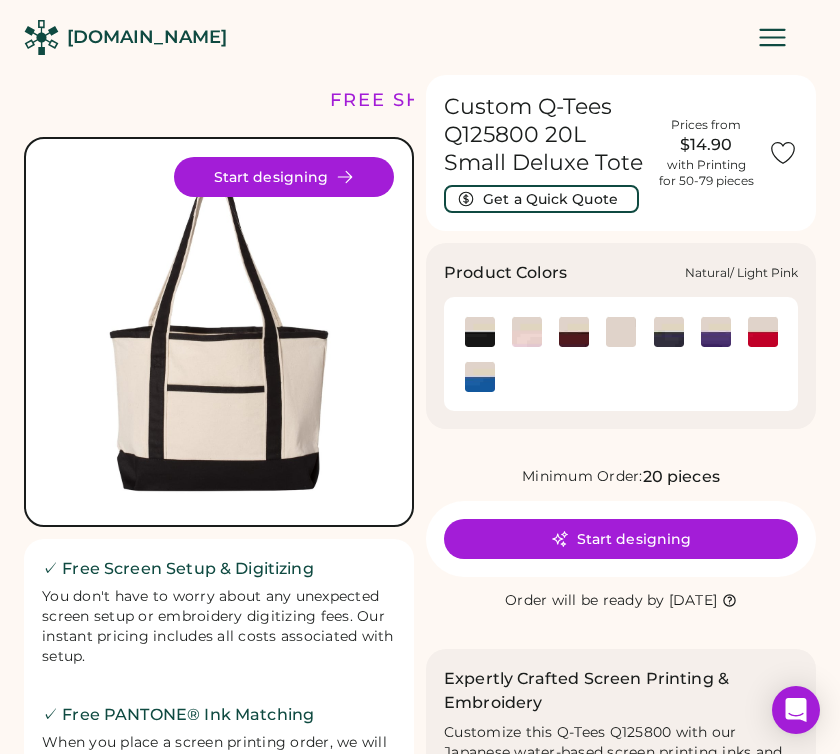 click 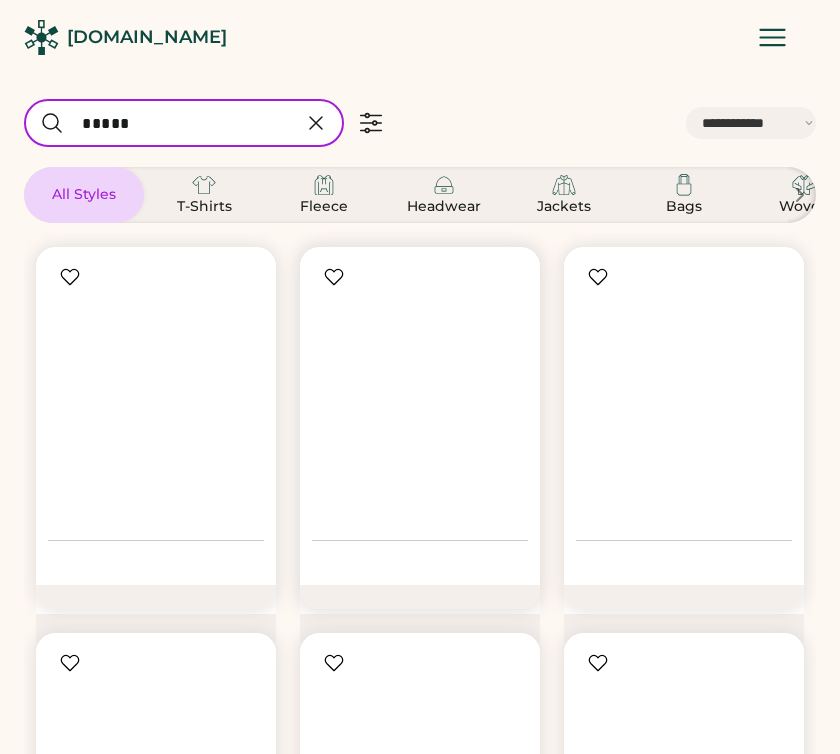 select on "*****" 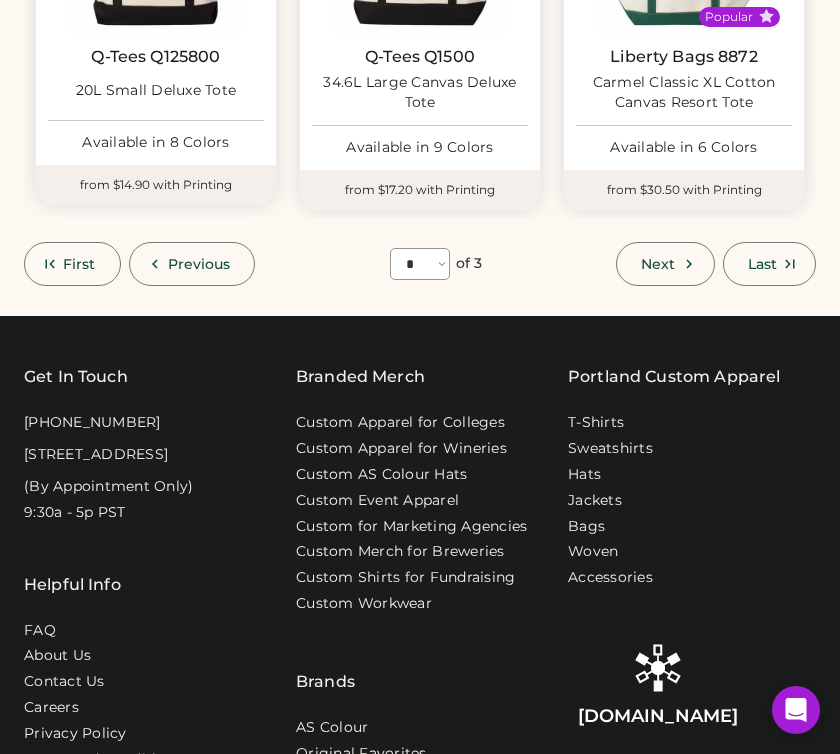scroll, scrollTop: 1719, scrollLeft: 0, axis: vertical 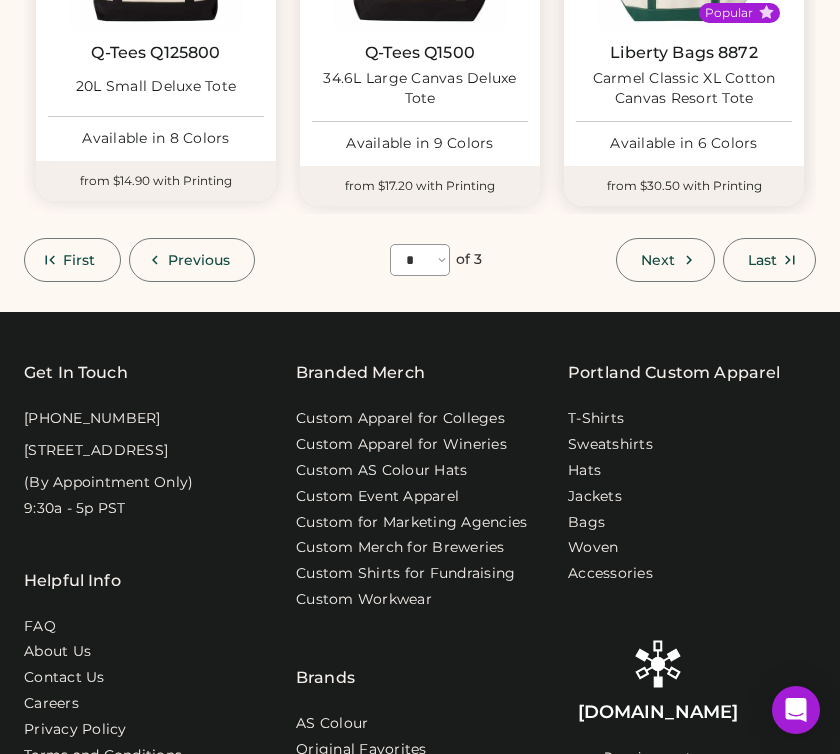 click on "Carmel Classic XL Cotton Canvas Resort Tote" at bounding box center (684, 89) 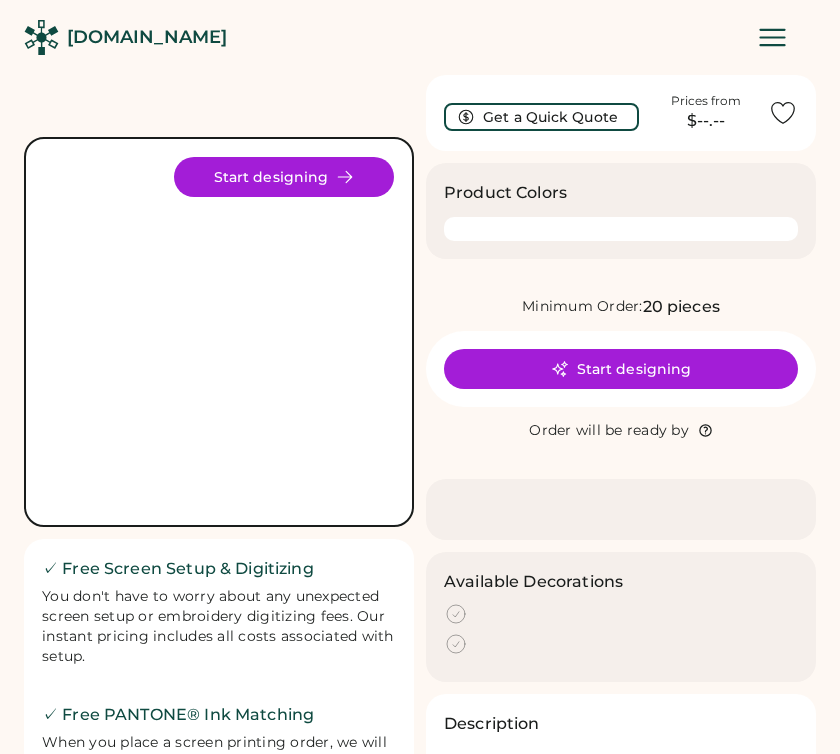 scroll, scrollTop: 0, scrollLeft: 0, axis: both 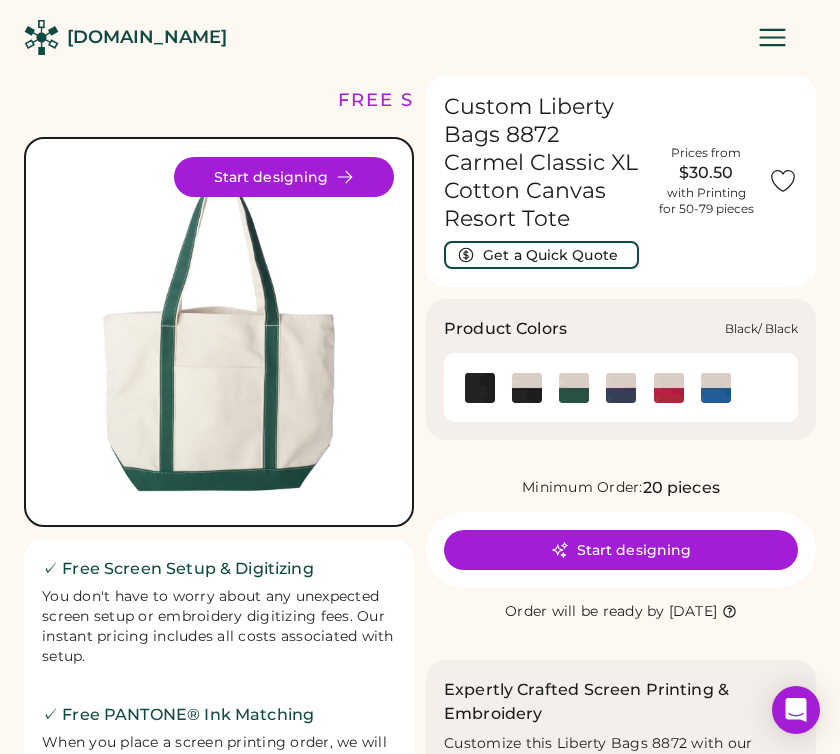 click 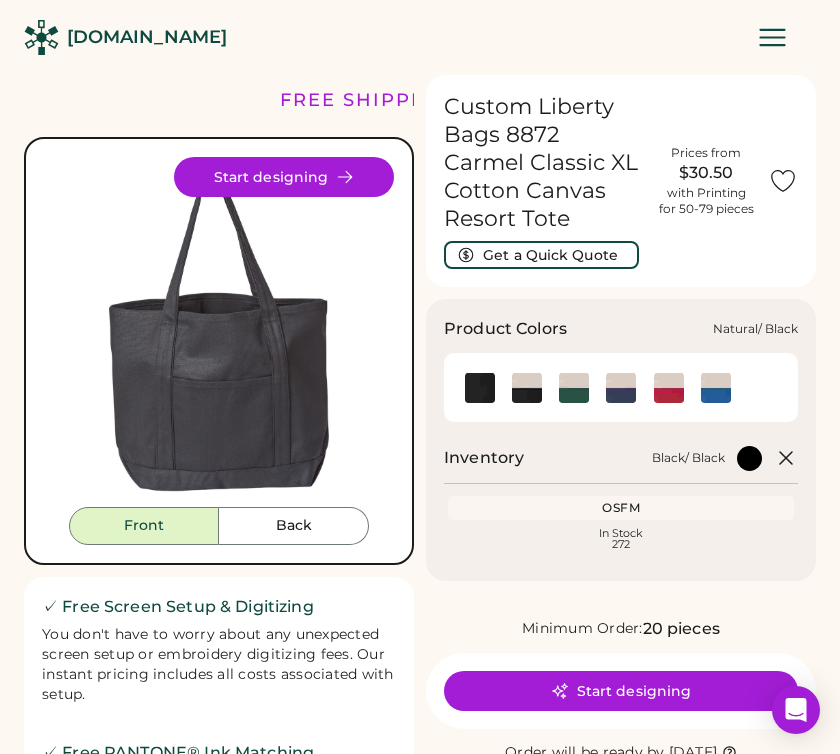 click 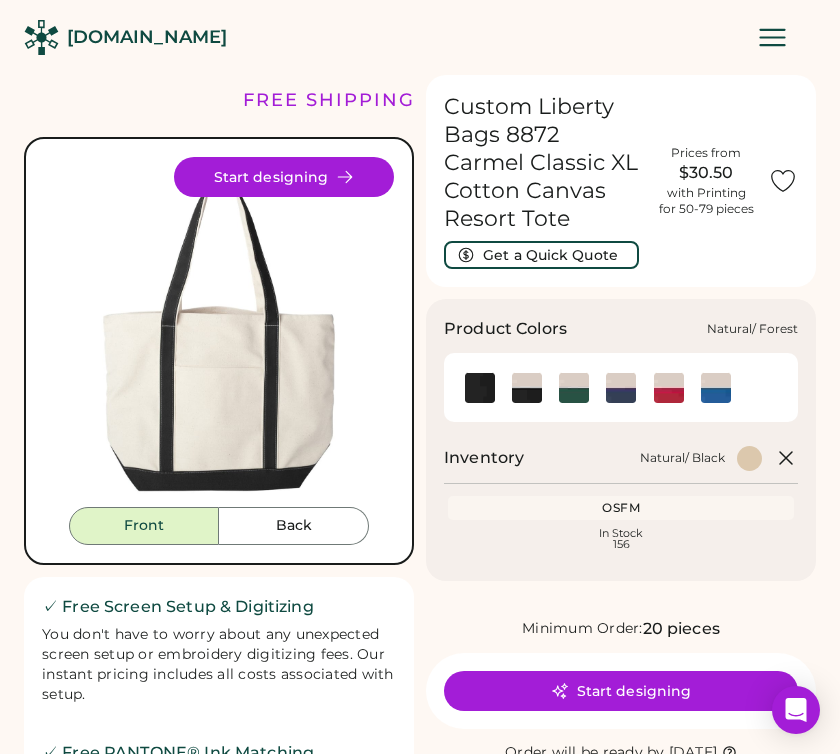 click 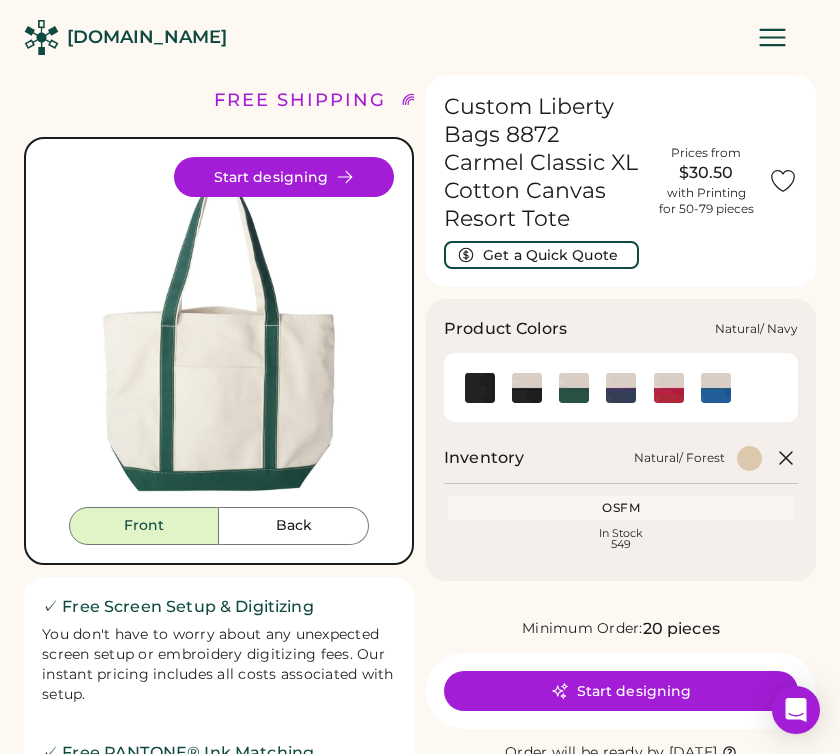 click at bounding box center [620, 387] 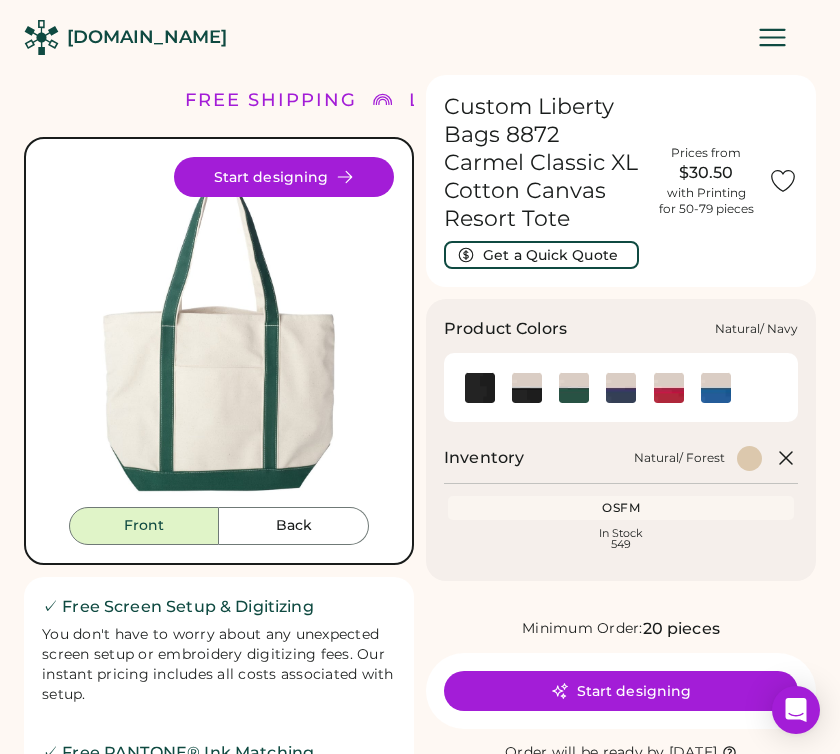 click 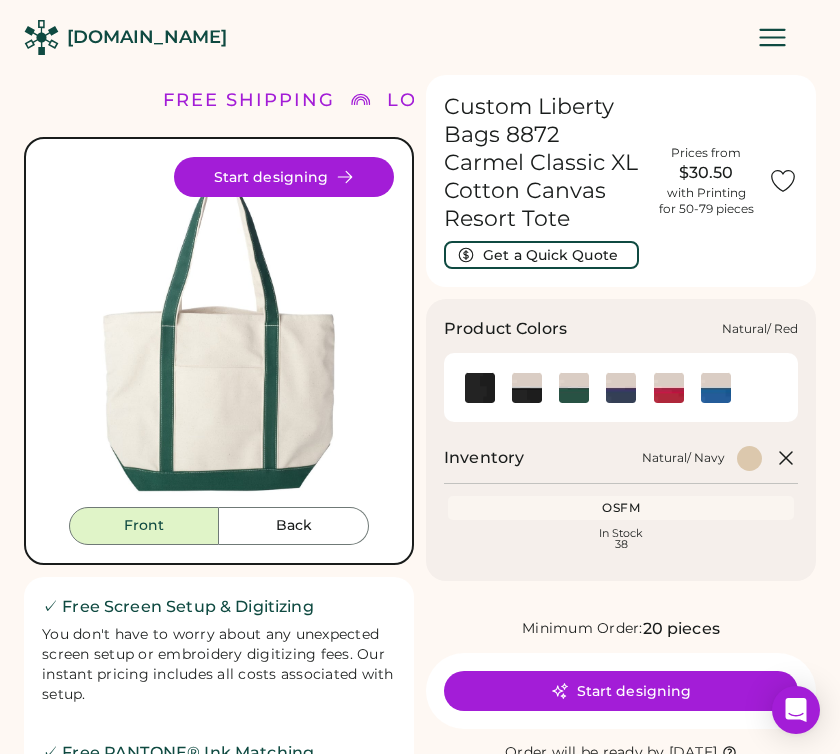 click at bounding box center (668, 387) 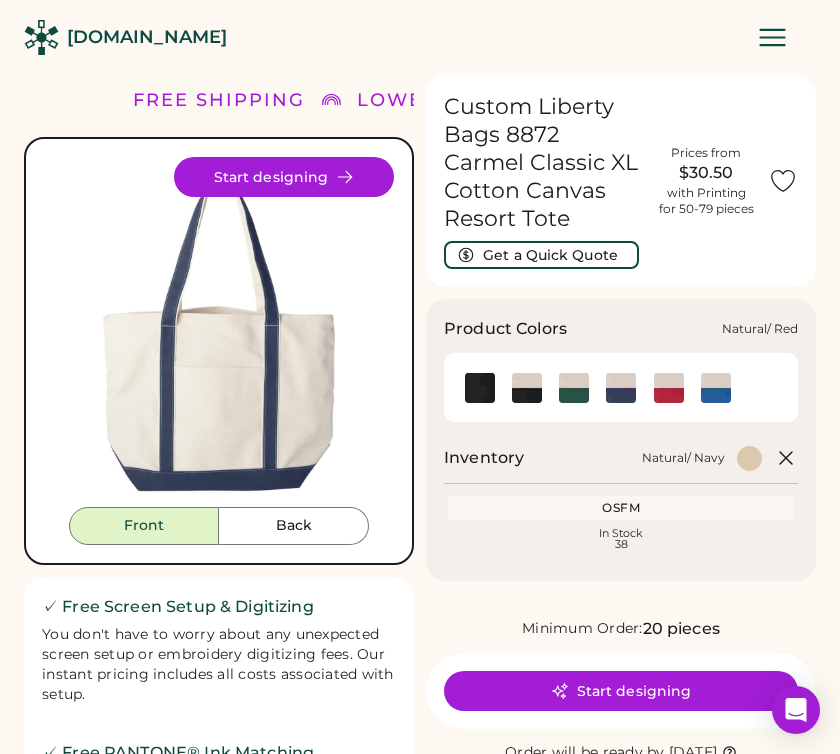 click 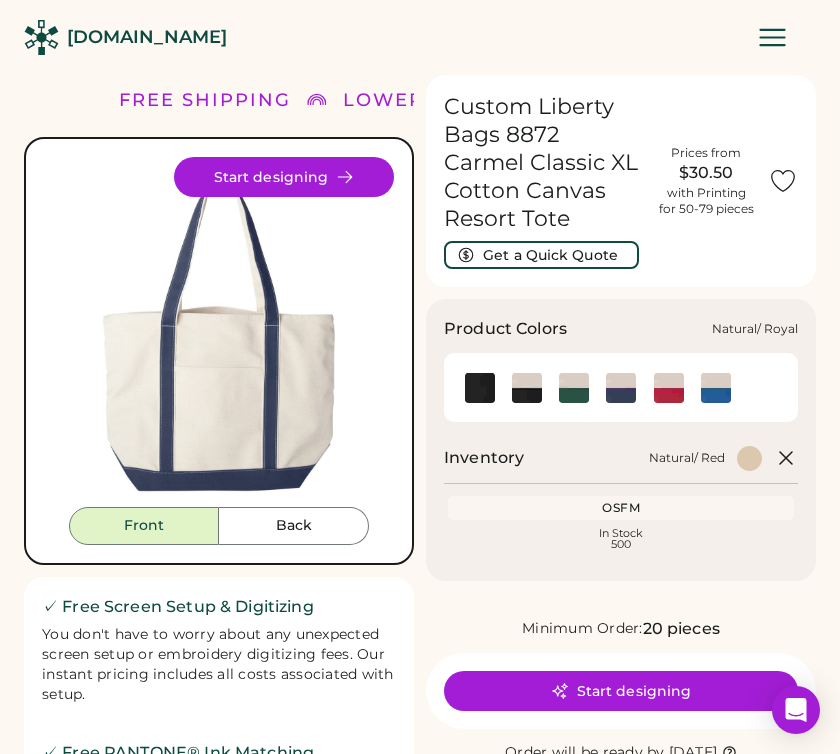 click 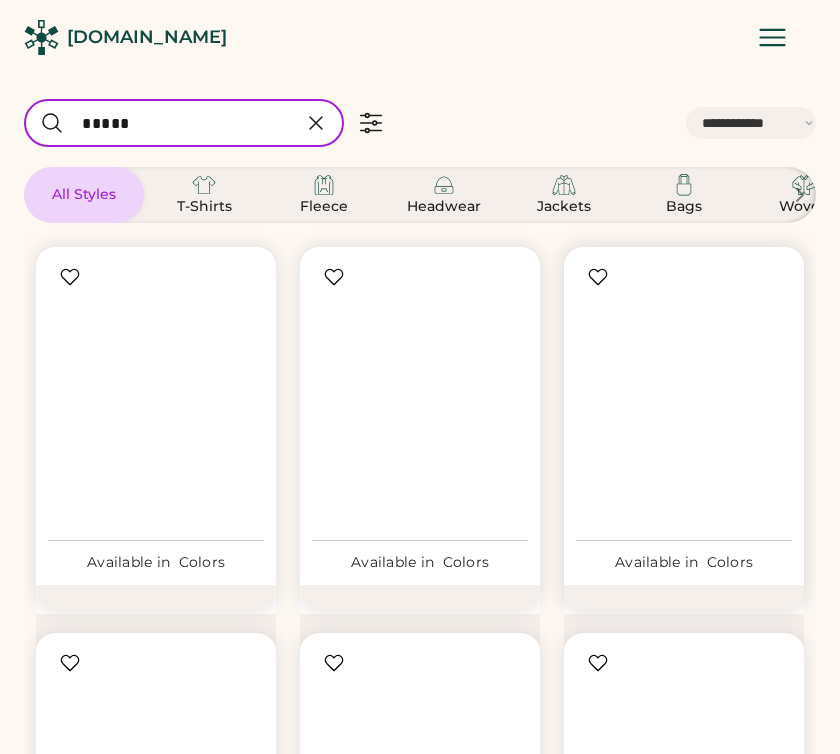select on "*****" 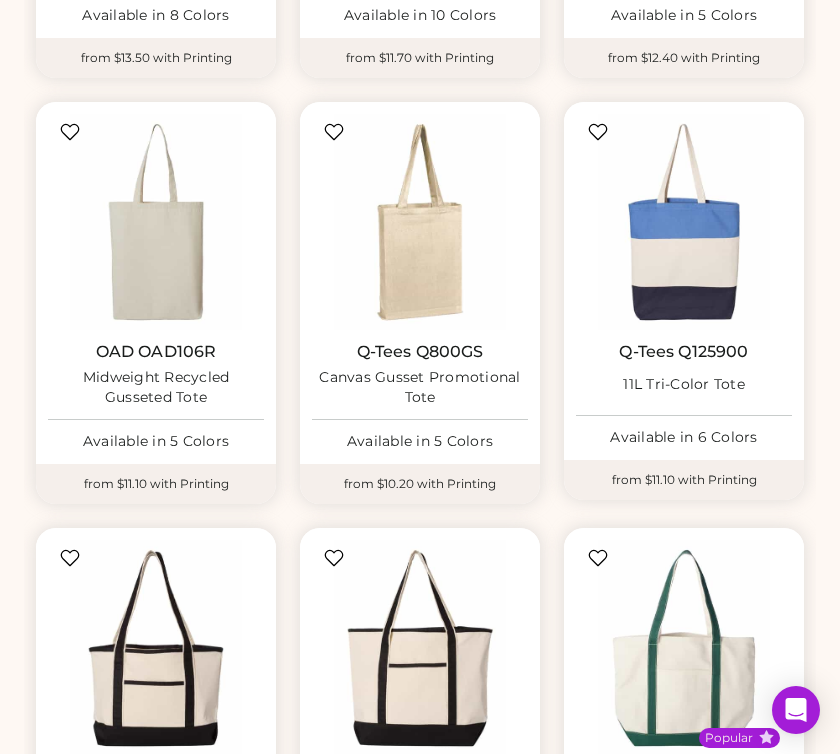 scroll, scrollTop: 1466, scrollLeft: 0, axis: vertical 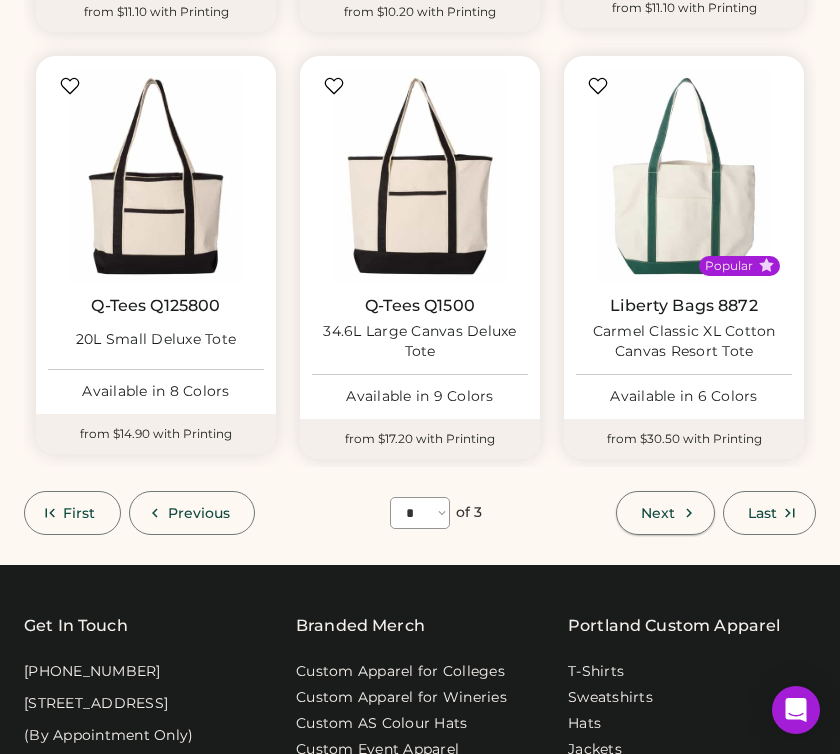 click on "Next" at bounding box center [665, 513] 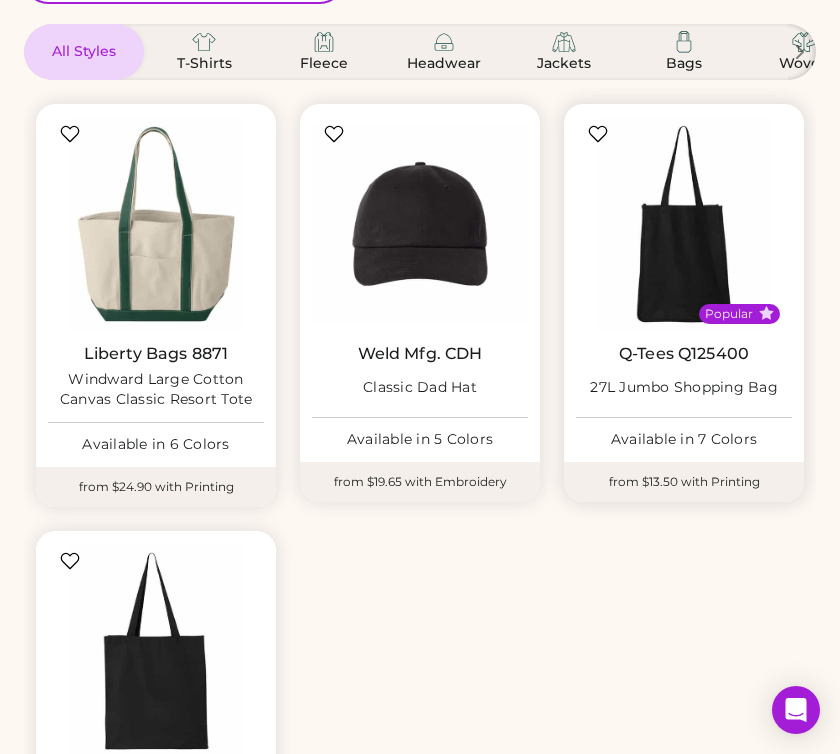 scroll, scrollTop: 181, scrollLeft: 0, axis: vertical 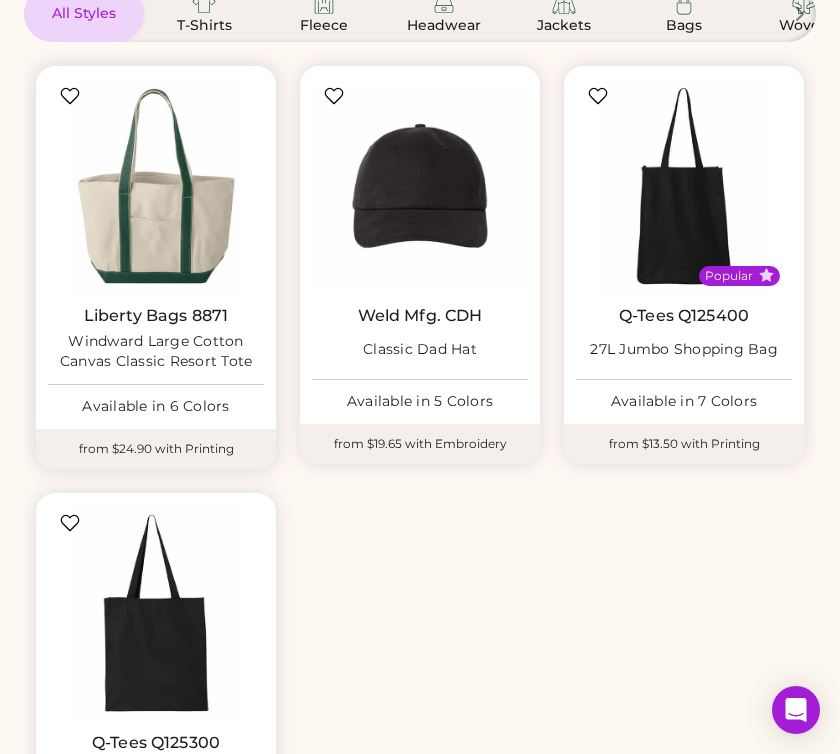 click on "Liberty Bags 8871" at bounding box center (156, 316) 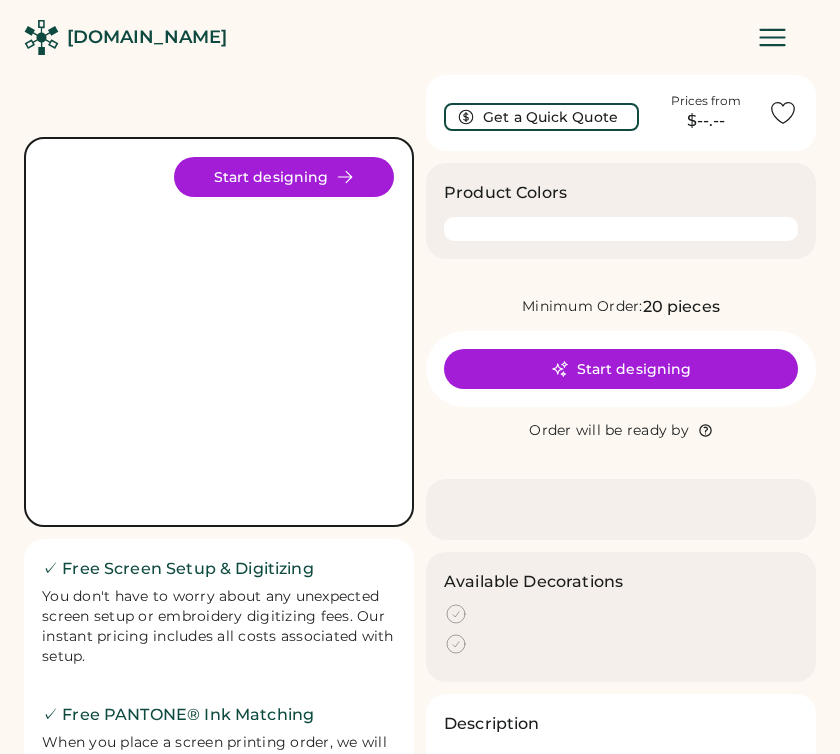 scroll, scrollTop: 0, scrollLeft: 0, axis: both 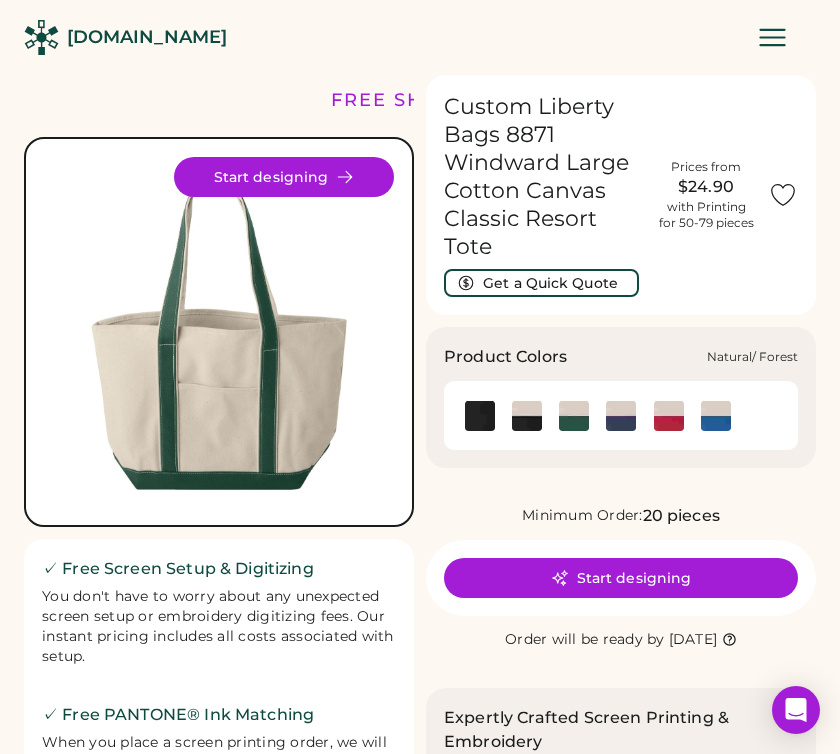 click 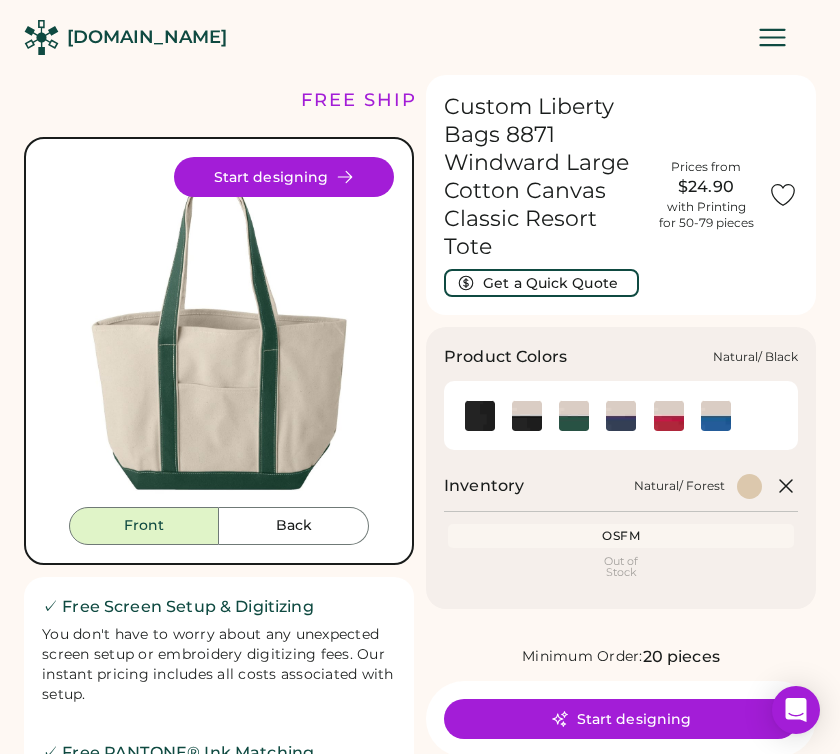 click at bounding box center (526, 415) 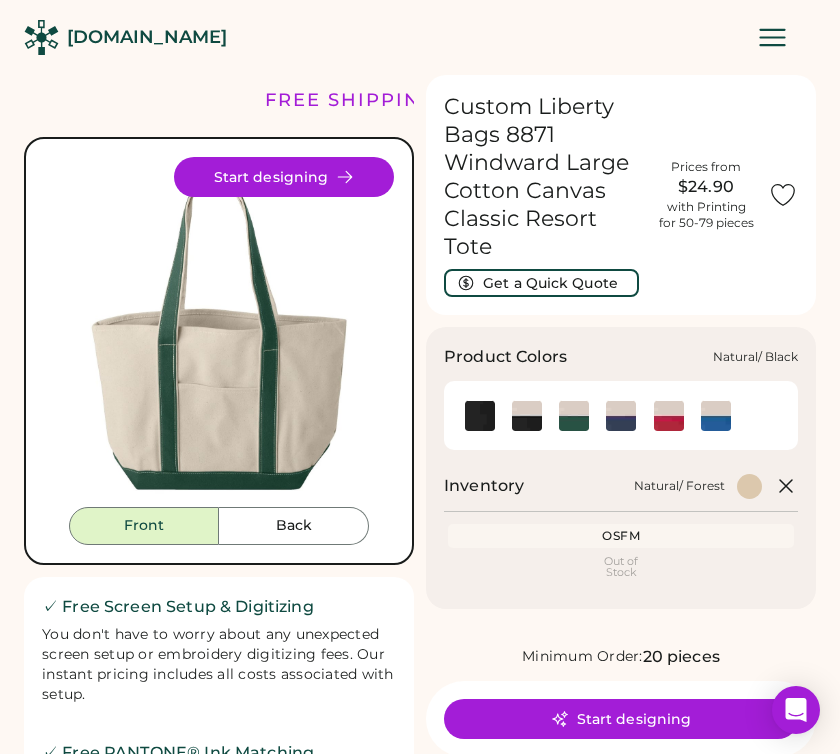 click 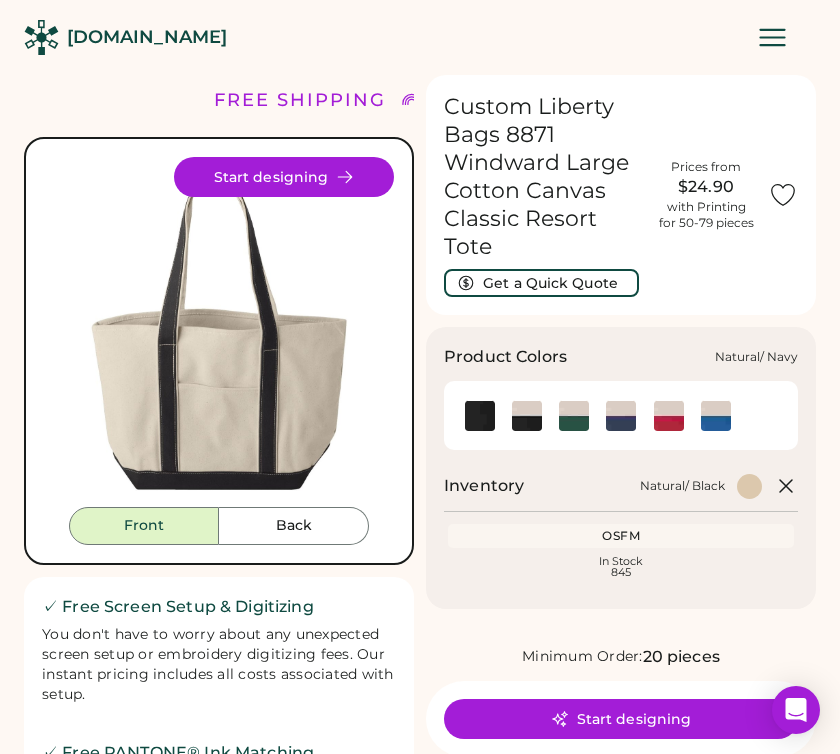 click 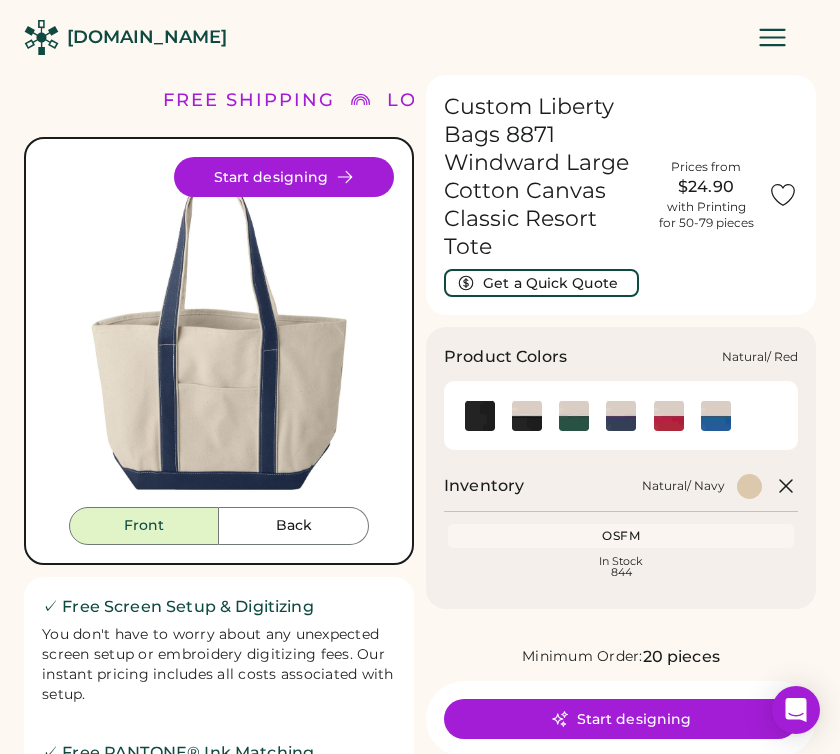 click 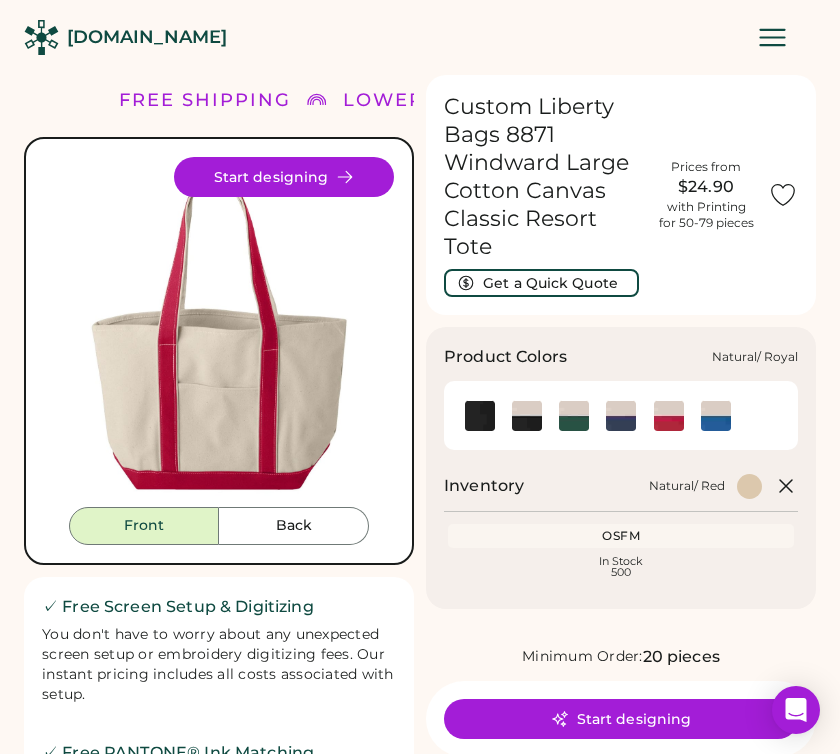 click at bounding box center [715, 415] 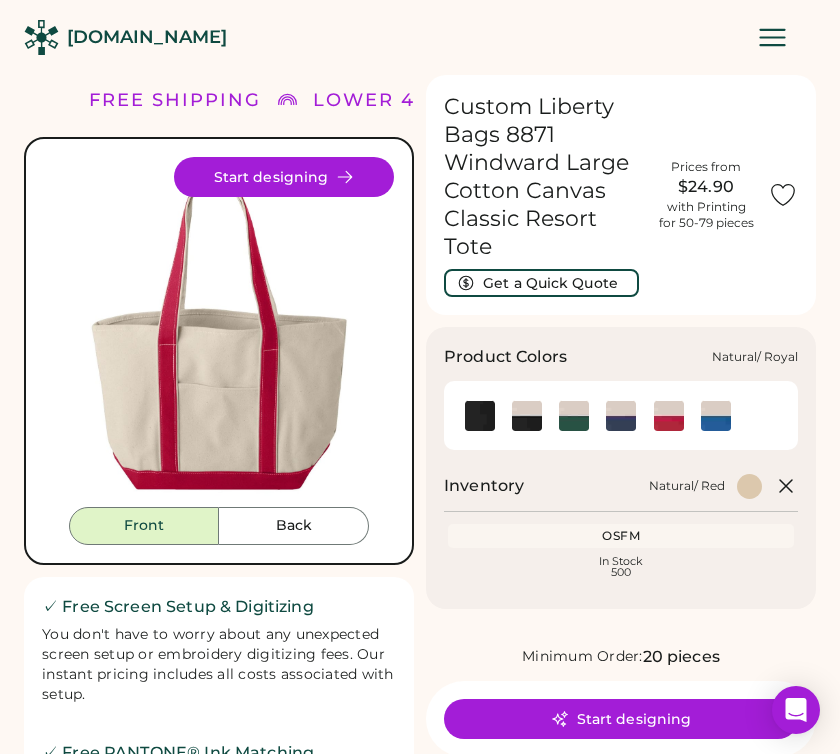 click 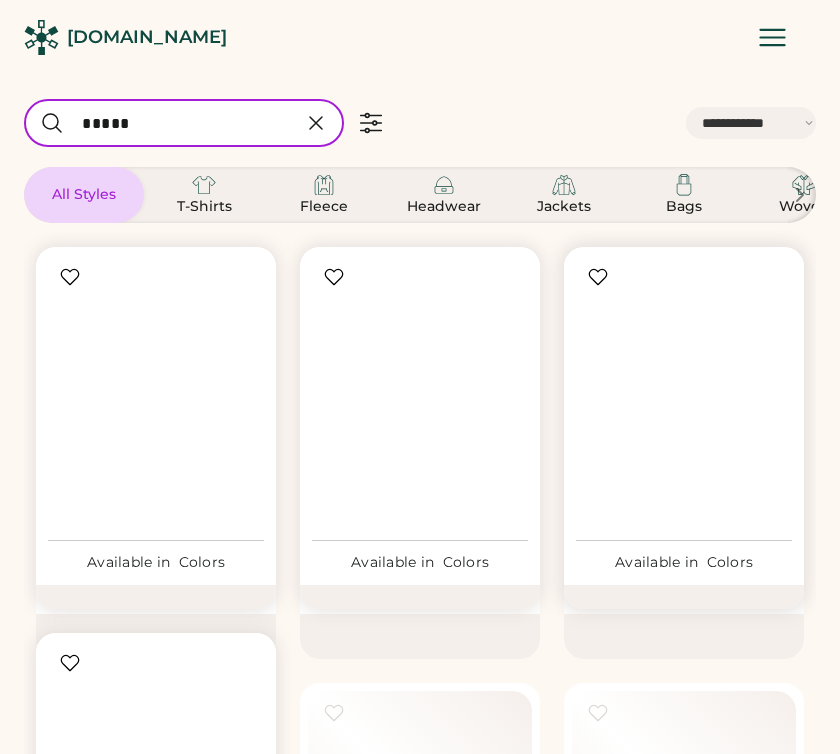 scroll, scrollTop: 0, scrollLeft: 0, axis: both 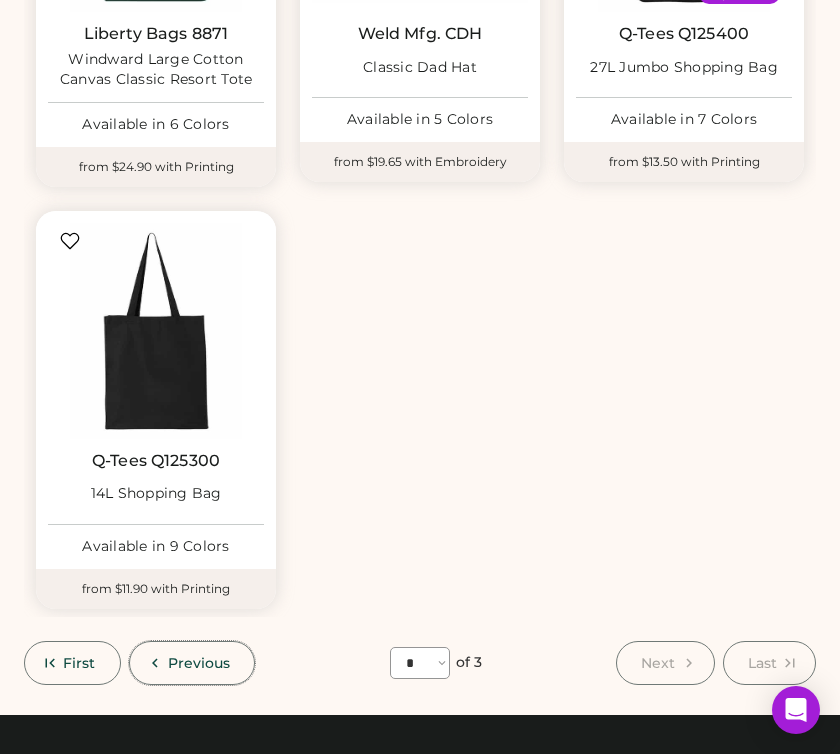 click on "Previous" at bounding box center (192, 663) 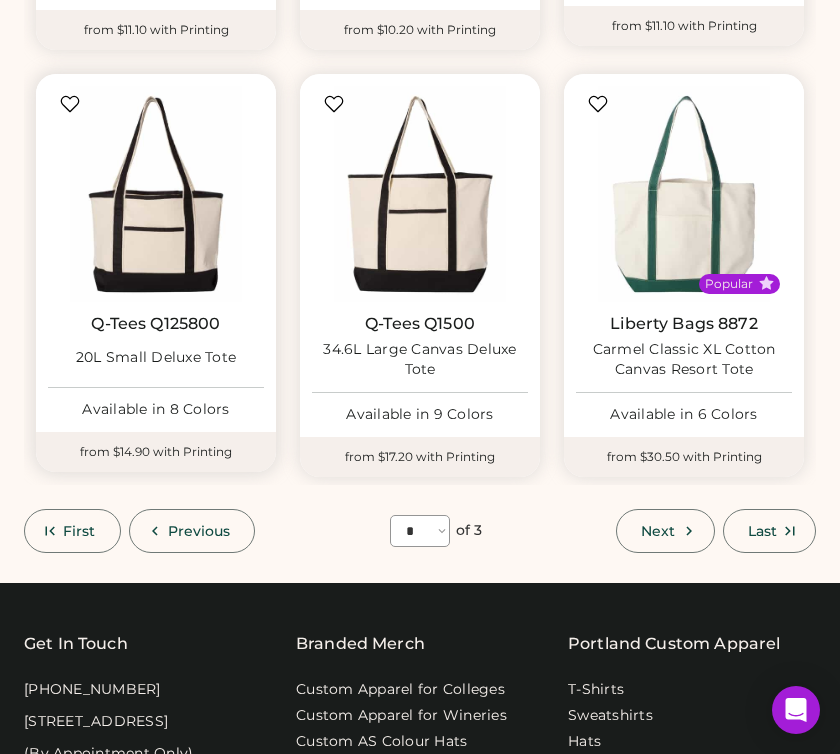 scroll, scrollTop: 1421, scrollLeft: 0, axis: vertical 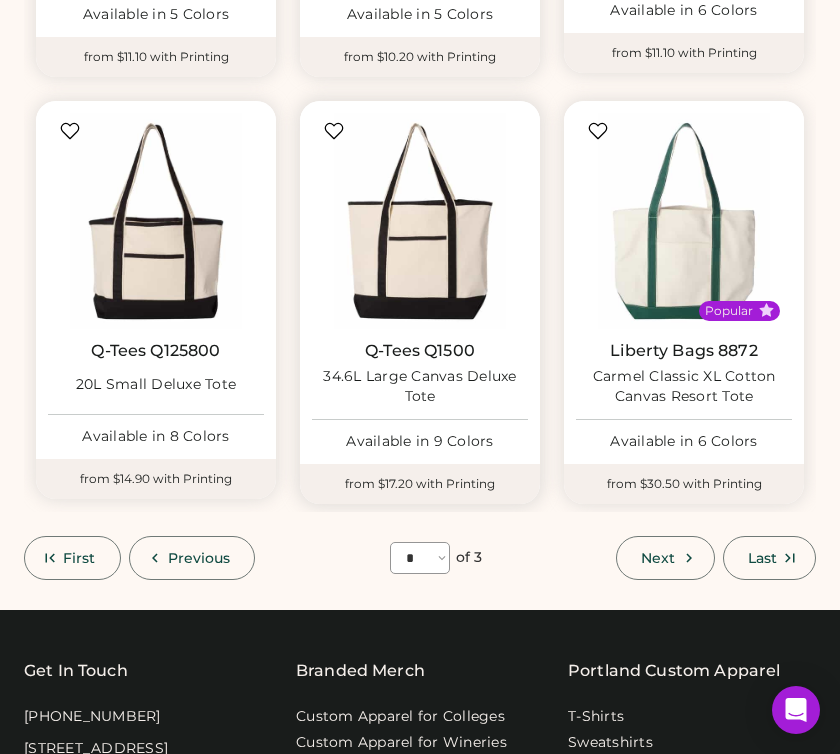 click on "34.6L Large Canvas Deluxe Tote" at bounding box center (420, 387) 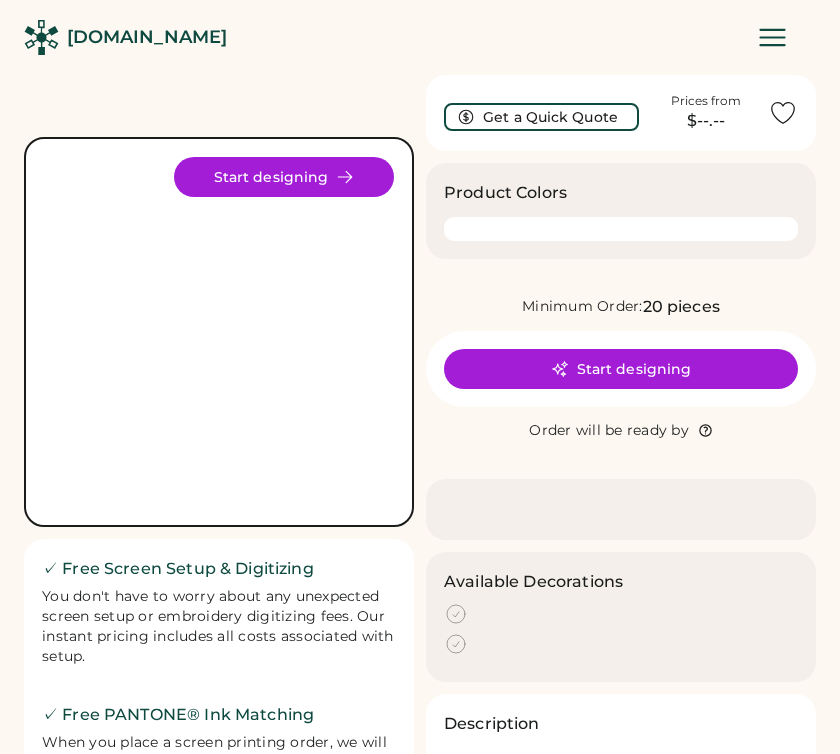 scroll, scrollTop: 0, scrollLeft: 0, axis: both 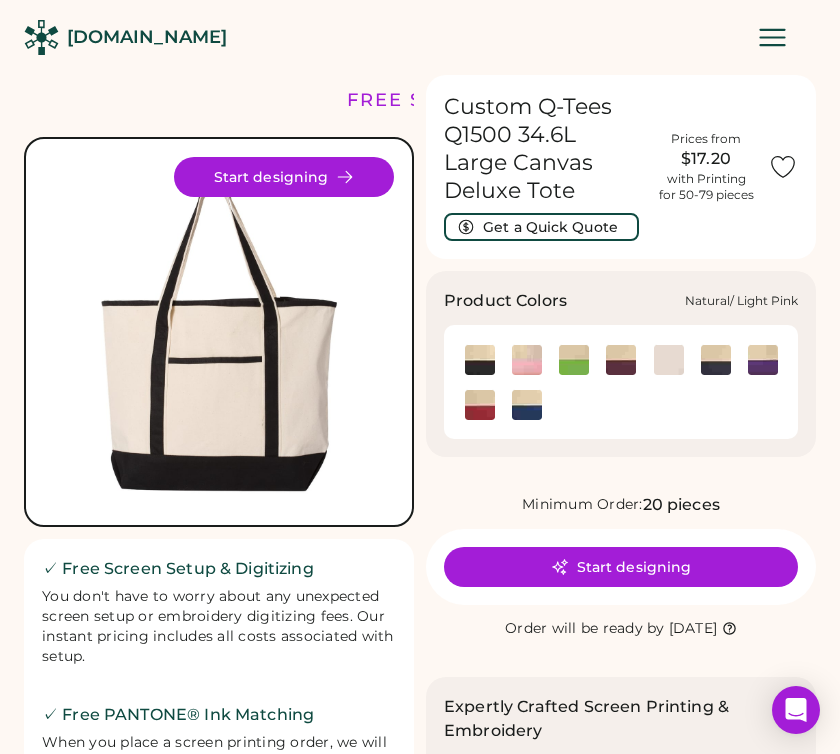 click 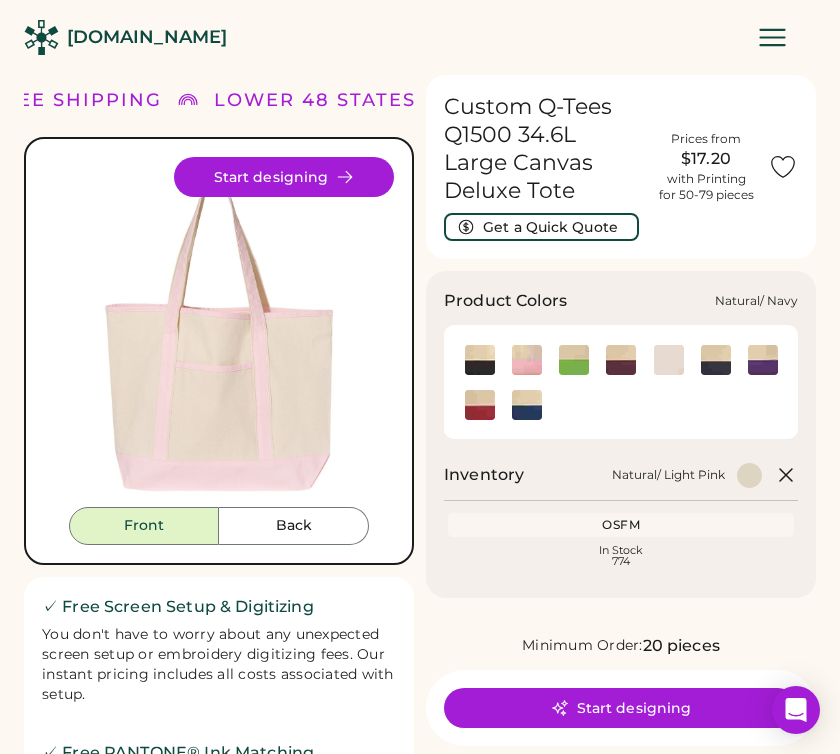 click 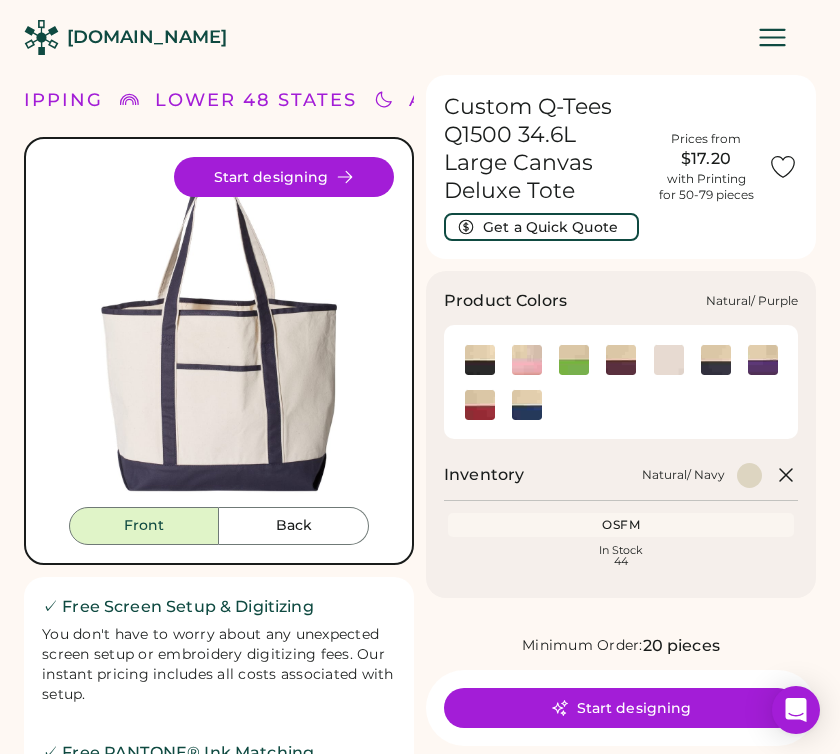 click 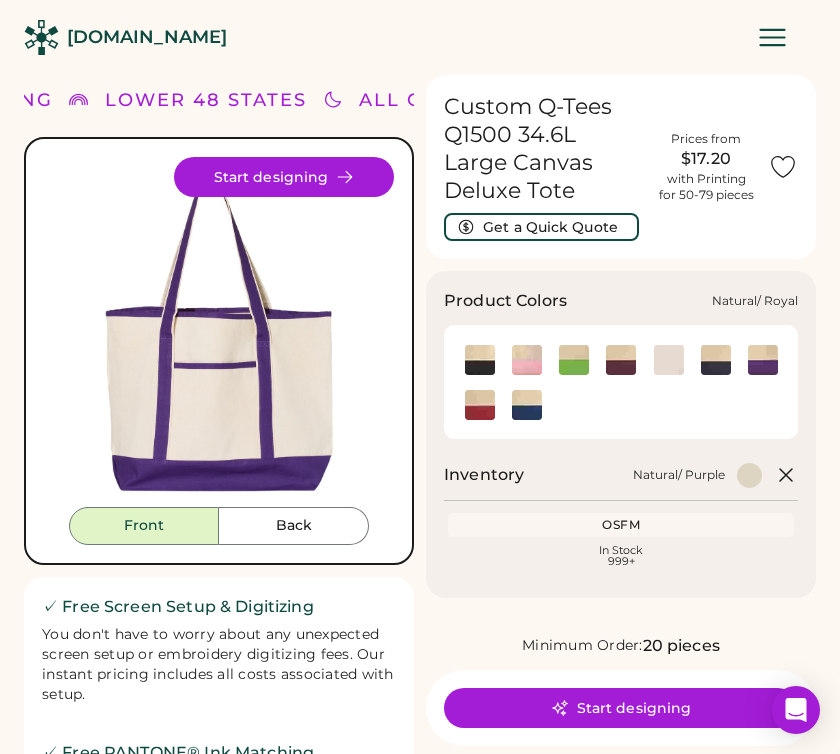 click 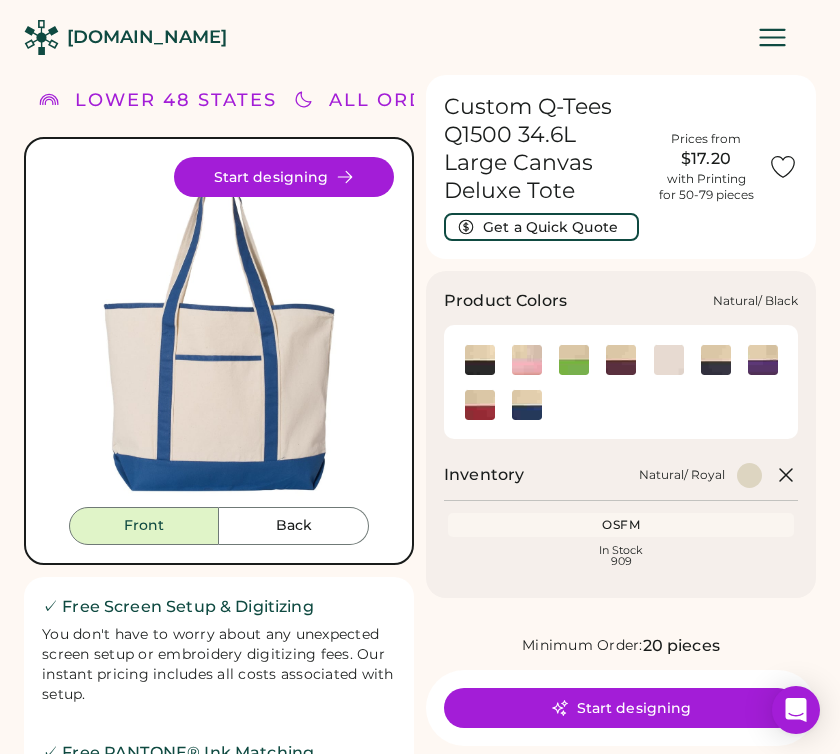 click 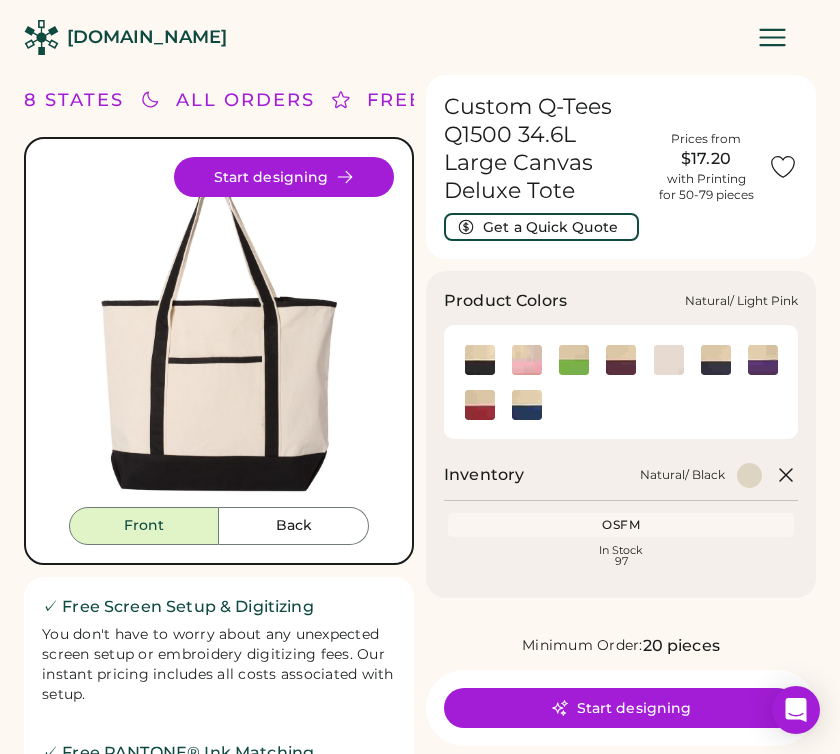 click 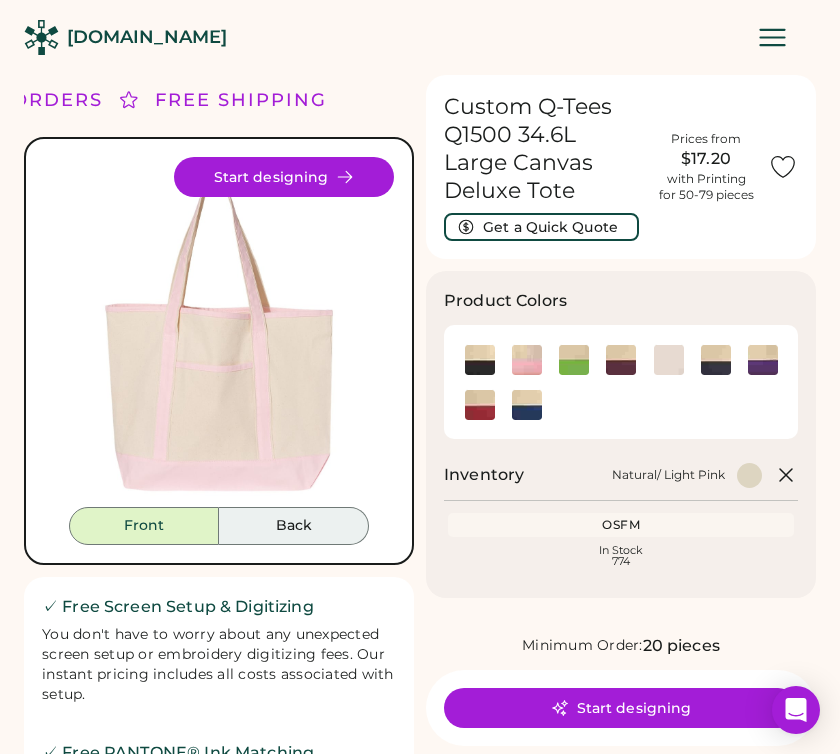 click on "Back" at bounding box center (294, 526) 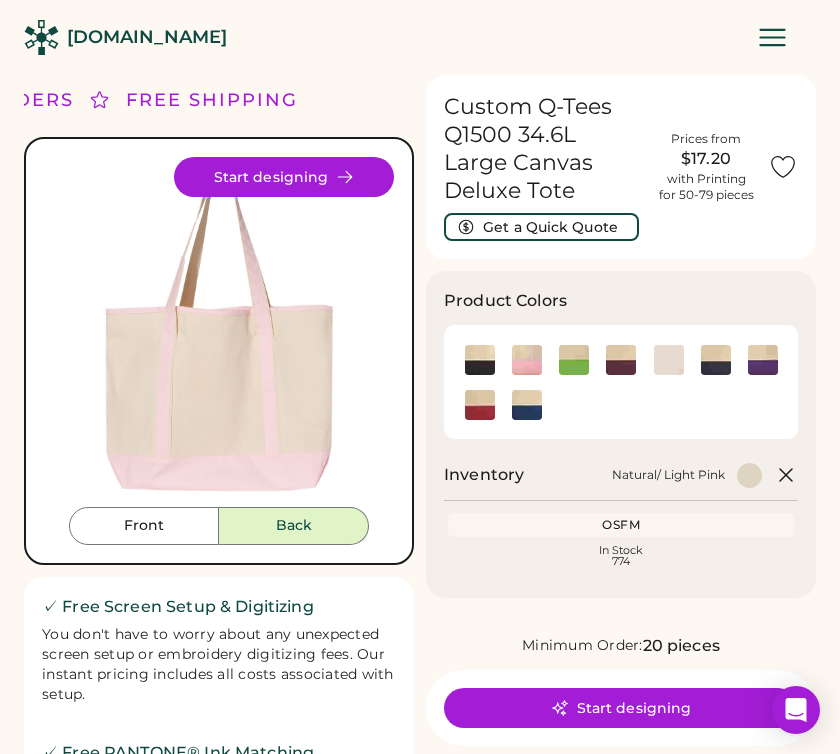 click on "Front Back Start designing" at bounding box center (219, 351) 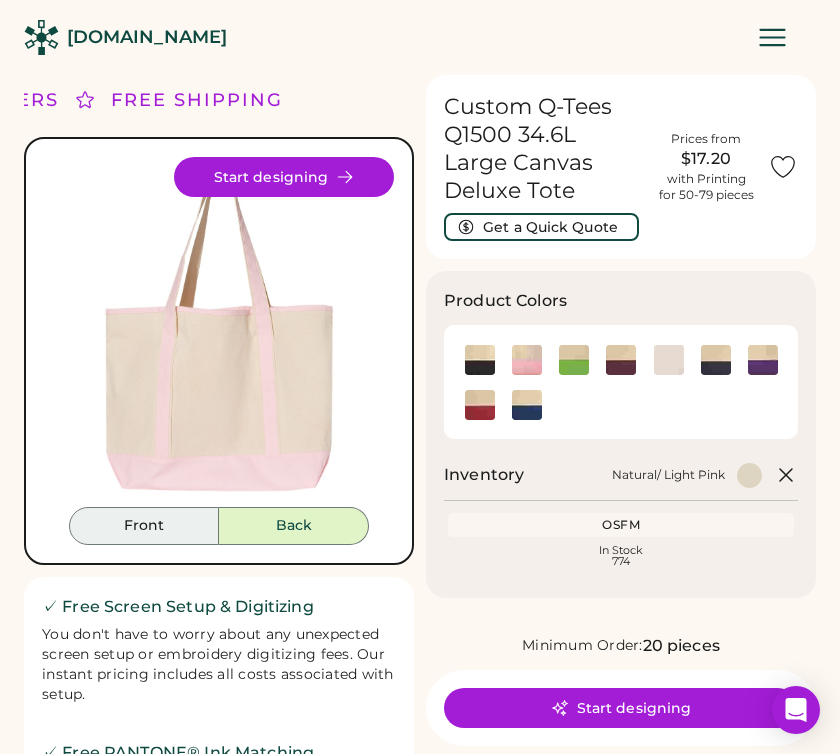 click on "Front" at bounding box center [144, 526] 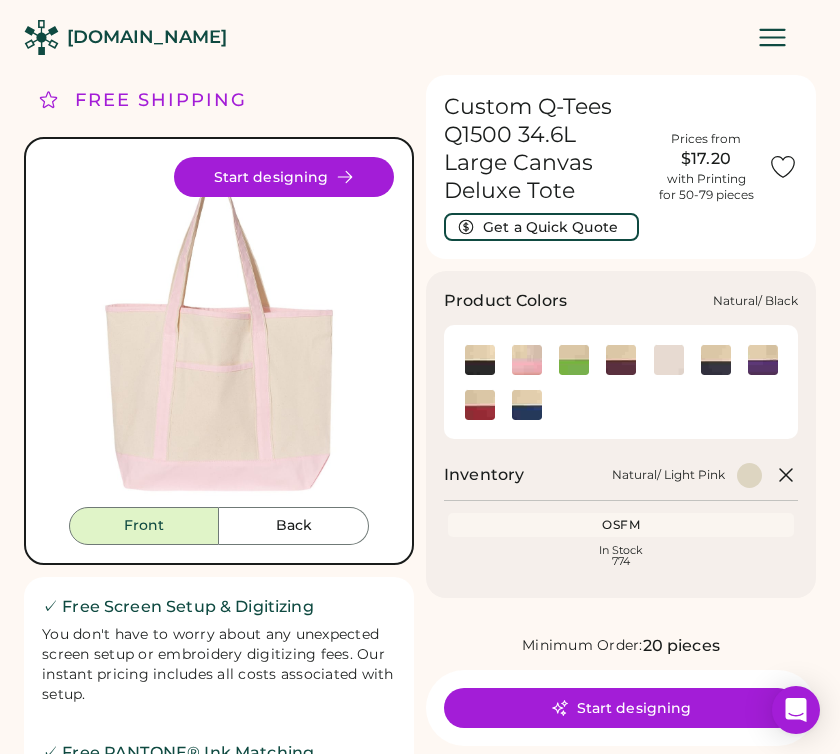 click at bounding box center [479, 359] 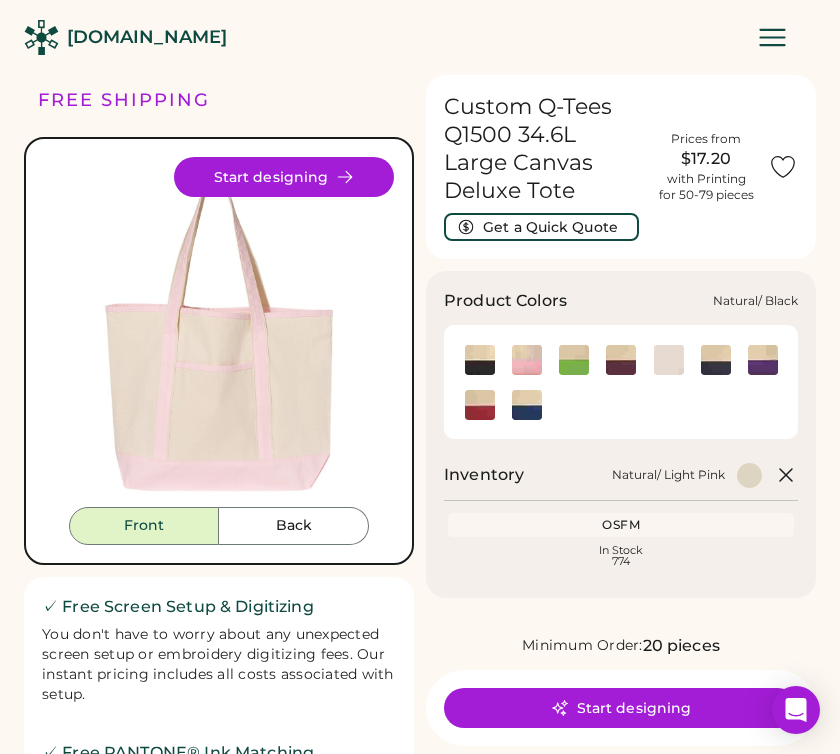 click 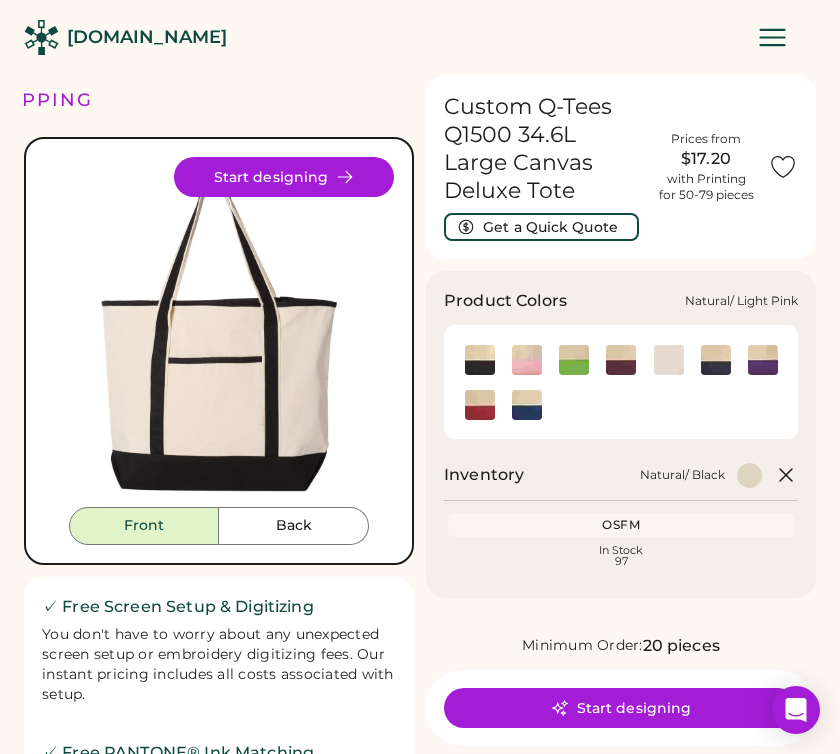 click 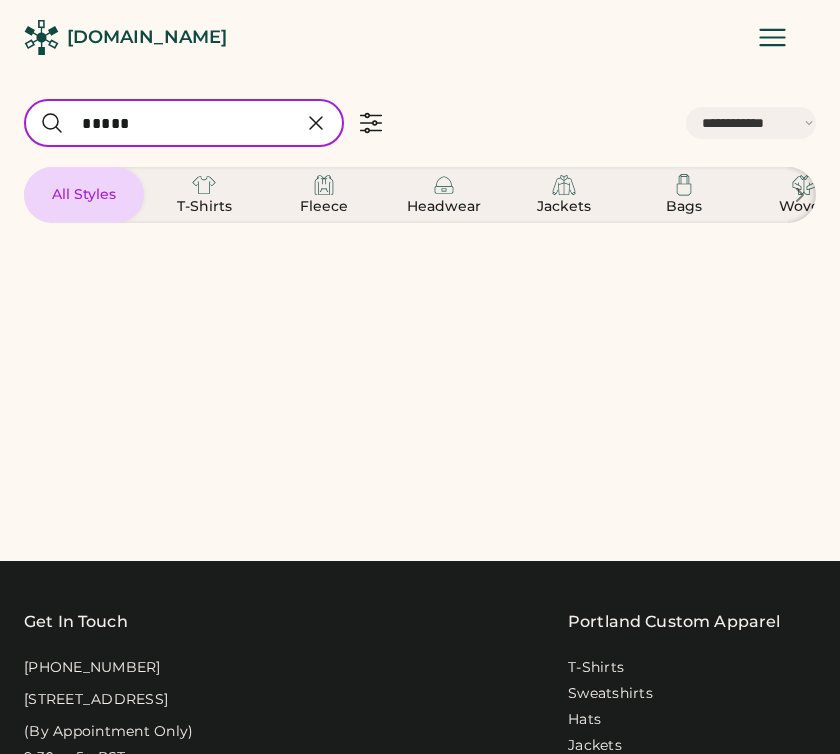 select on "*****" 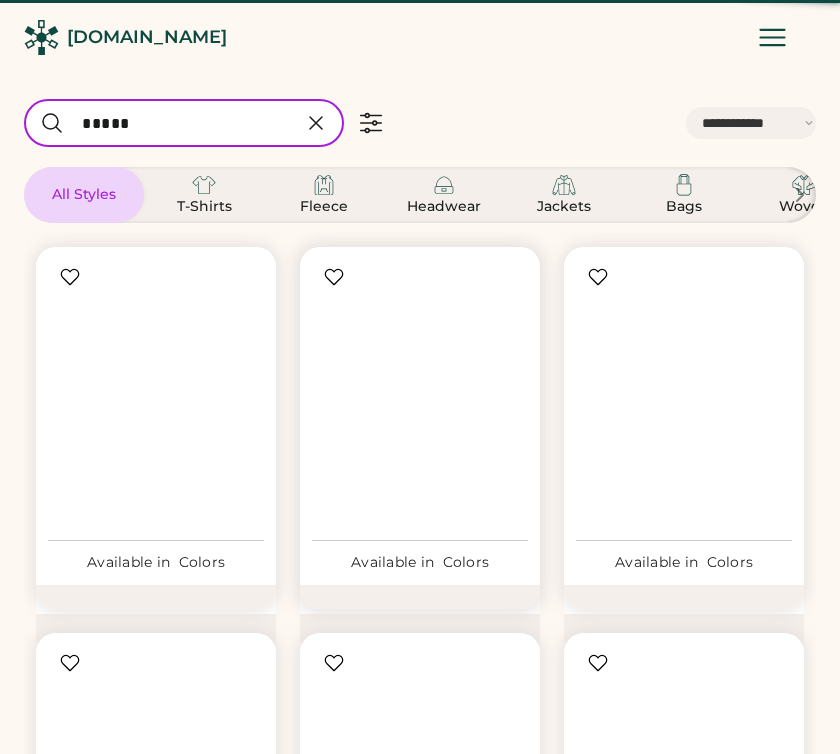 scroll, scrollTop: 0, scrollLeft: 0, axis: both 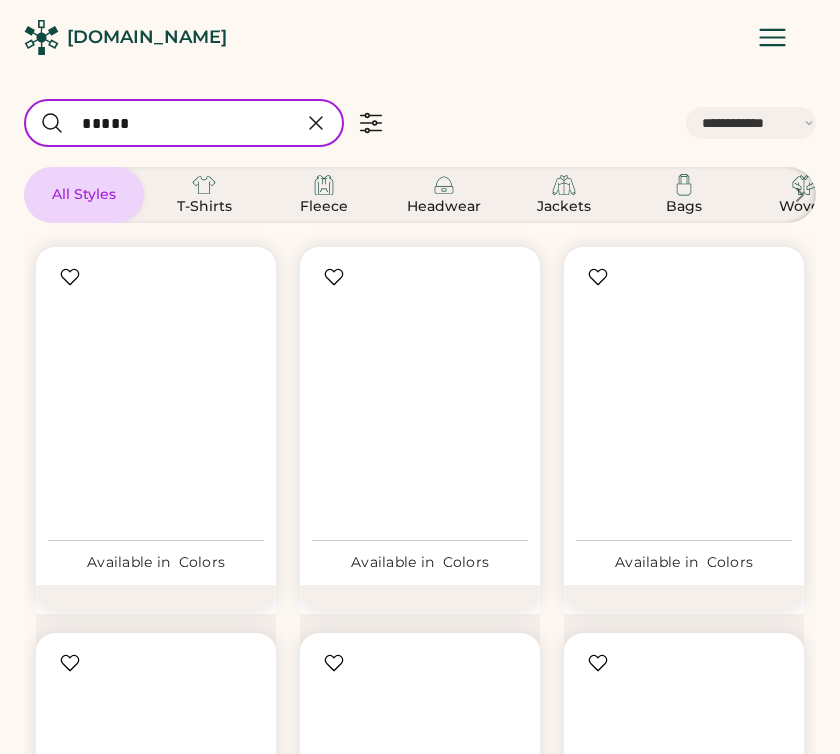 select on "*****" 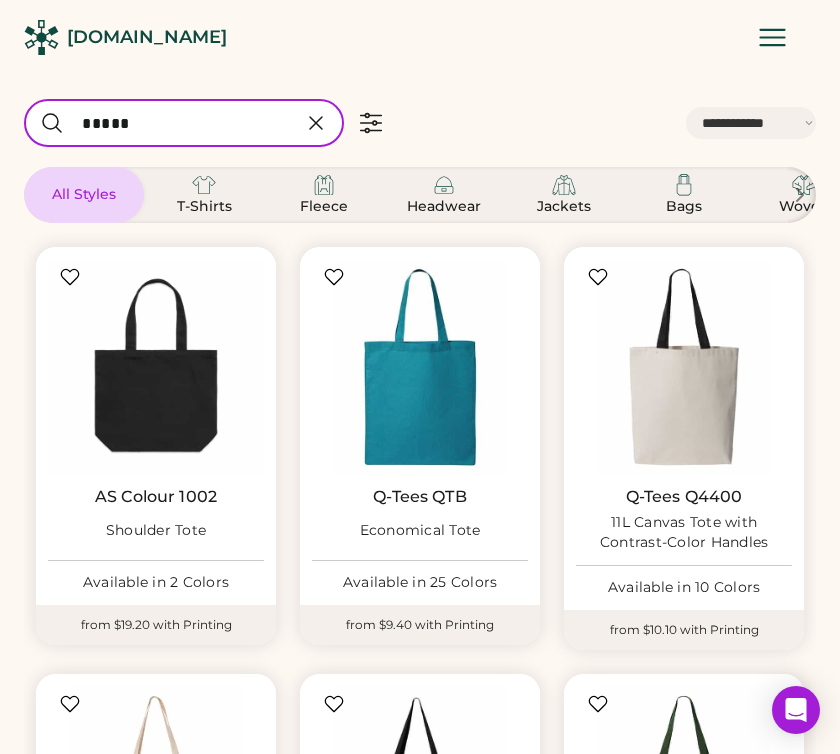 click at bounding box center [184, 123] 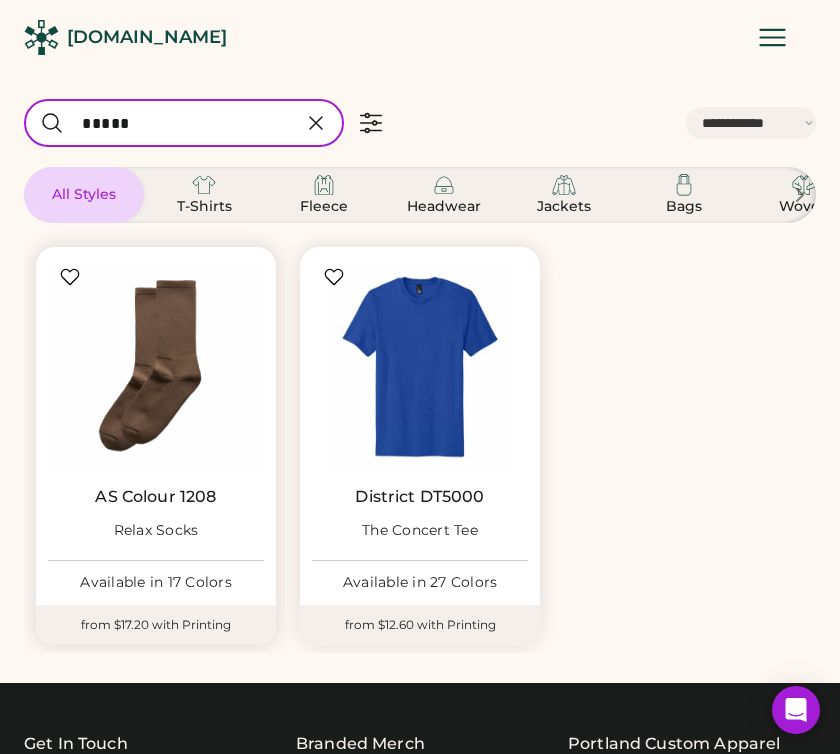 click on "AS Colour 1208" at bounding box center [155, 497] 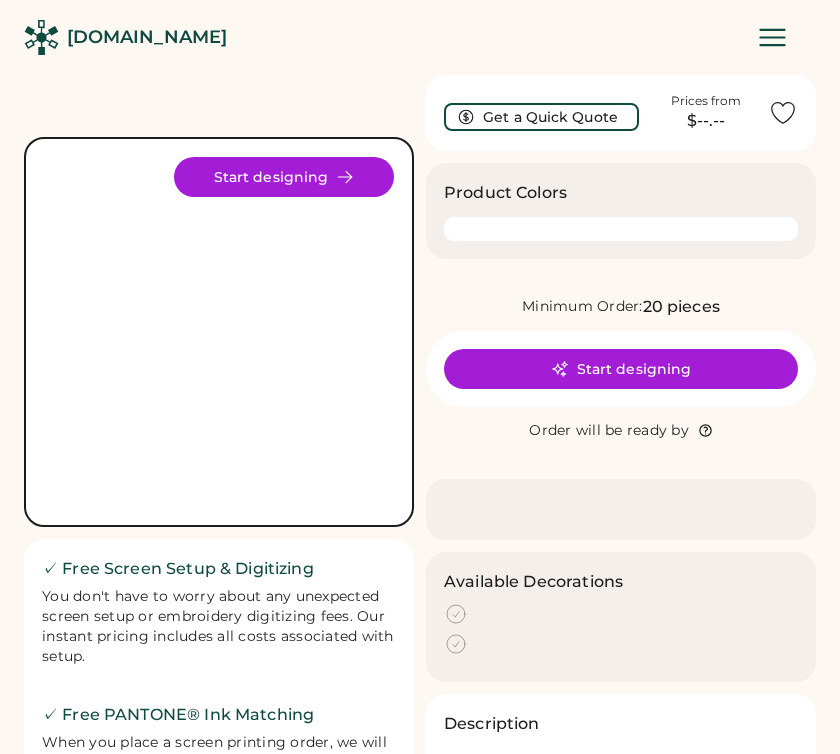 scroll, scrollTop: 0, scrollLeft: 0, axis: both 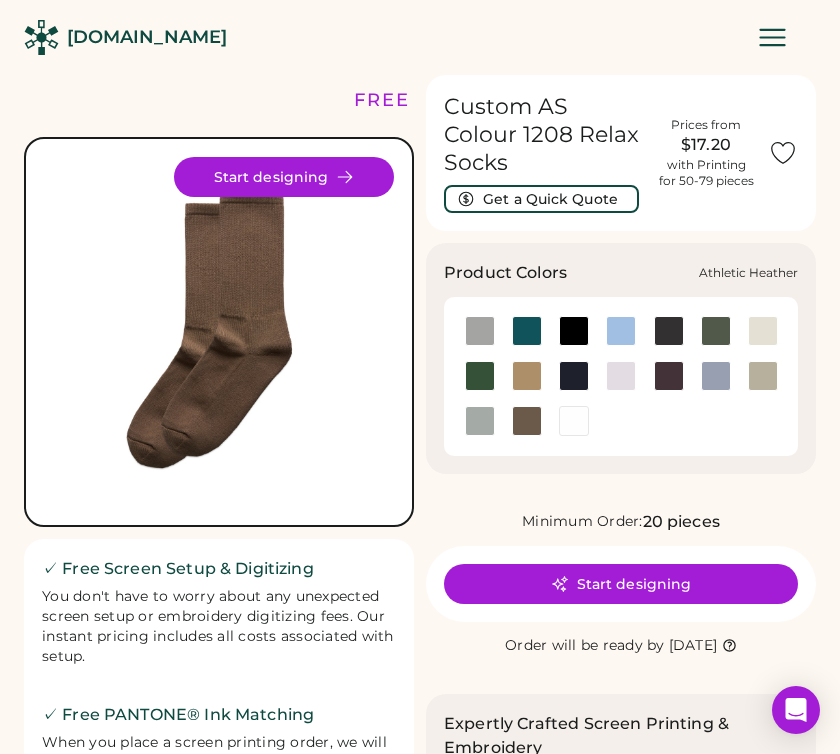 click at bounding box center (480, 331) 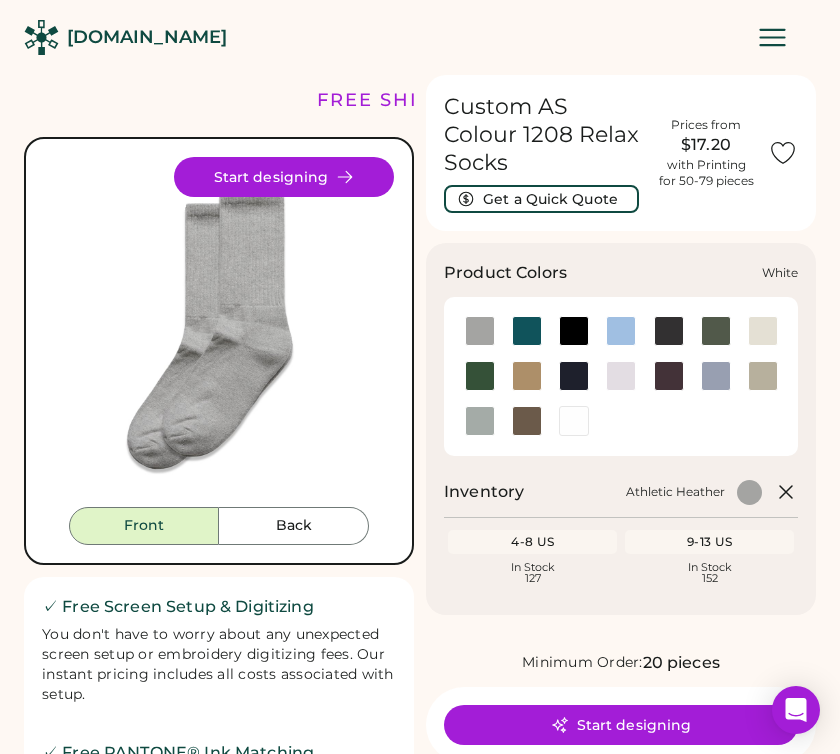 click at bounding box center (574, 421) 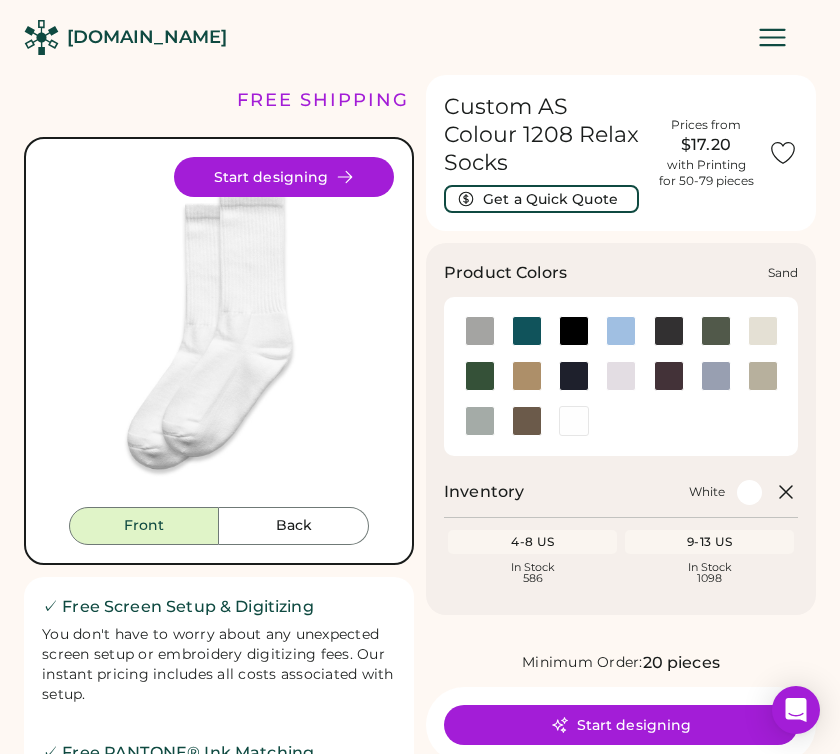 click at bounding box center (763, 331) 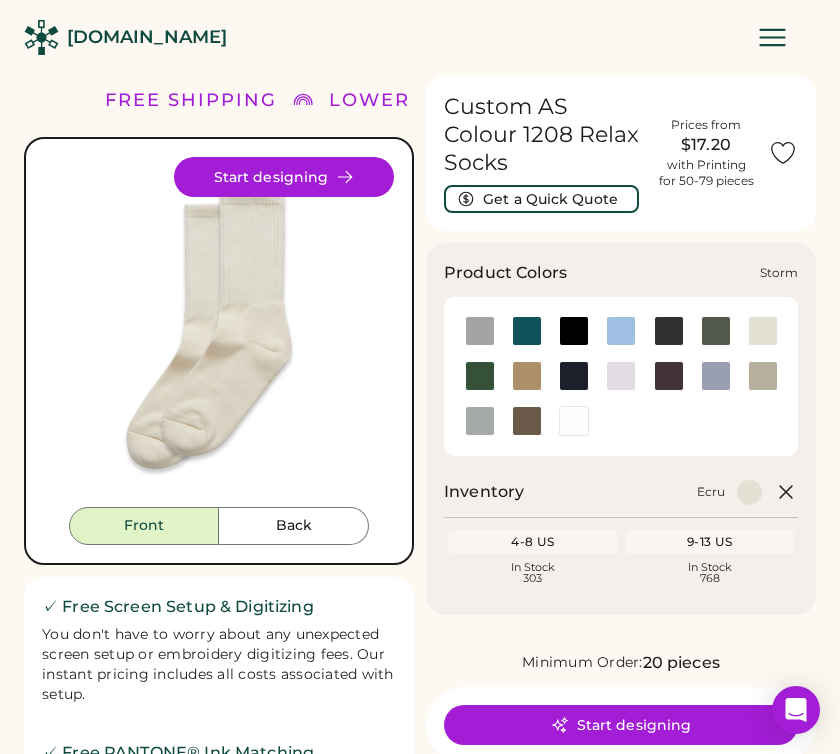 click at bounding box center [480, 421] 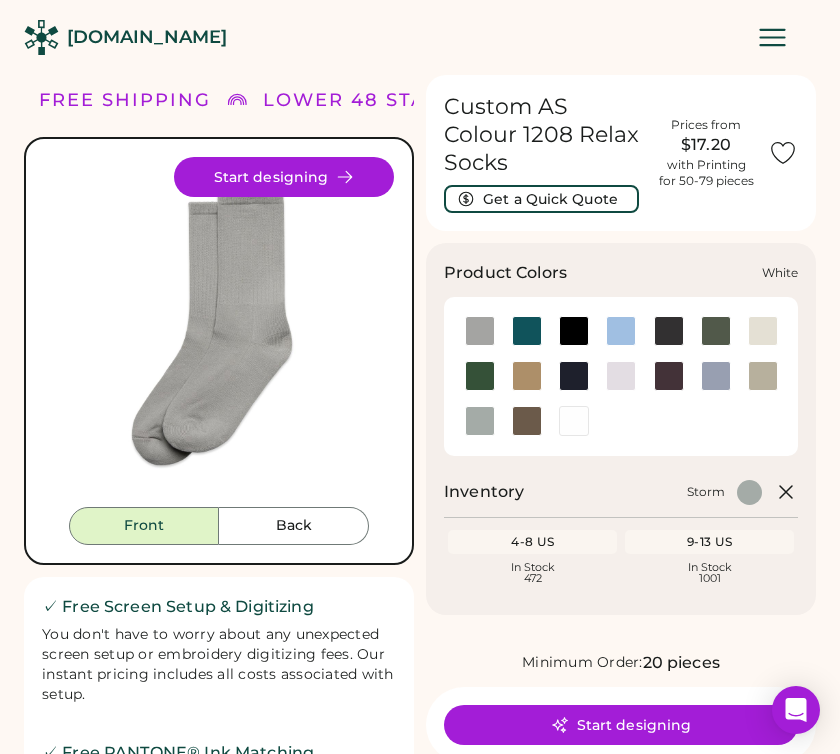 click at bounding box center [574, 421] 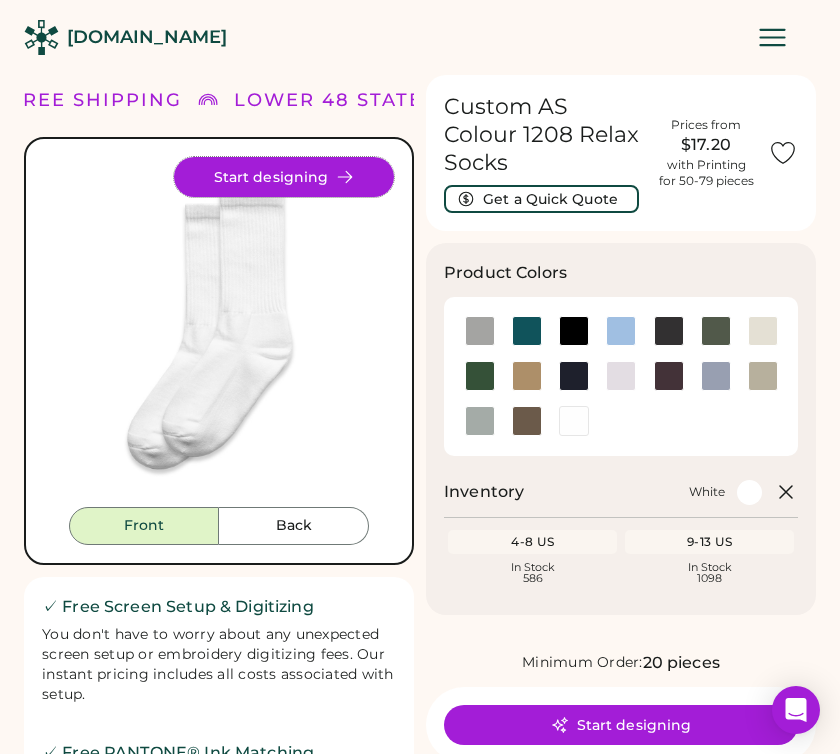 click on "Start designing" at bounding box center [284, 177] 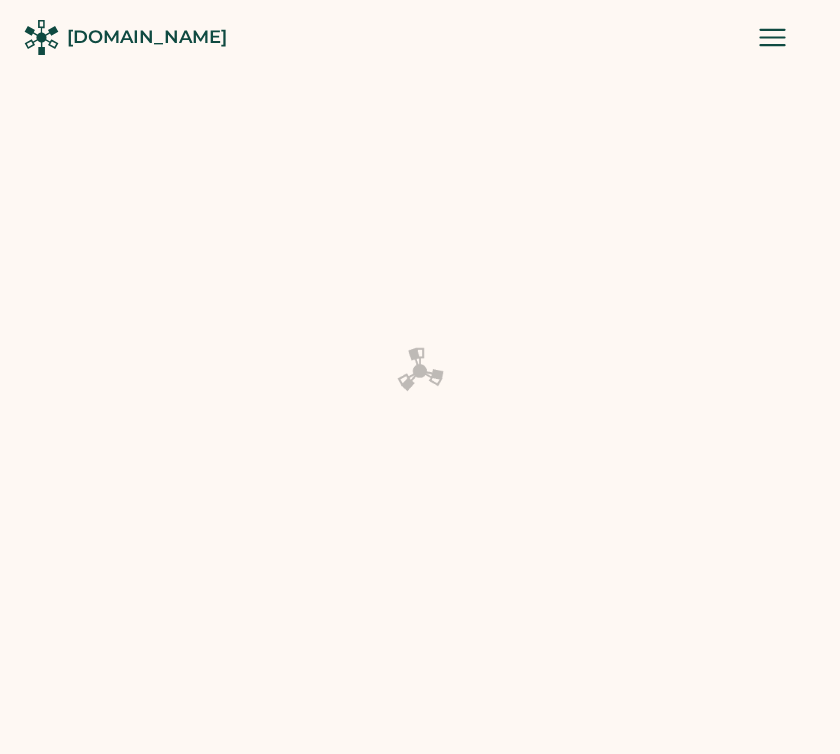 scroll, scrollTop: 0, scrollLeft: 0, axis: both 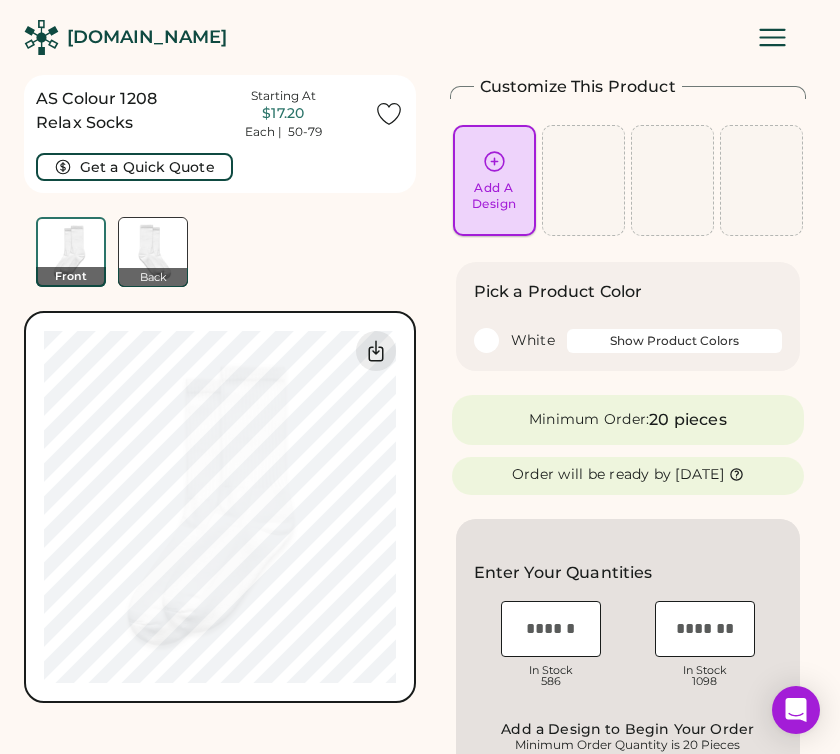 click on "Add A
Design" at bounding box center (494, 180) 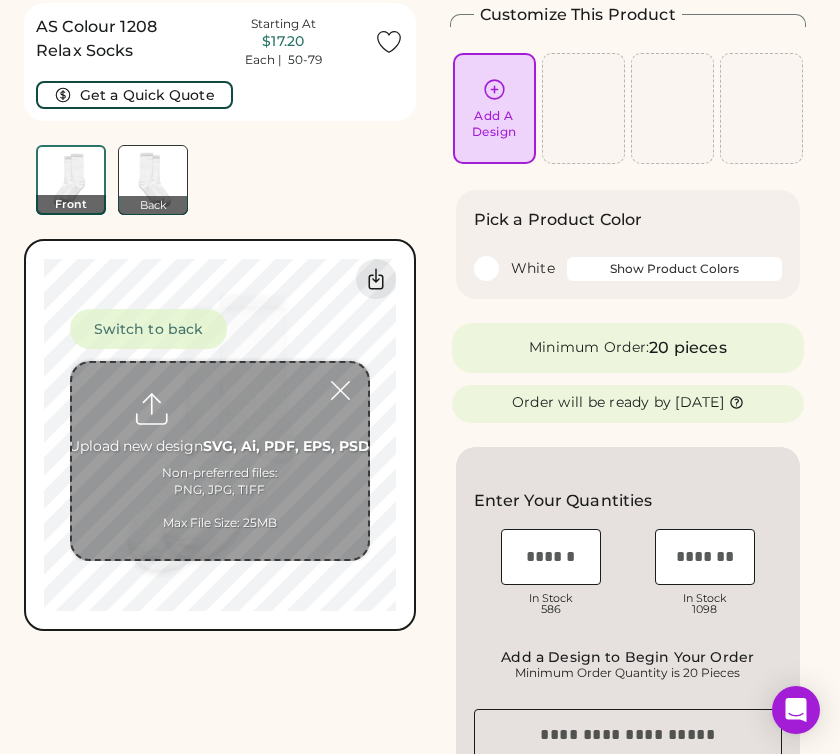 scroll, scrollTop: 75, scrollLeft: 0, axis: vertical 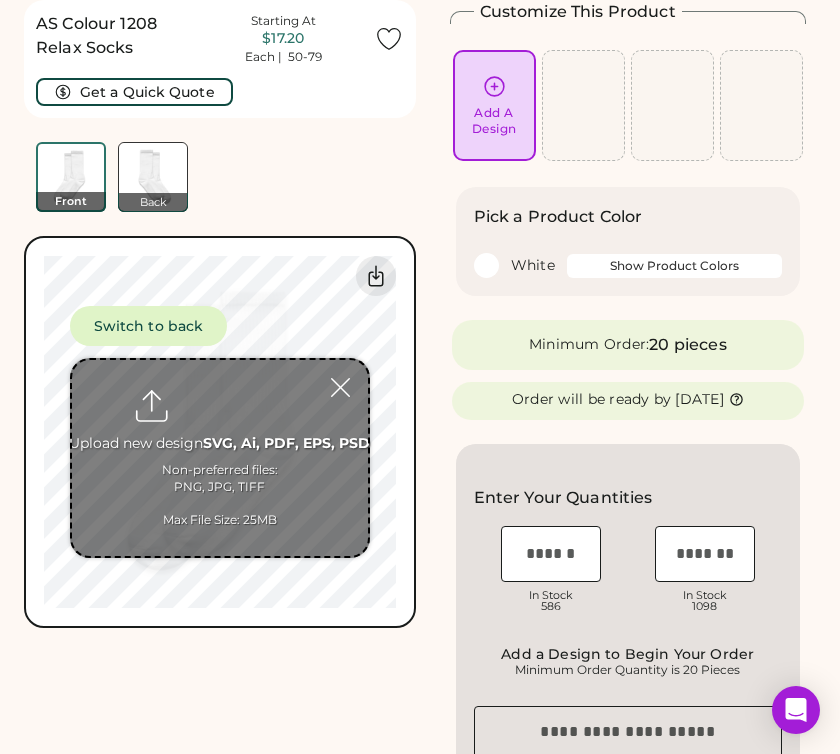 click at bounding box center (220, 458) 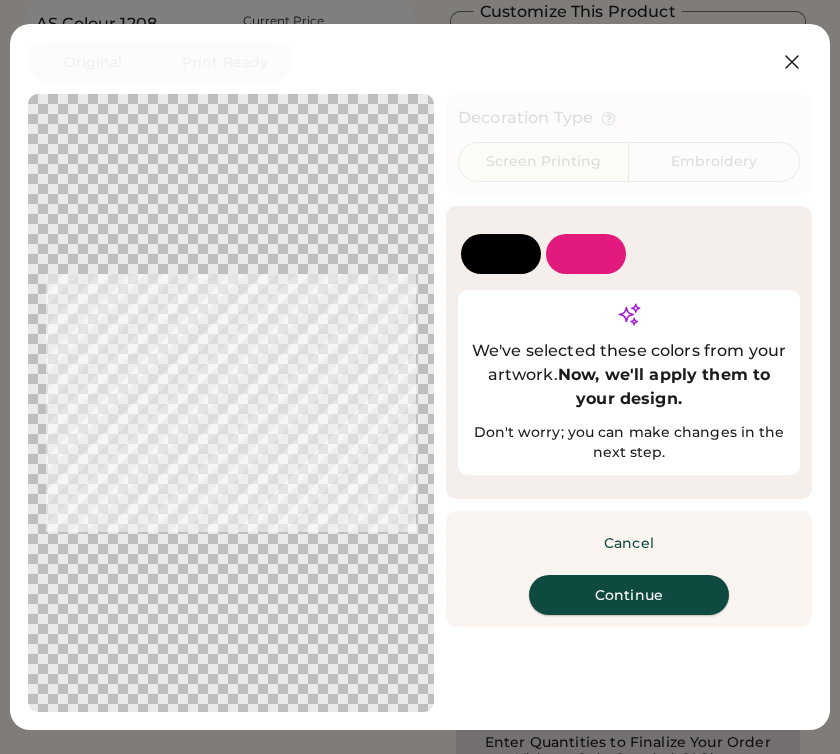 click on "Continue" at bounding box center (629, 595) 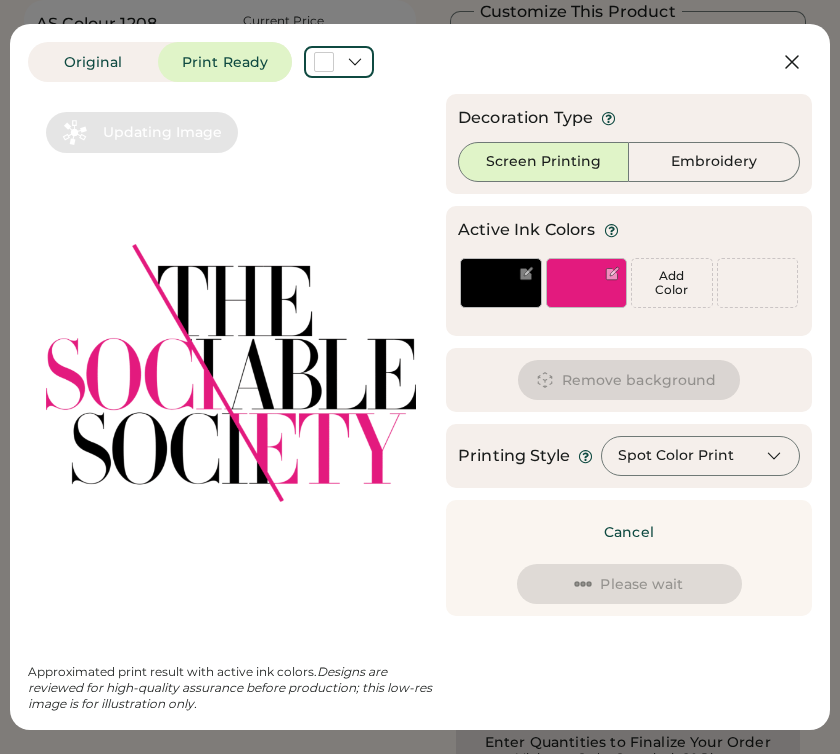 click on "Cancel Please wait Preparing changes" at bounding box center (629, 558) 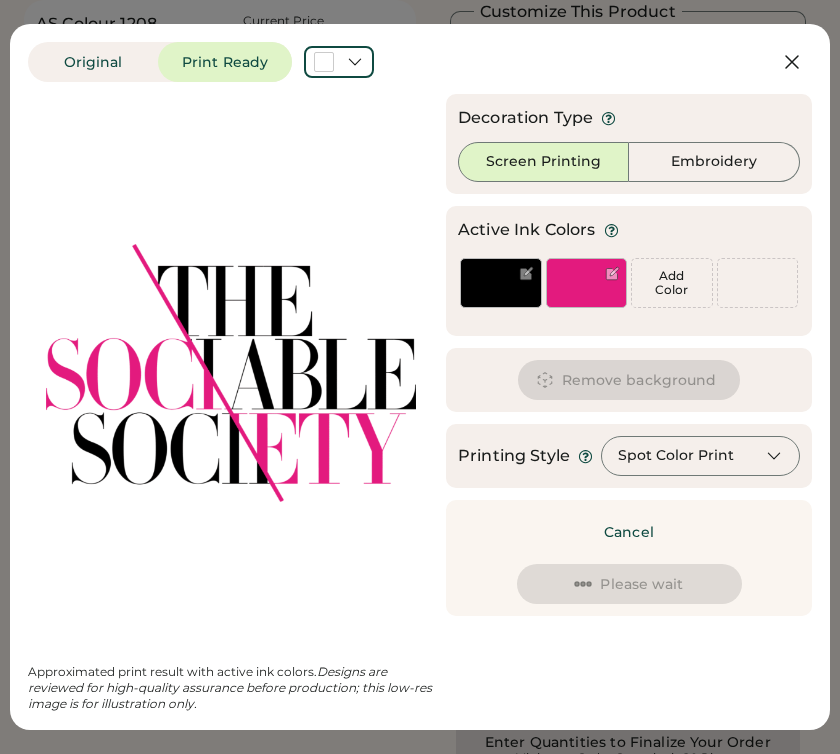 scroll, scrollTop: 0, scrollLeft: 0, axis: both 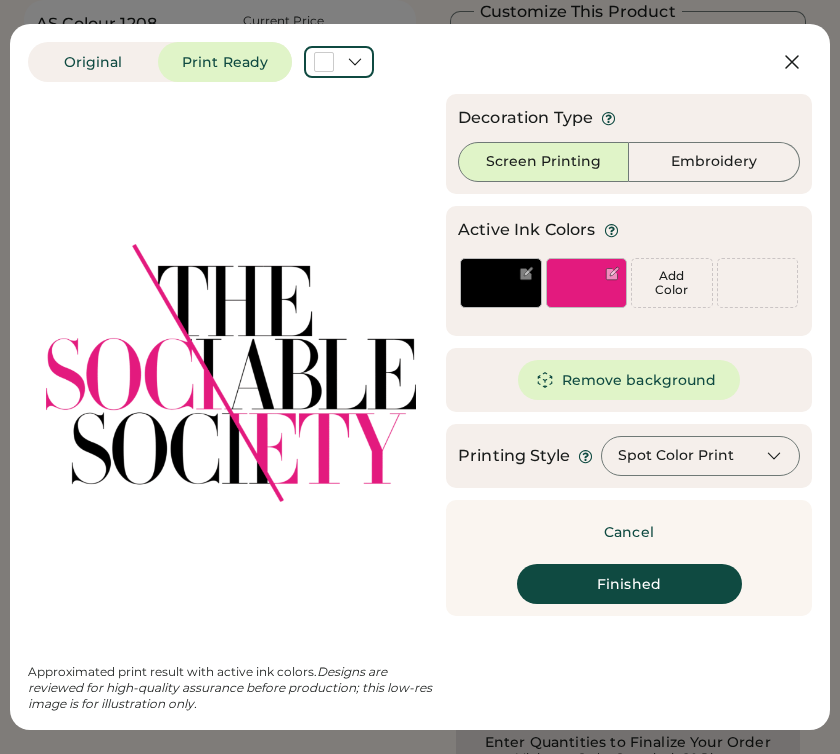 click on "Spot Color Print" at bounding box center [676, 456] 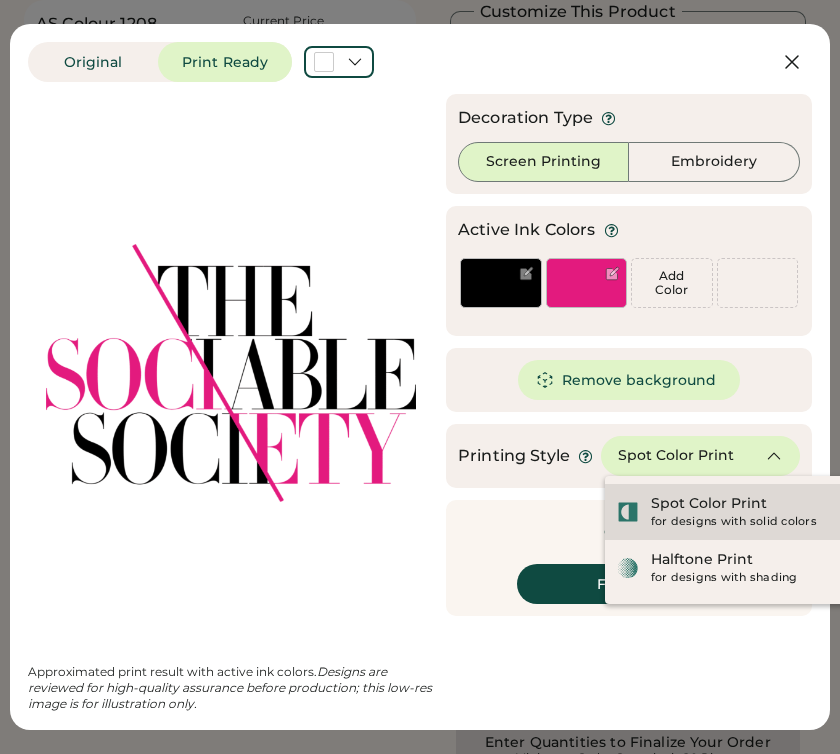 click on "for designs with solid colors" at bounding box center (747, 522) 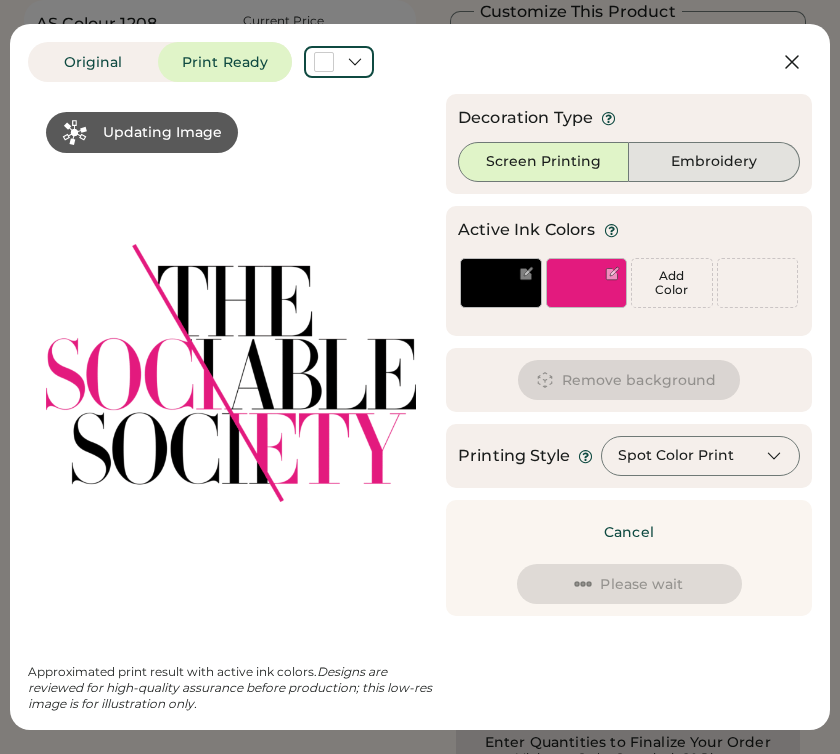 click on "Embroidery" at bounding box center (714, 162) 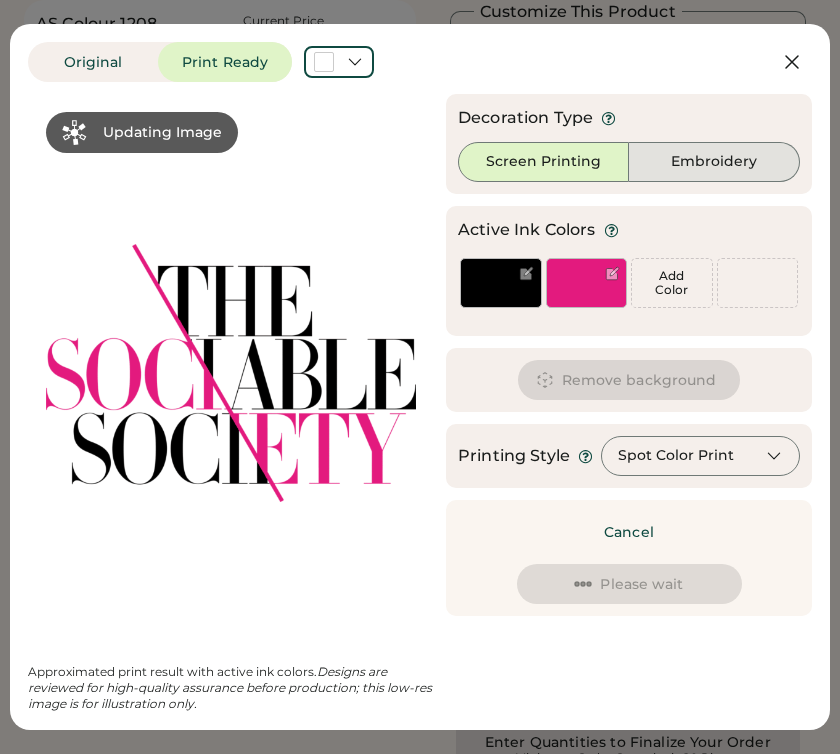 click on "Embroidery" at bounding box center [714, 162] 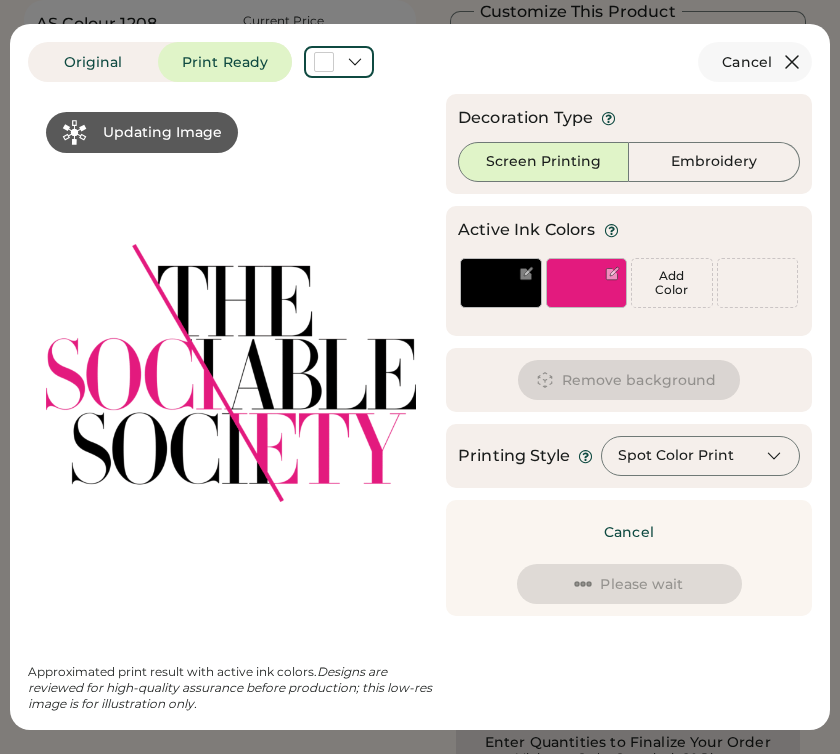 click 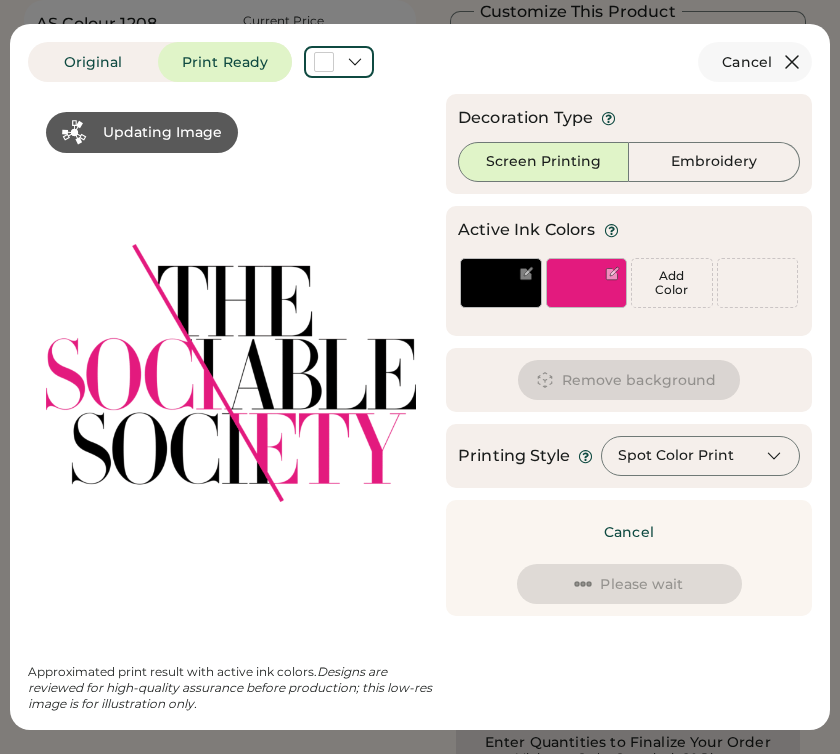 click at bounding box center (761, 105) 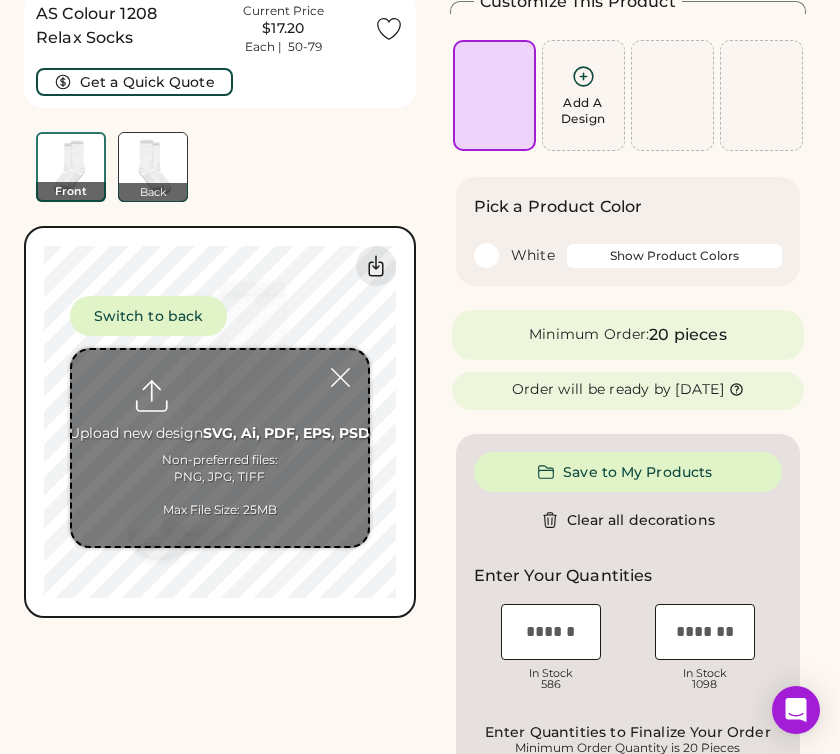 scroll, scrollTop: 0, scrollLeft: 0, axis: both 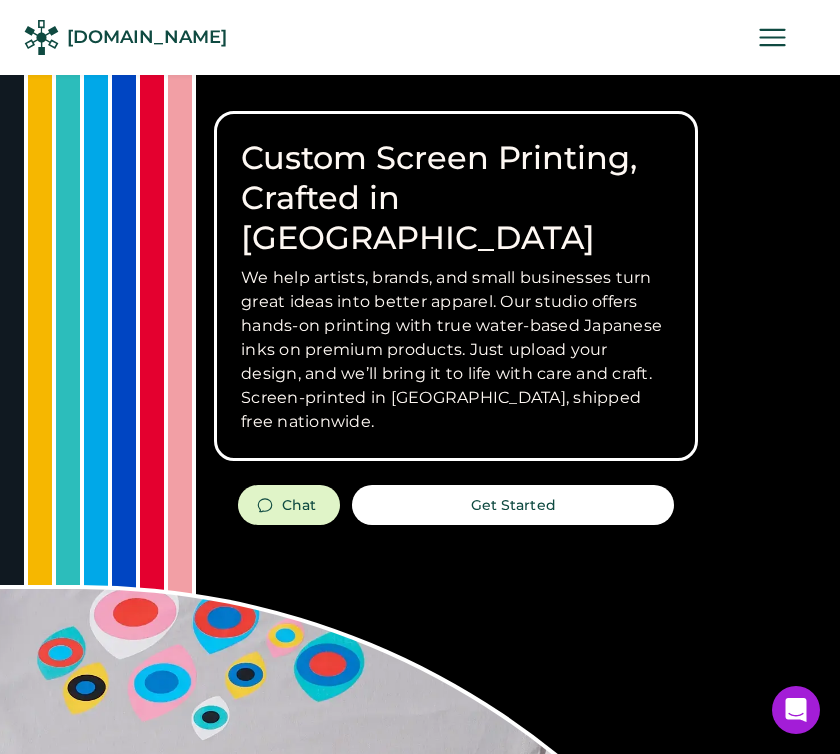 click 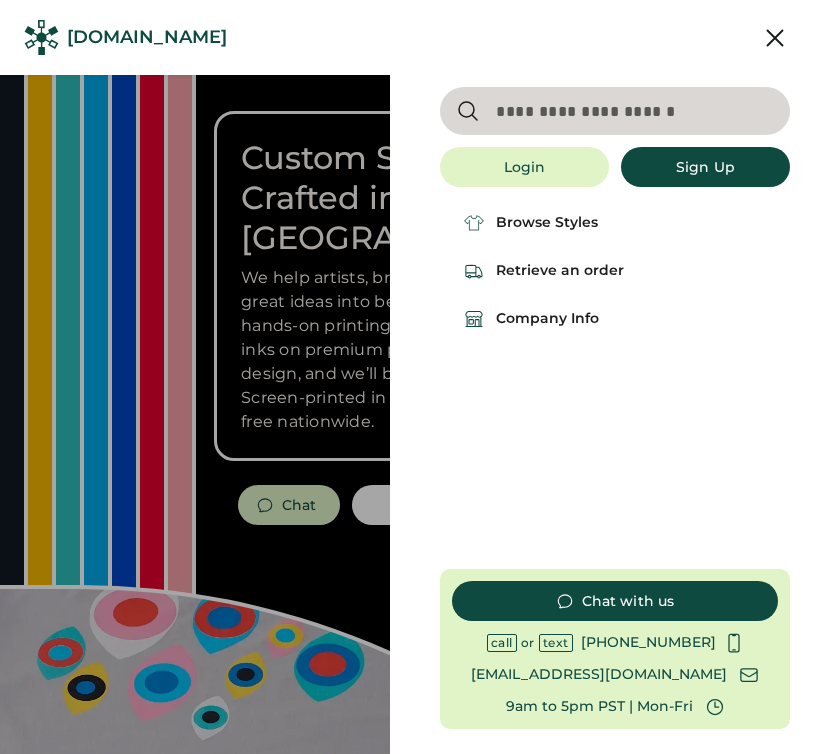 click at bounding box center (615, 111) 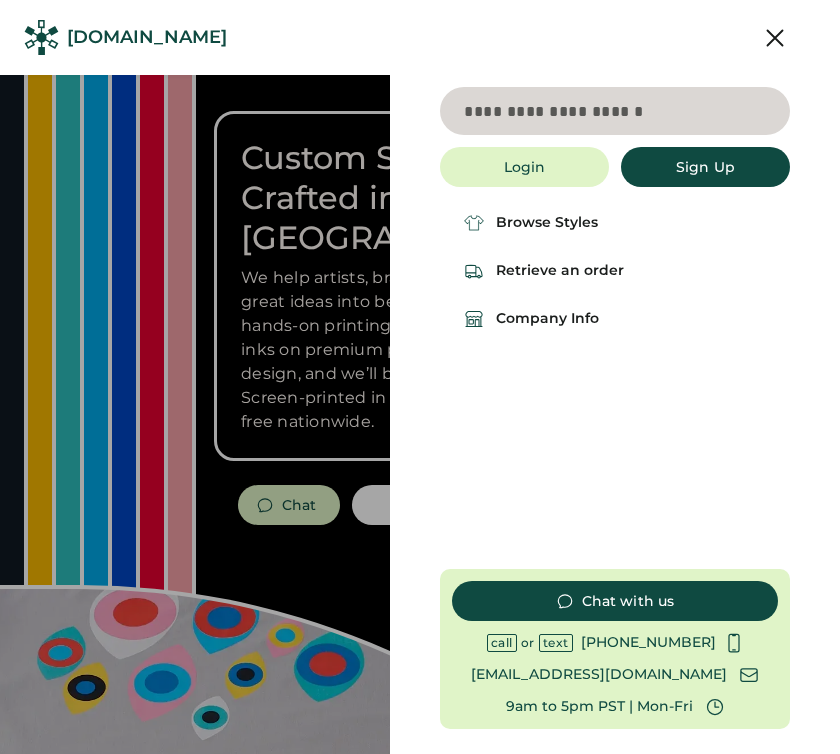 type on "*" 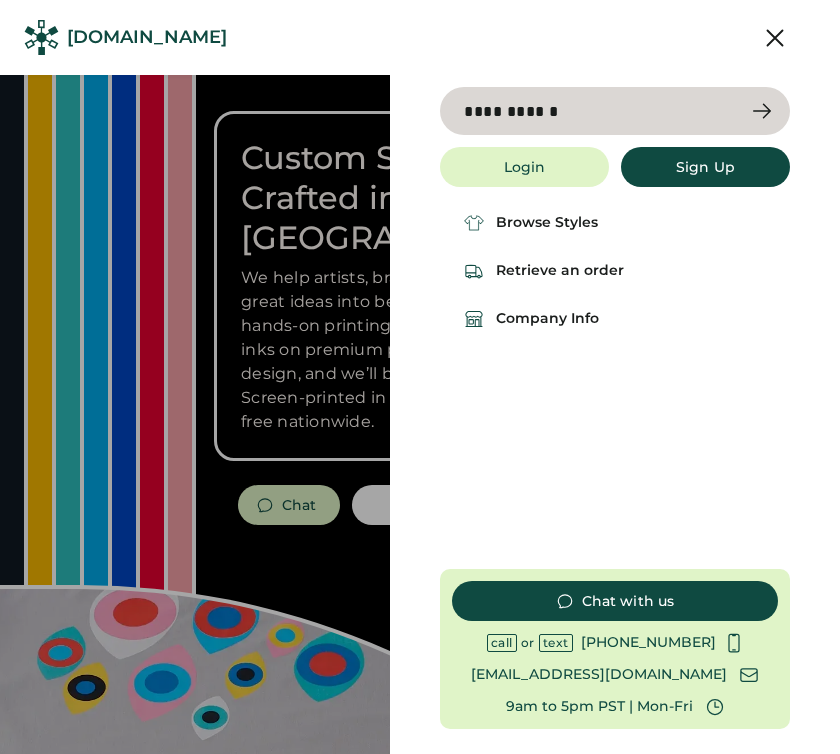 type on "**********" 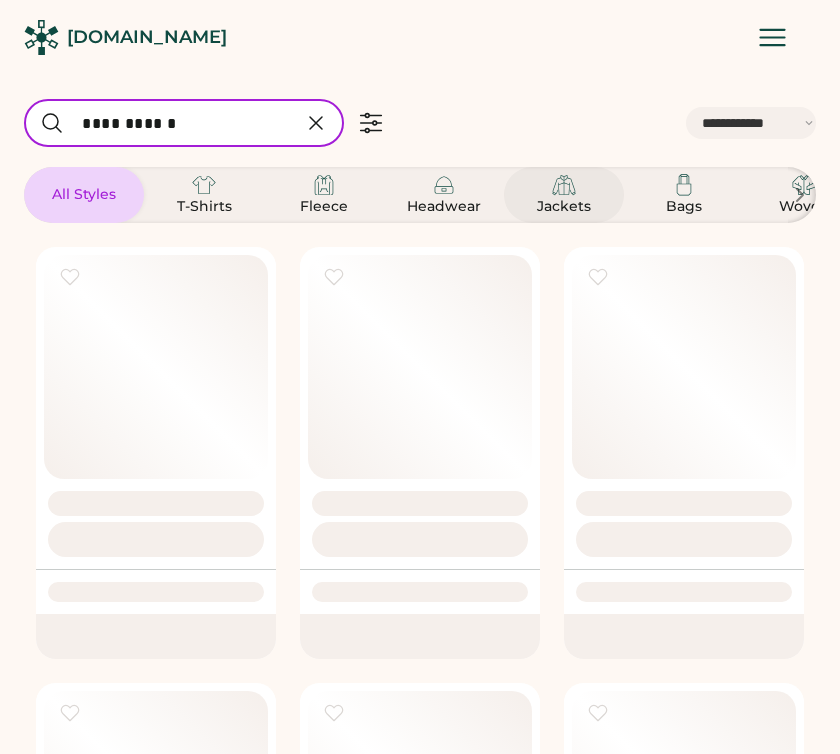 select on "*****" 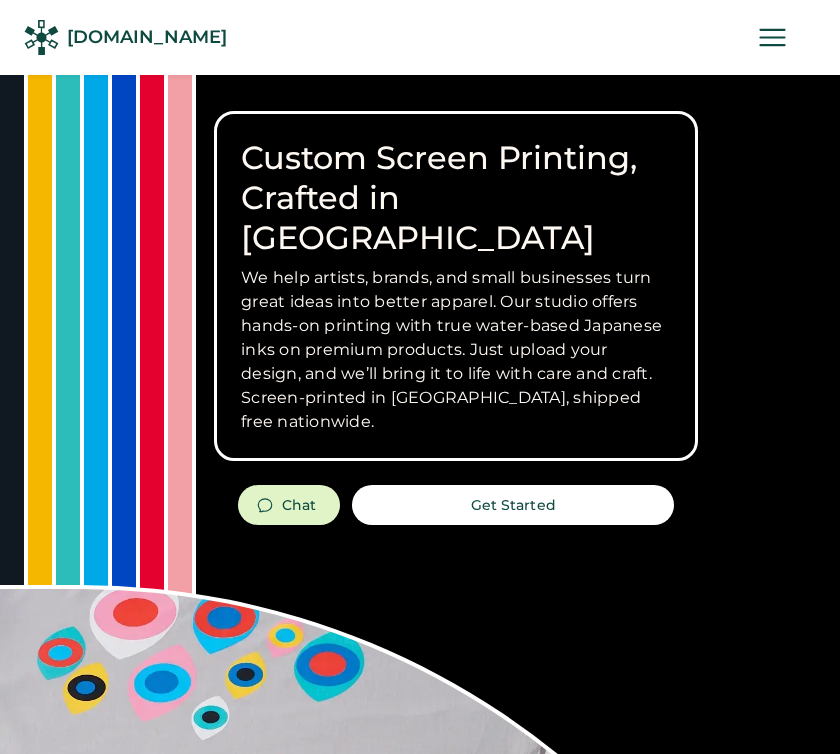 scroll, scrollTop: 0, scrollLeft: 0, axis: both 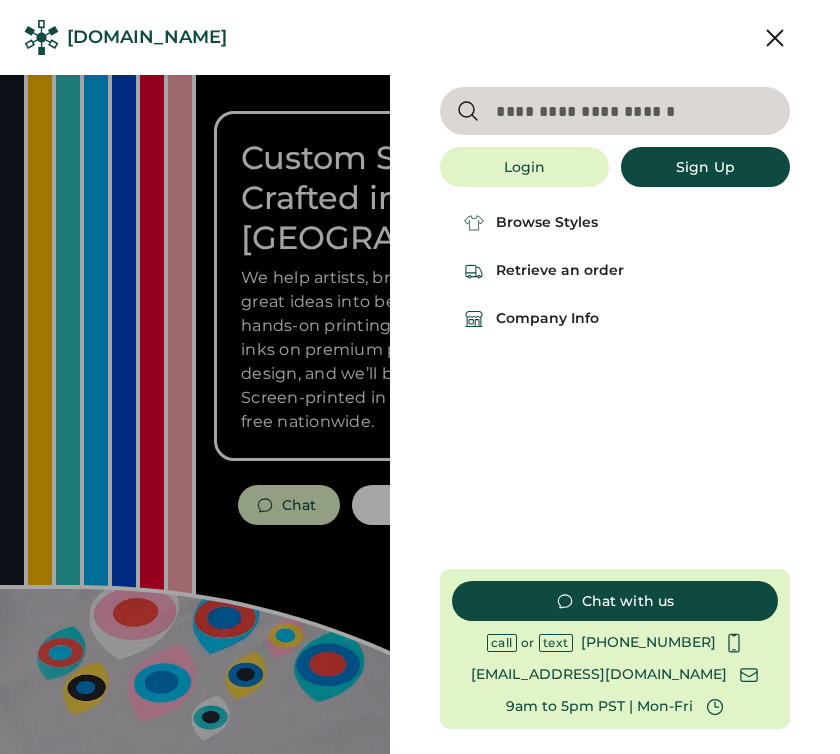 click at bounding box center (615, 111) 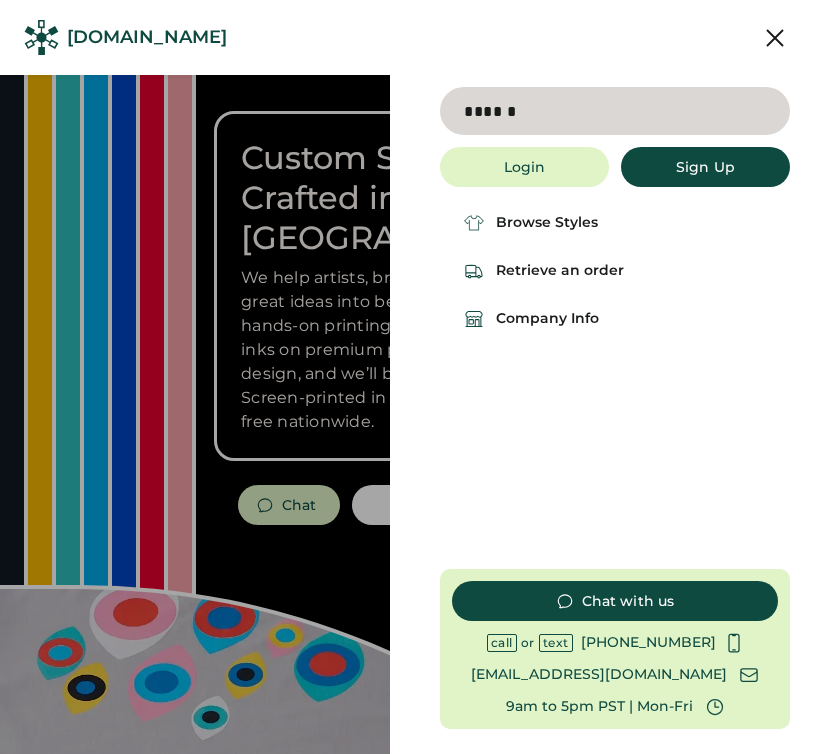 type on "******" 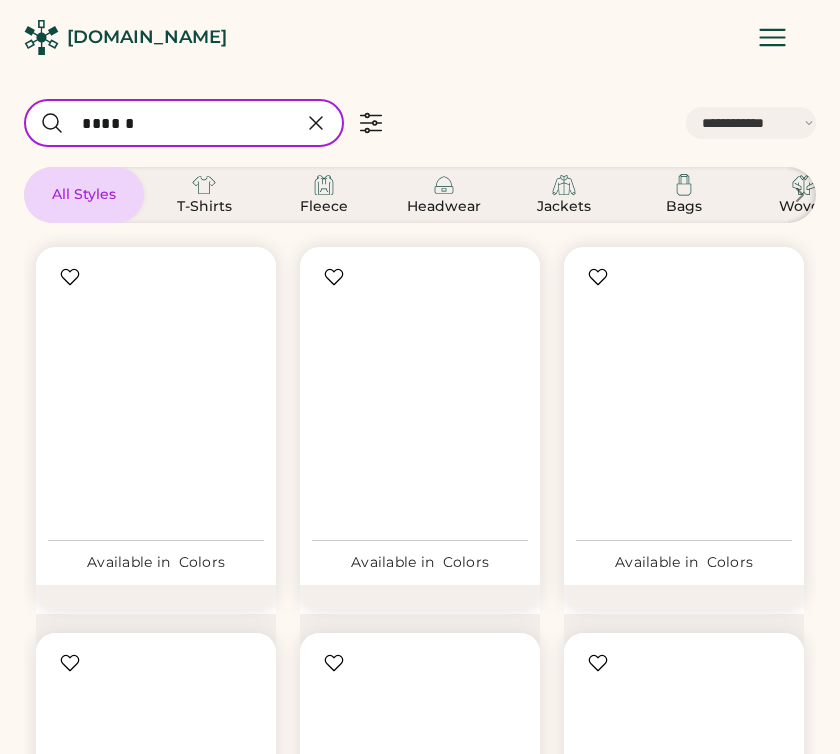 select on "*****" 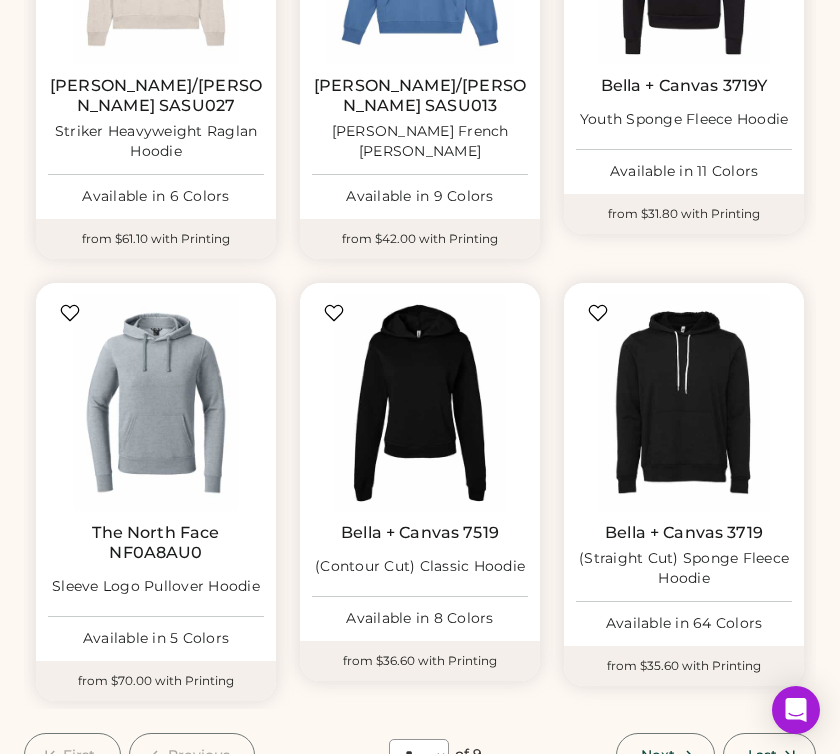 scroll, scrollTop: 1465, scrollLeft: 0, axis: vertical 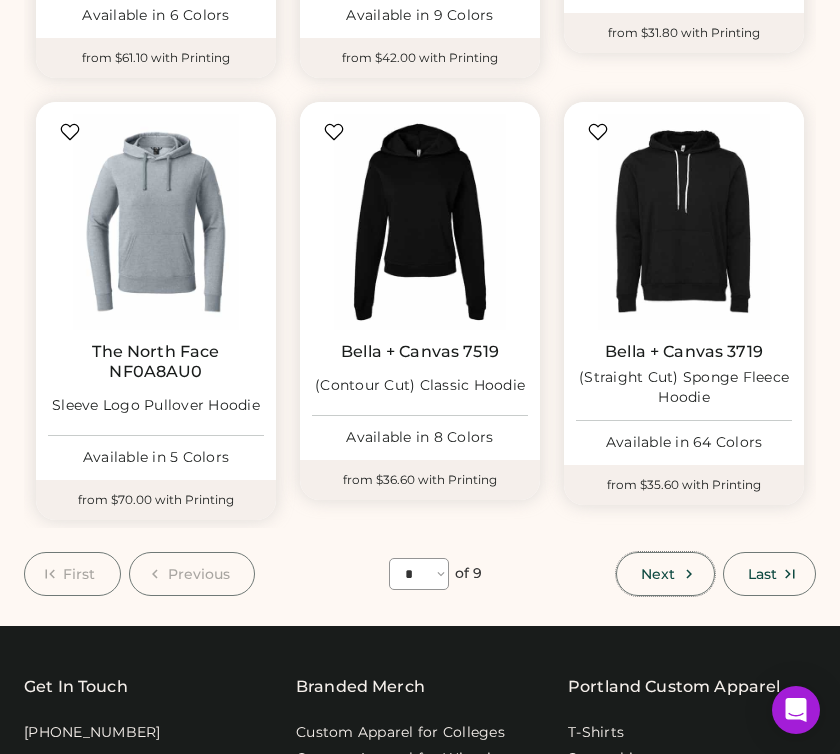 click on "Next" at bounding box center [658, 574] 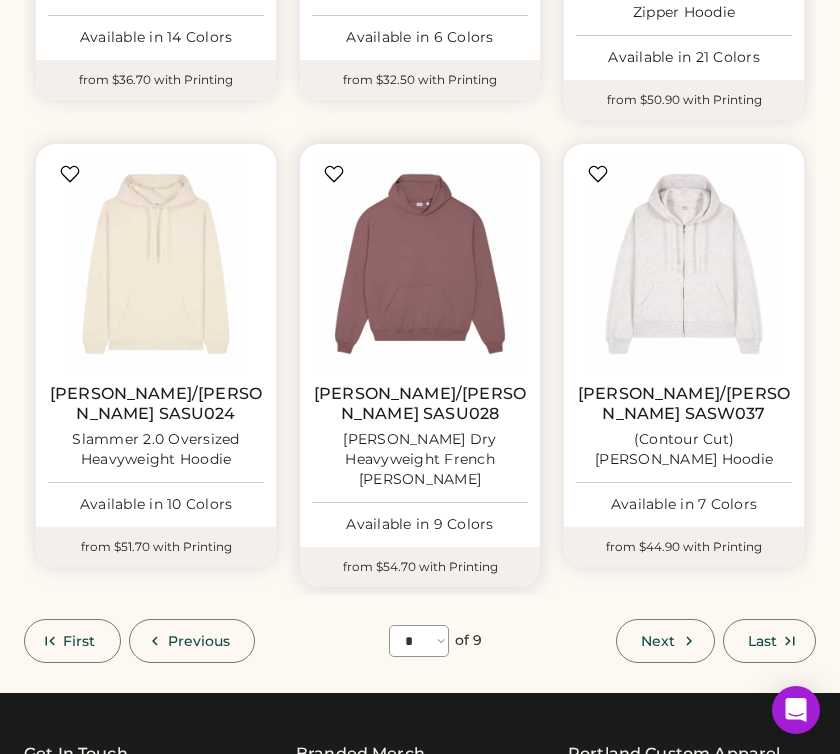 scroll, scrollTop: 1433, scrollLeft: 0, axis: vertical 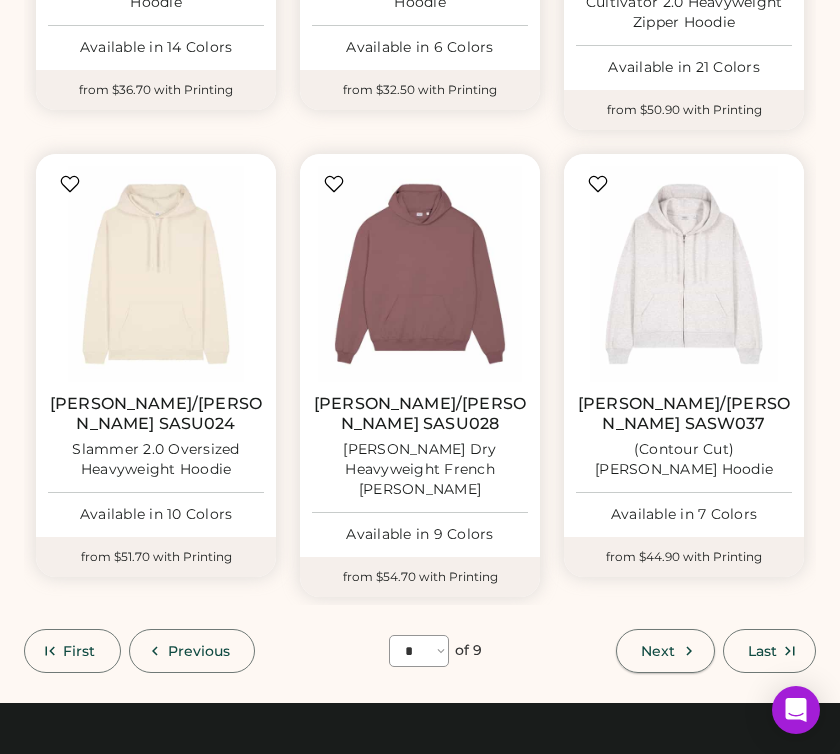 click on "Next" at bounding box center (658, 651) 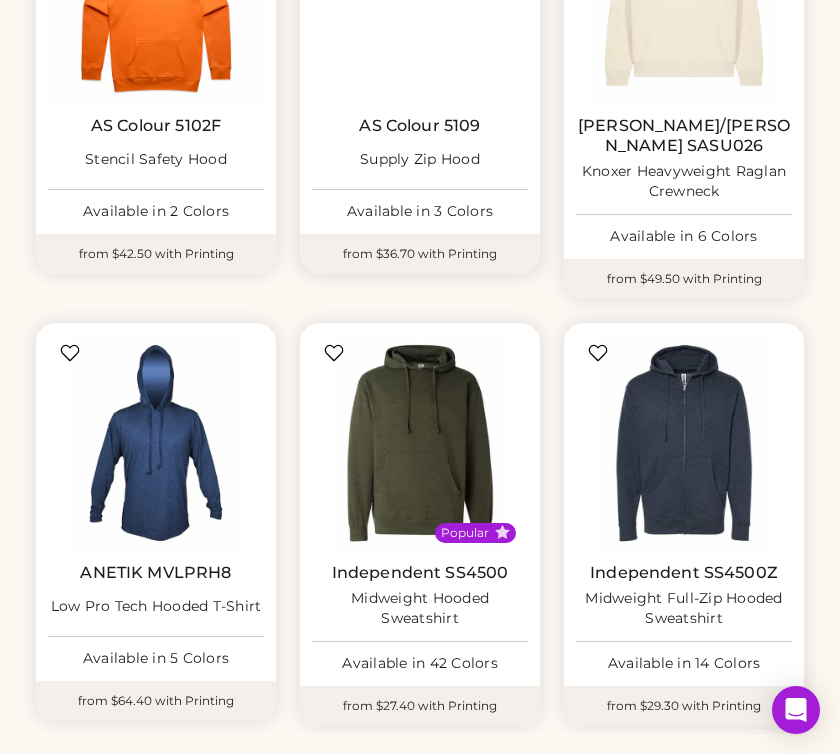scroll, scrollTop: 1379, scrollLeft: 0, axis: vertical 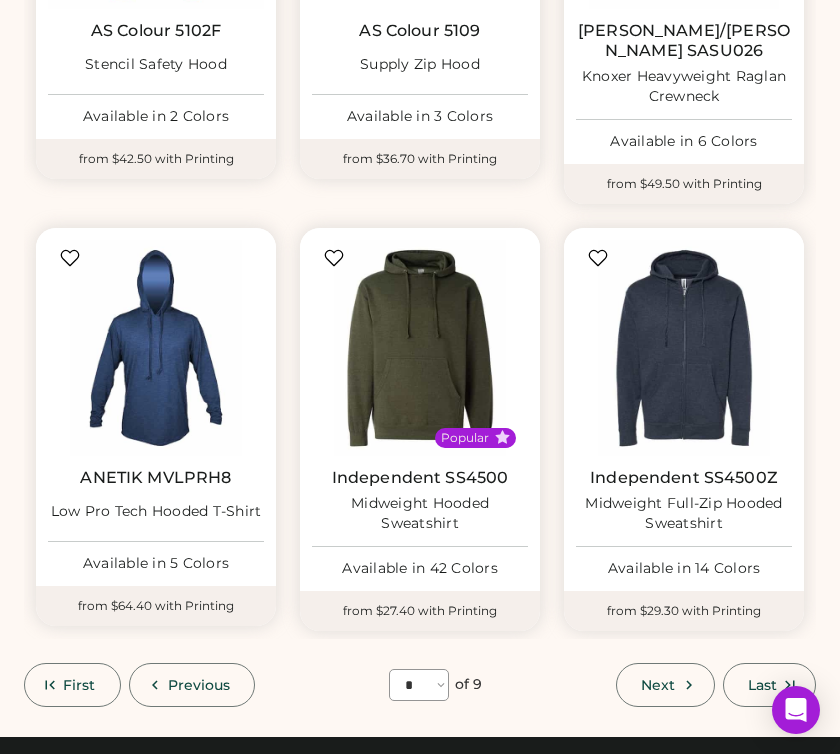 click on "Next" at bounding box center (665, 685) 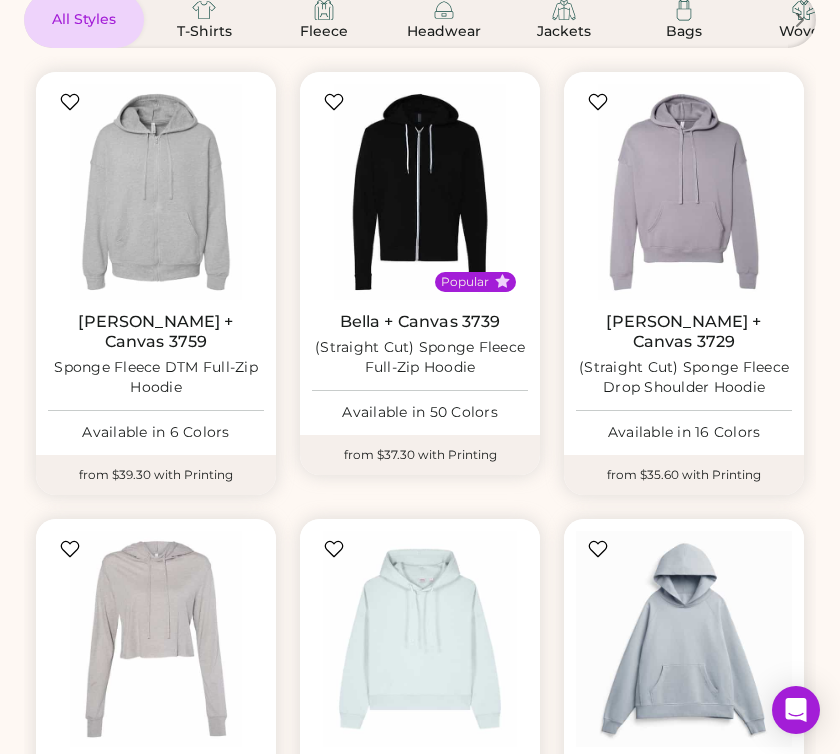 scroll, scrollTop: 87, scrollLeft: 0, axis: vertical 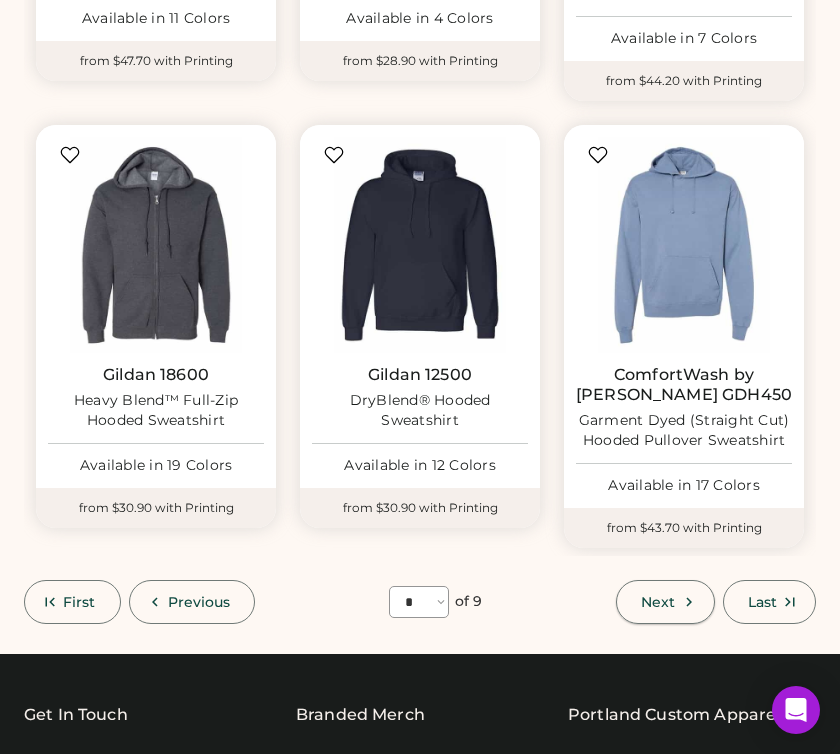 click on "Next" at bounding box center [665, 602] 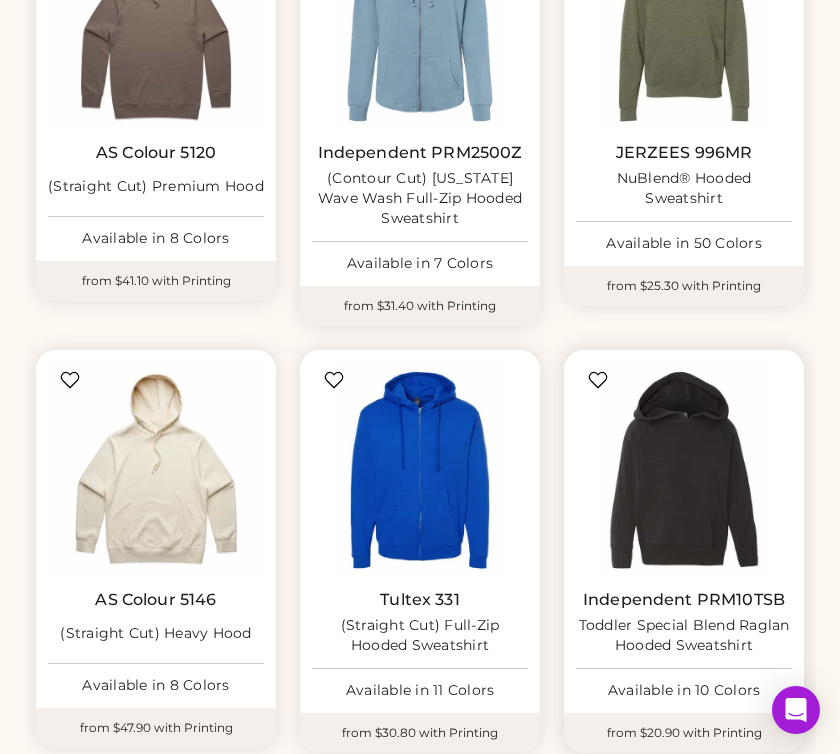 scroll, scrollTop: 1388, scrollLeft: 0, axis: vertical 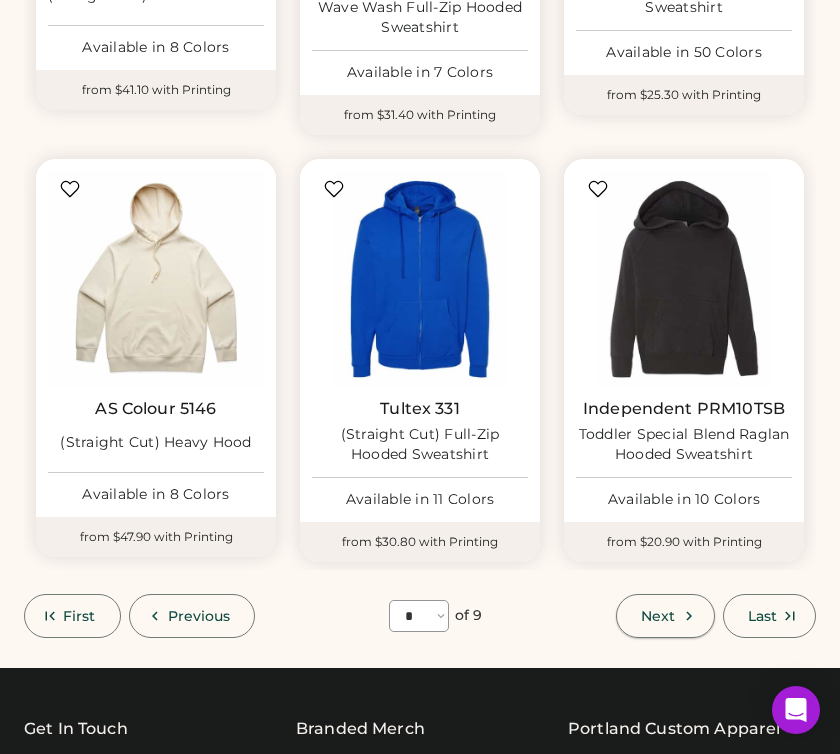 click on "Next" at bounding box center [665, 616] 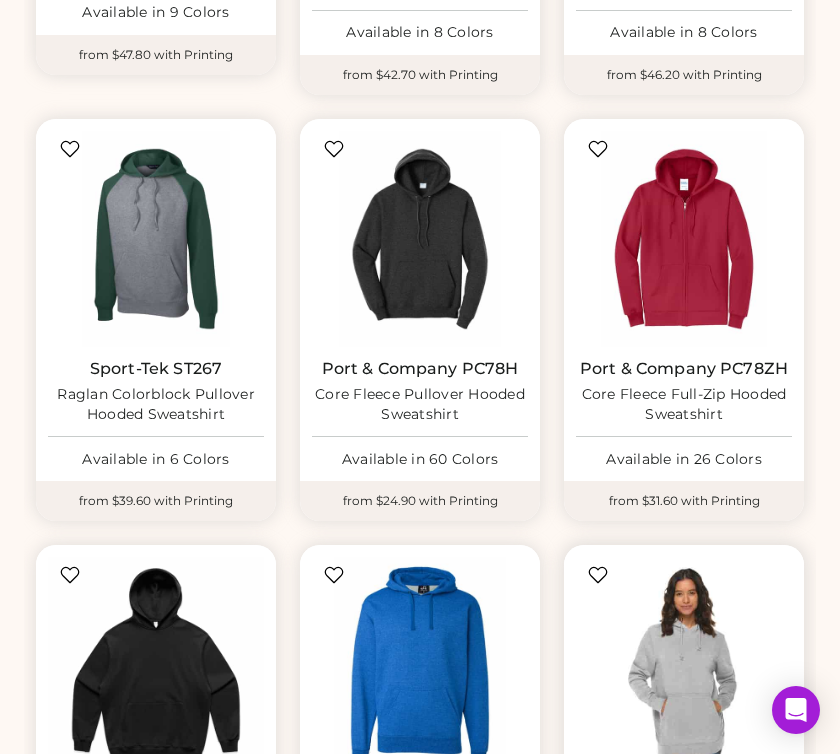 scroll, scrollTop: 0, scrollLeft: 0, axis: both 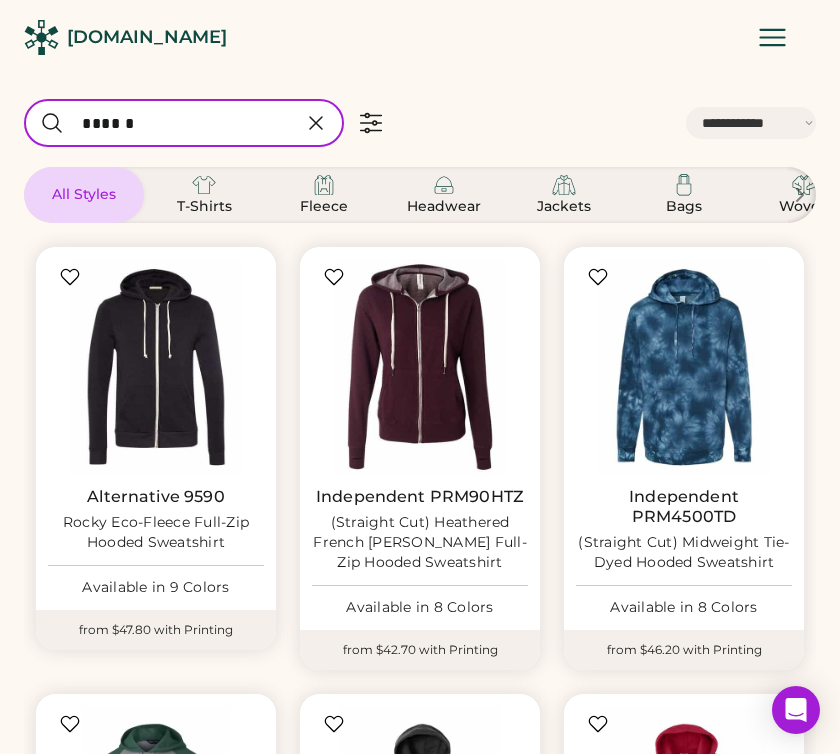 click at bounding box center (184, 123) 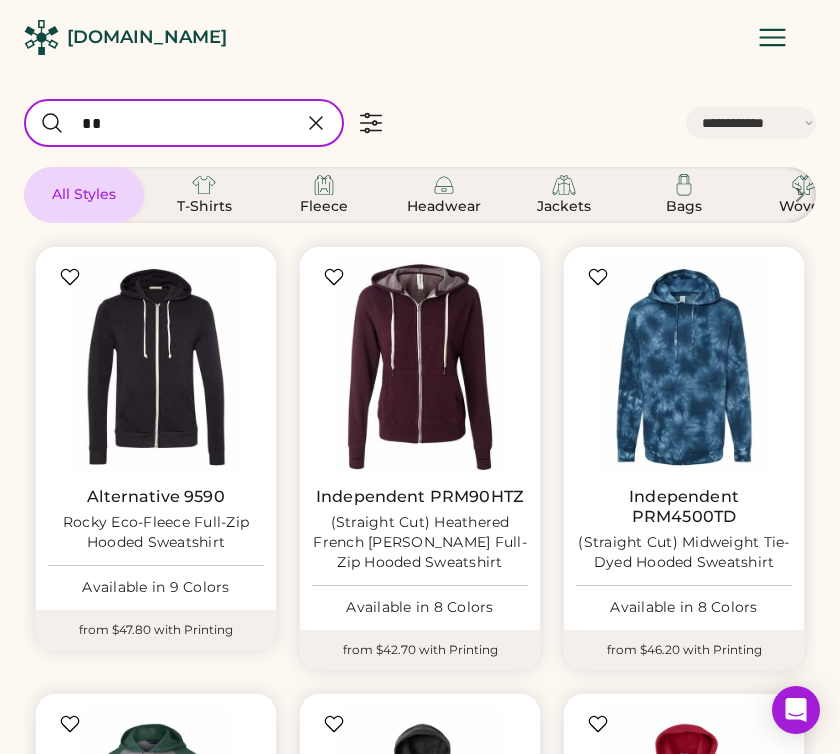 type on "***" 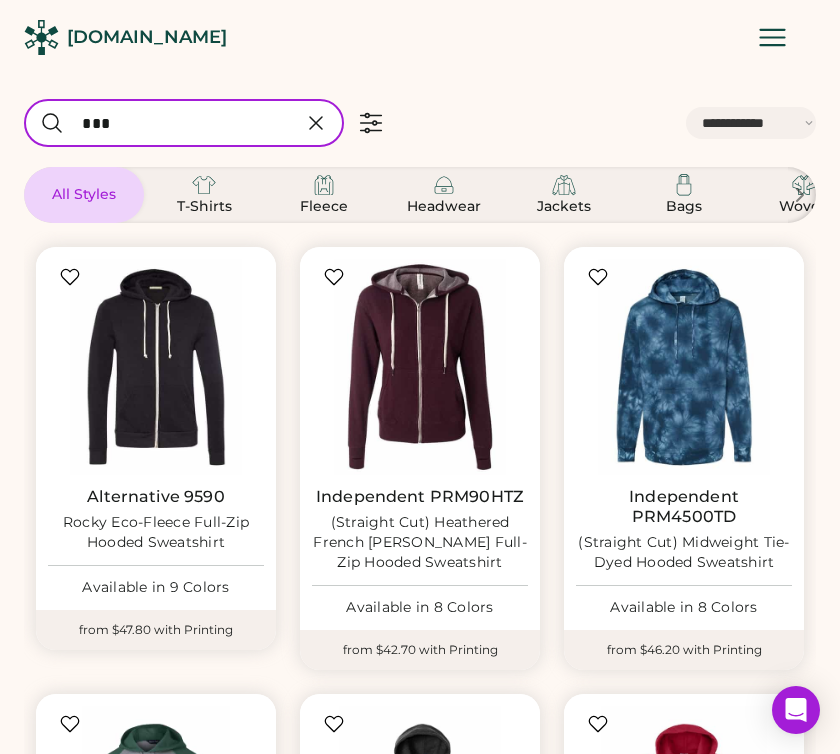 select on "*" 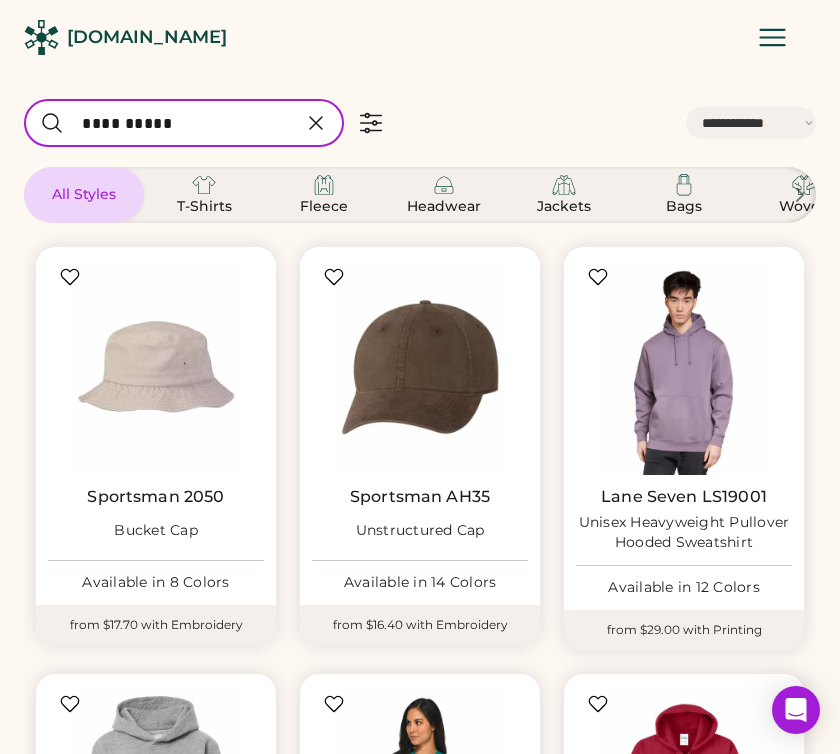 type on "**********" 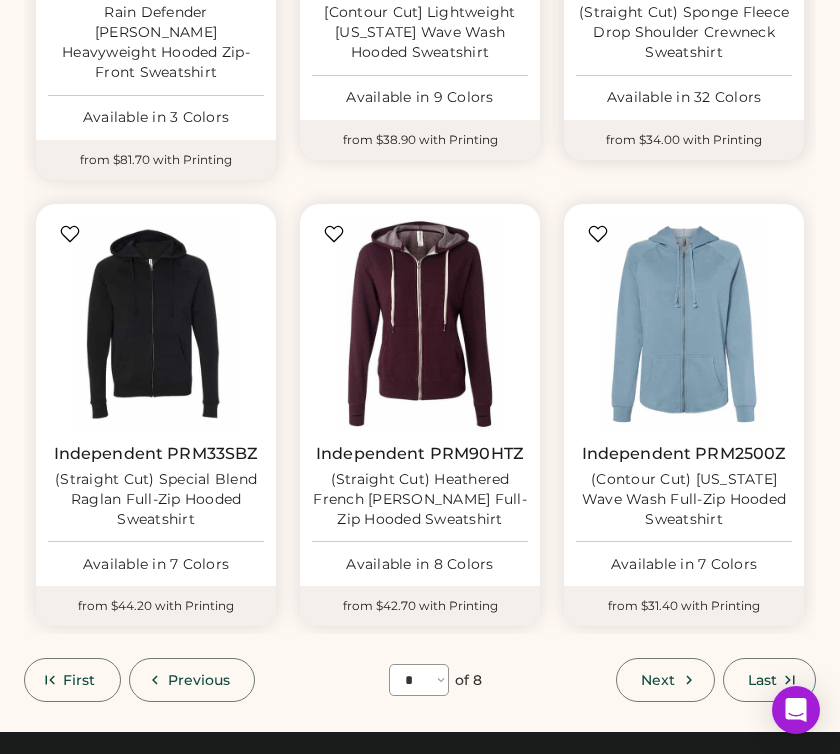 scroll, scrollTop: 1494, scrollLeft: 0, axis: vertical 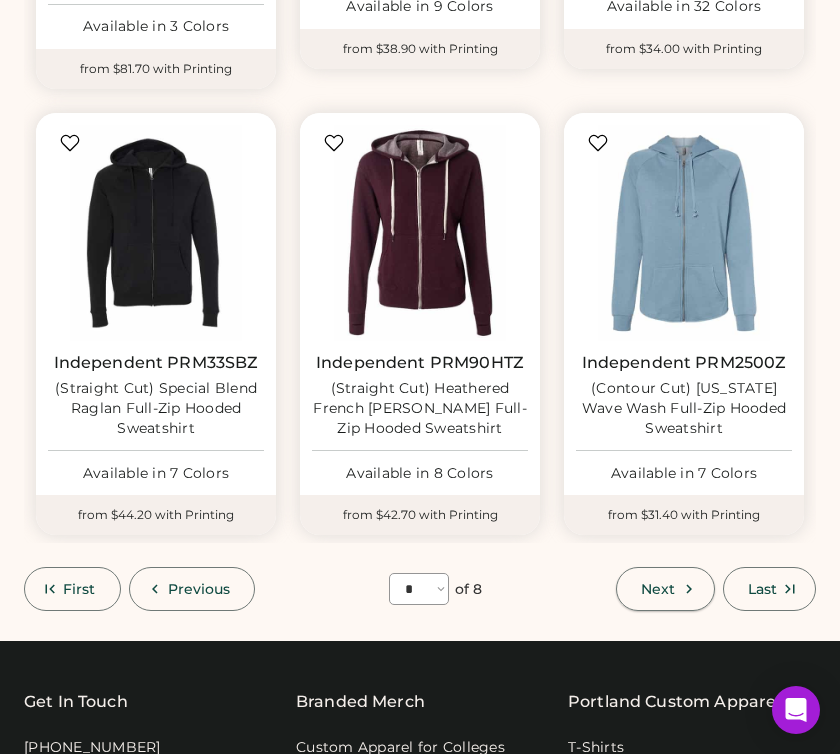 click on "Next" at bounding box center [665, 589] 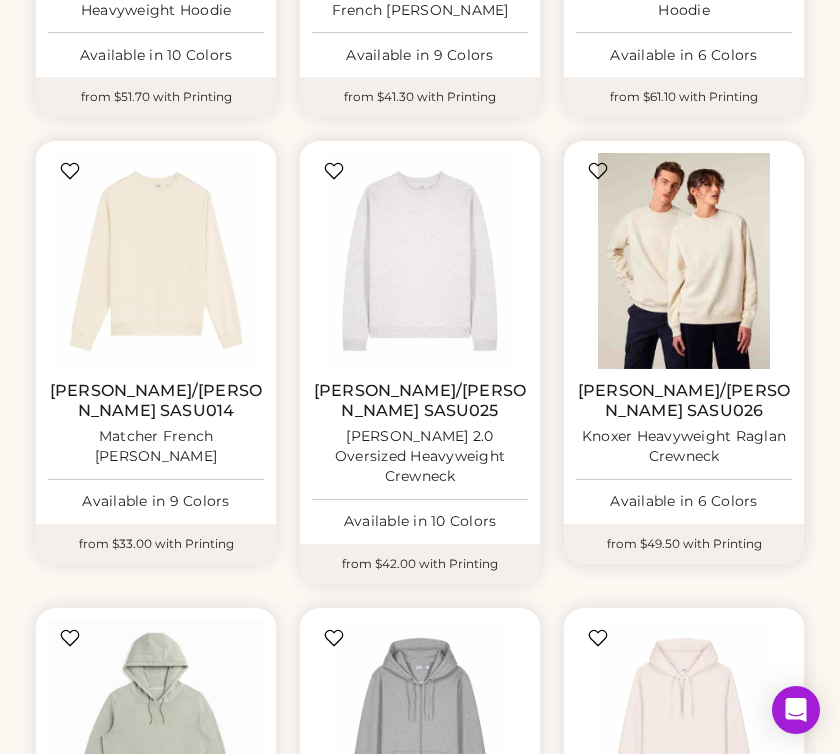 scroll, scrollTop: 977, scrollLeft: 0, axis: vertical 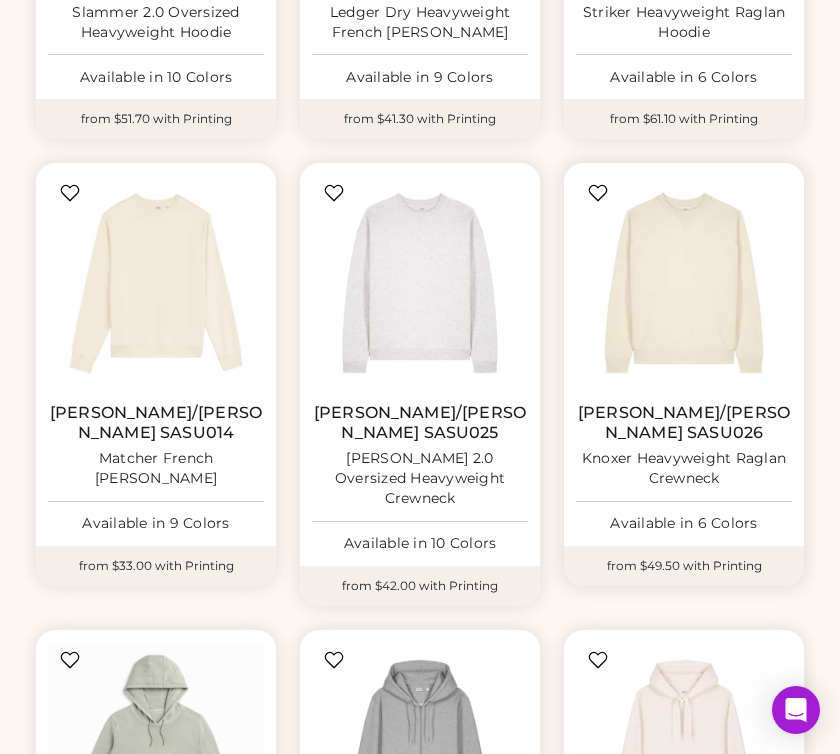 click on "Stanley/Stella SASU026" at bounding box center (684, 423) 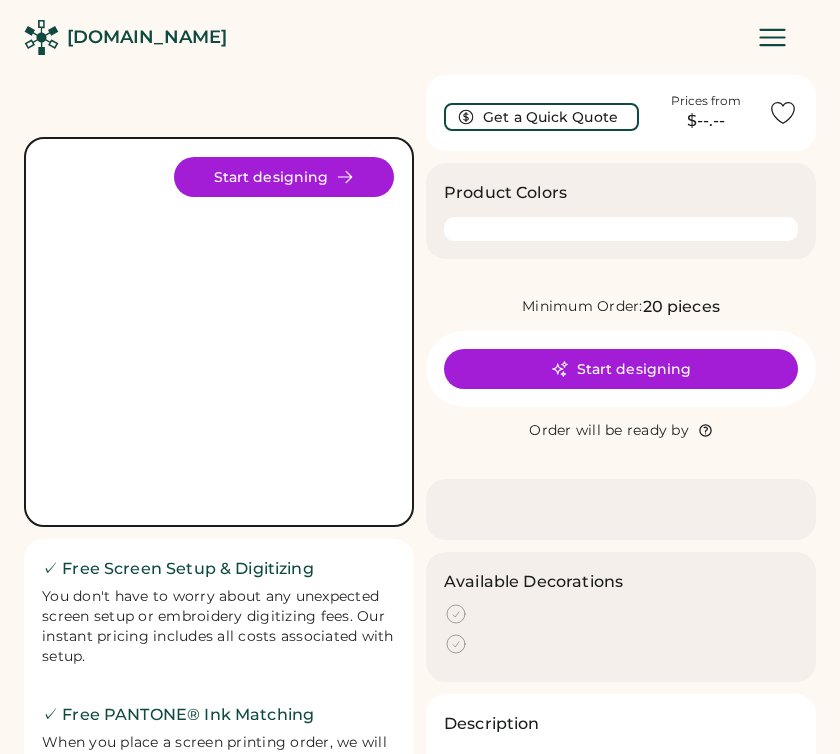 scroll, scrollTop: 0, scrollLeft: 0, axis: both 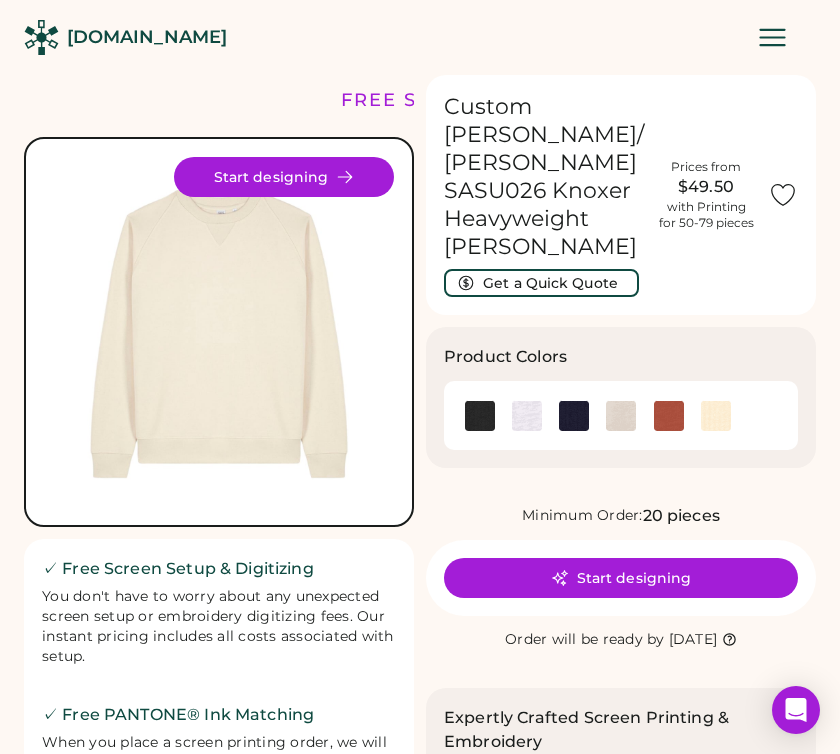 click 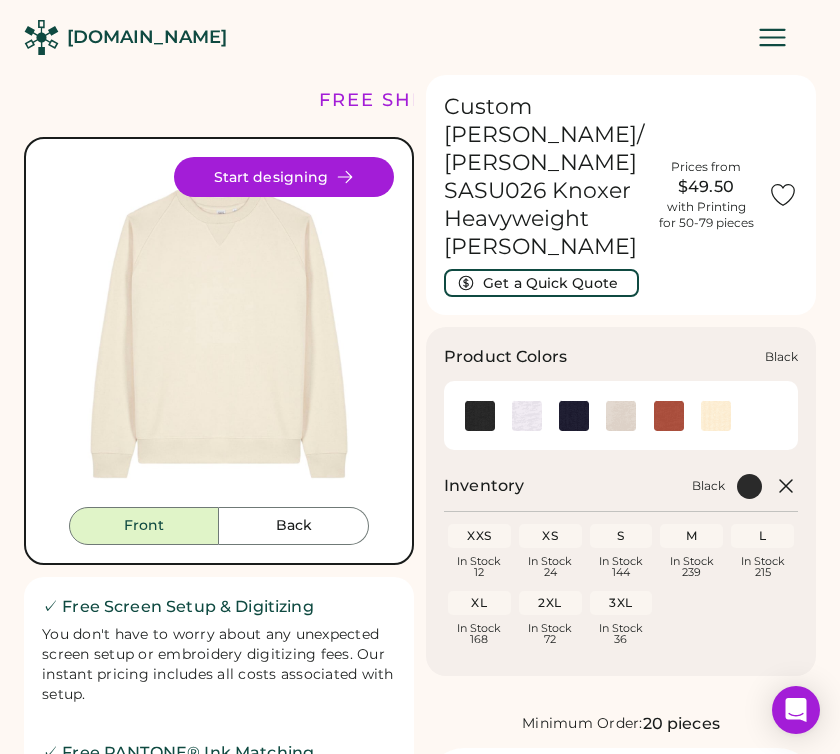 click 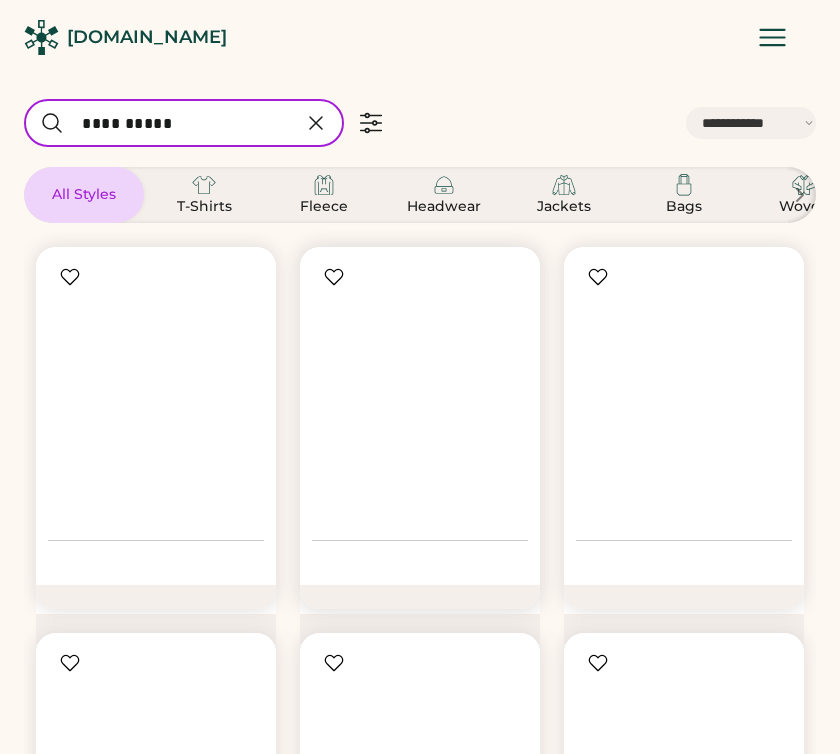 select on "*****" 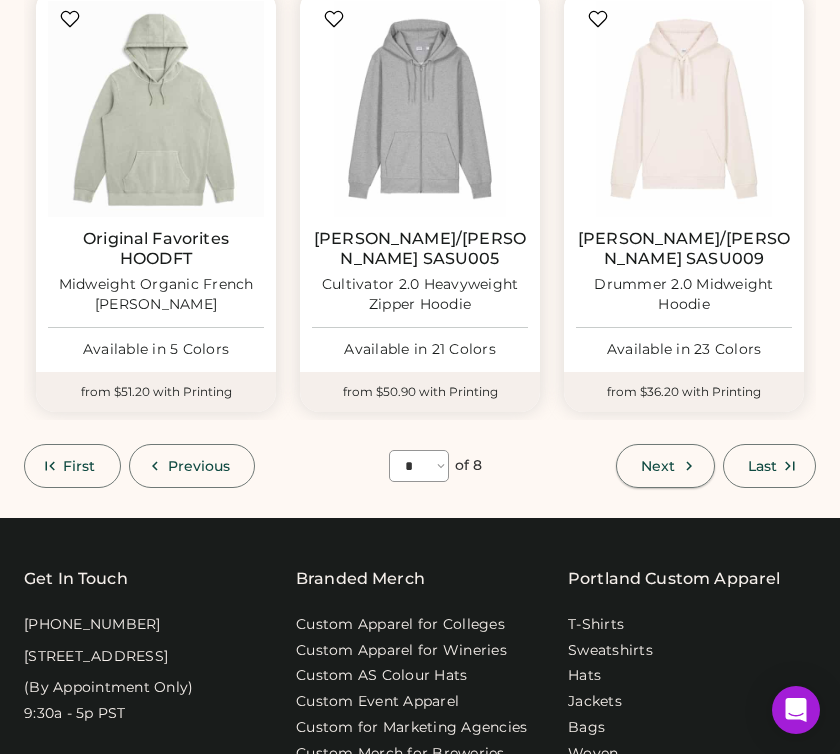 click on "Next" at bounding box center (665, 466) 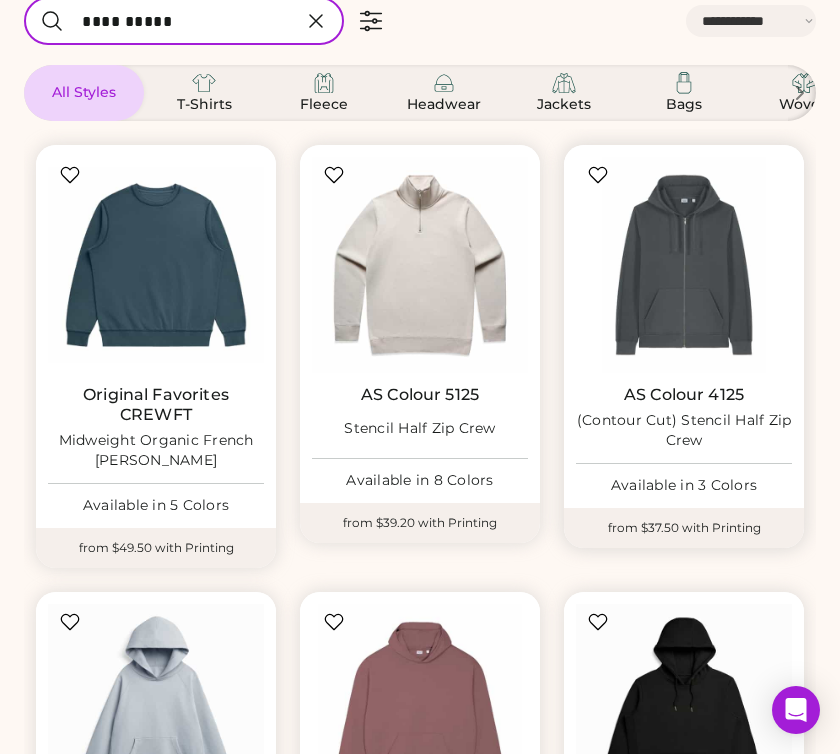 scroll, scrollTop: 87, scrollLeft: 0, axis: vertical 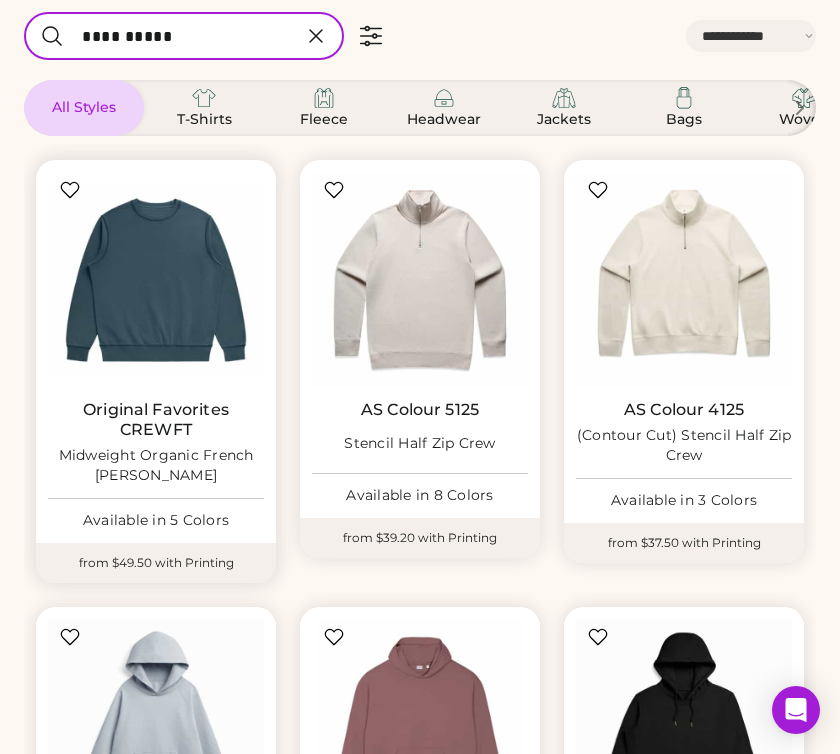 click on "Original Favorites CREWFT" at bounding box center (156, 420) 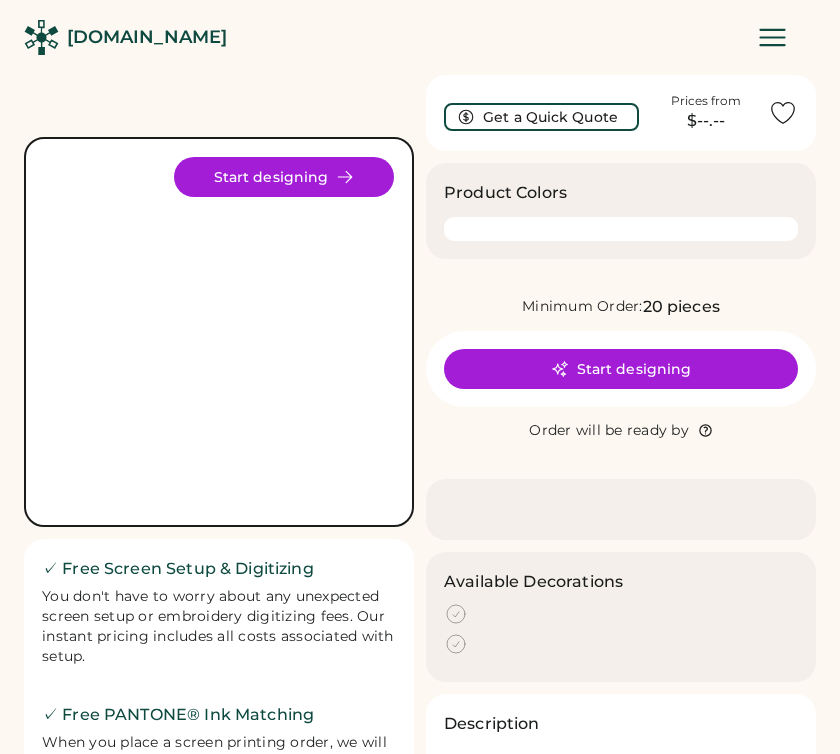 scroll, scrollTop: 0, scrollLeft: 0, axis: both 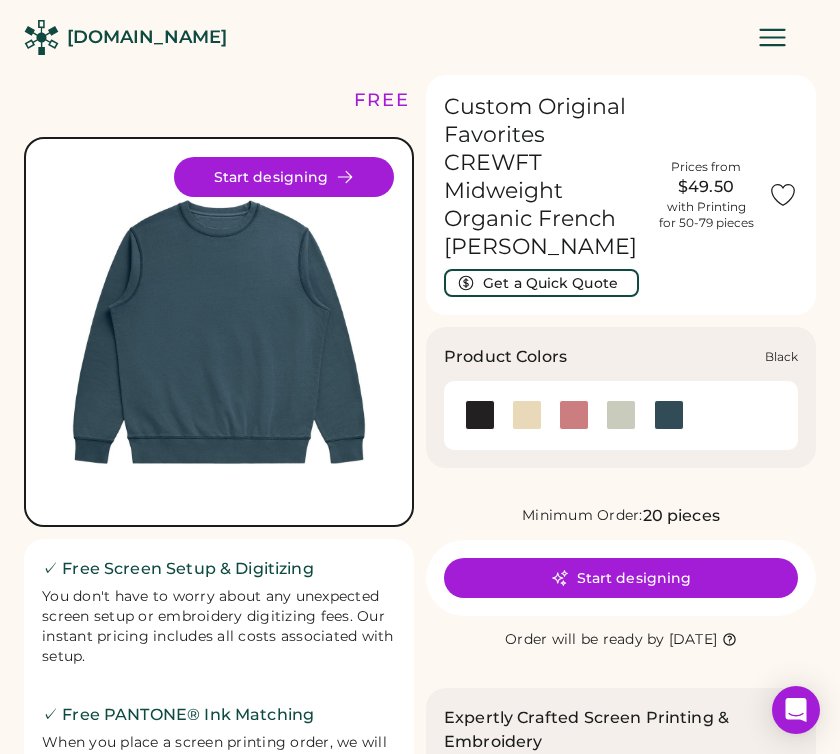 click at bounding box center [480, 415] 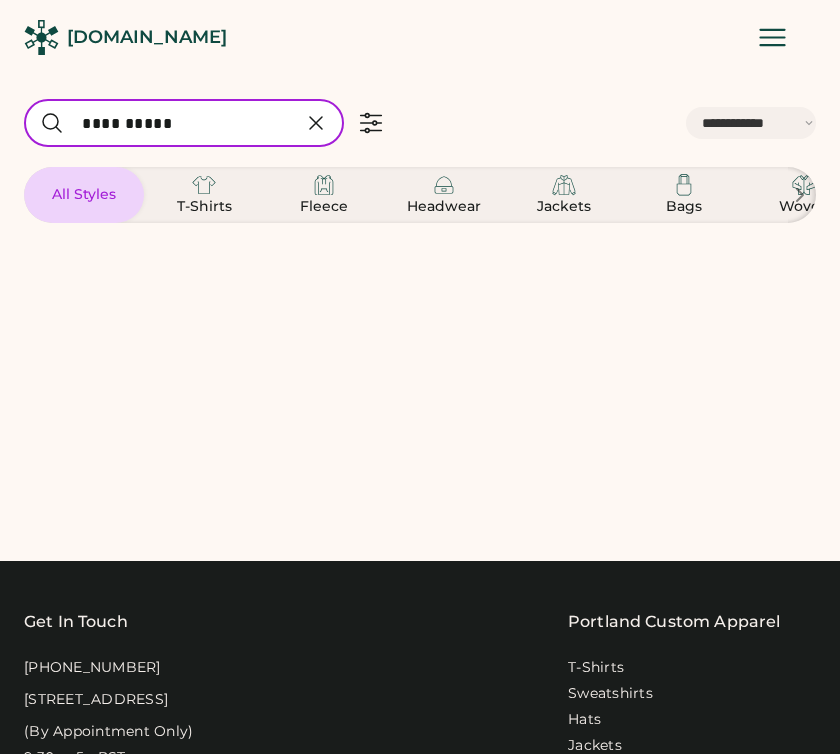 select on "*****" 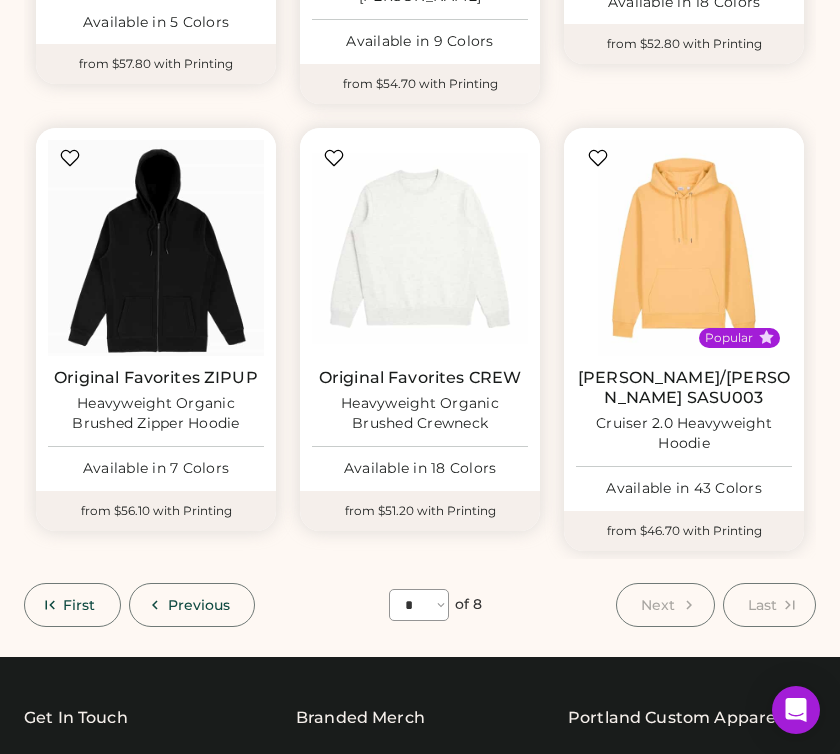 scroll, scrollTop: 1038, scrollLeft: 0, axis: vertical 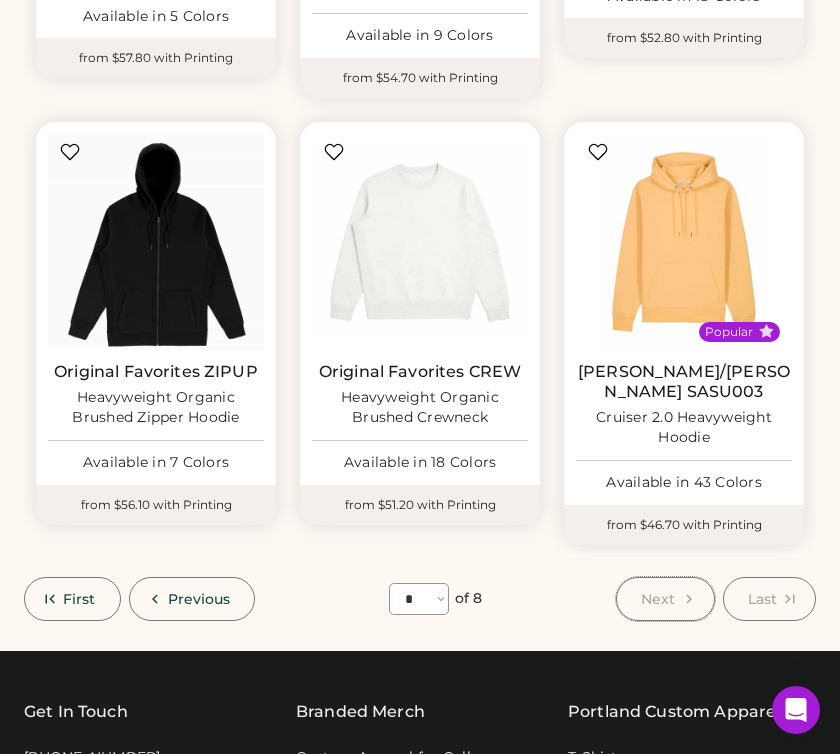 click on "Next" at bounding box center [658, 599] 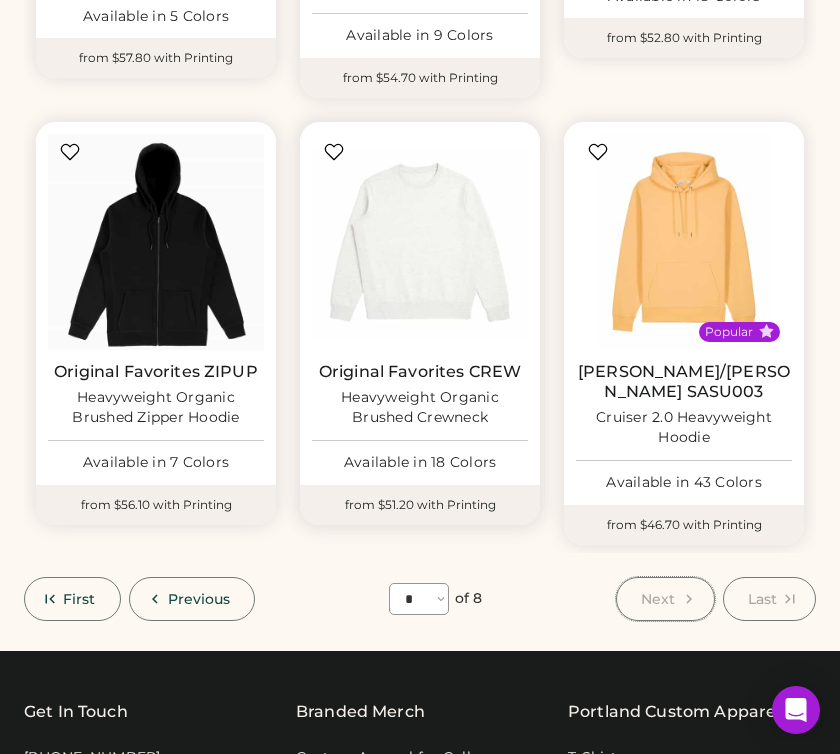 scroll, scrollTop: 0, scrollLeft: 0, axis: both 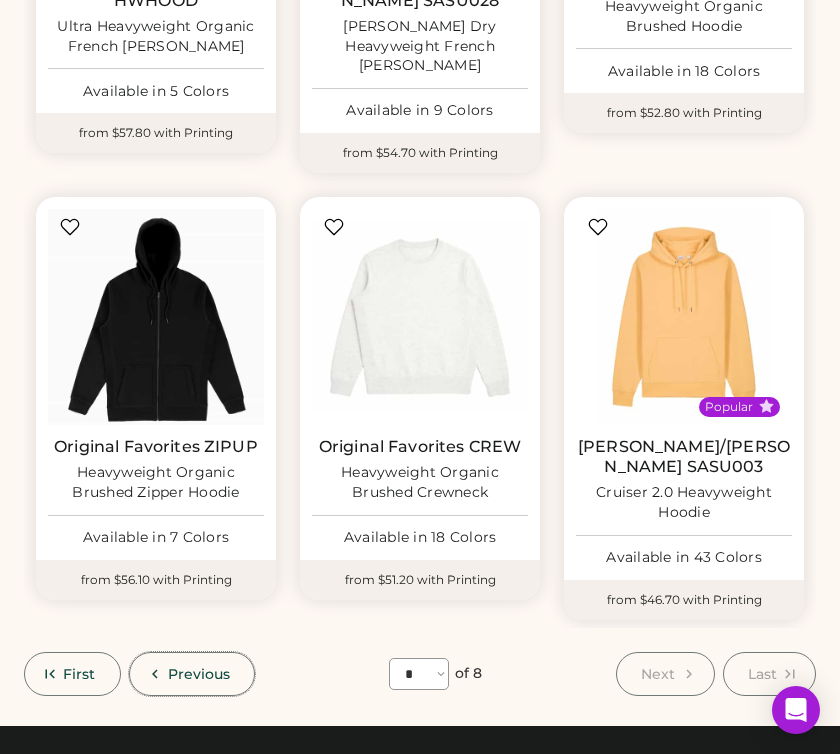 click on "Previous" at bounding box center (199, 674) 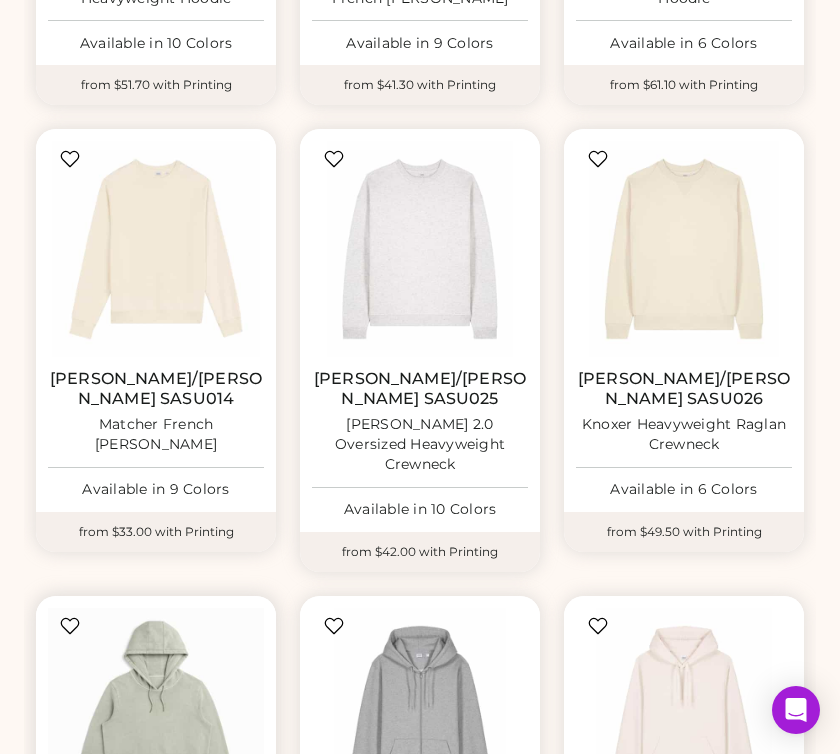scroll, scrollTop: 989, scrollLeft: 0, axis: vertical 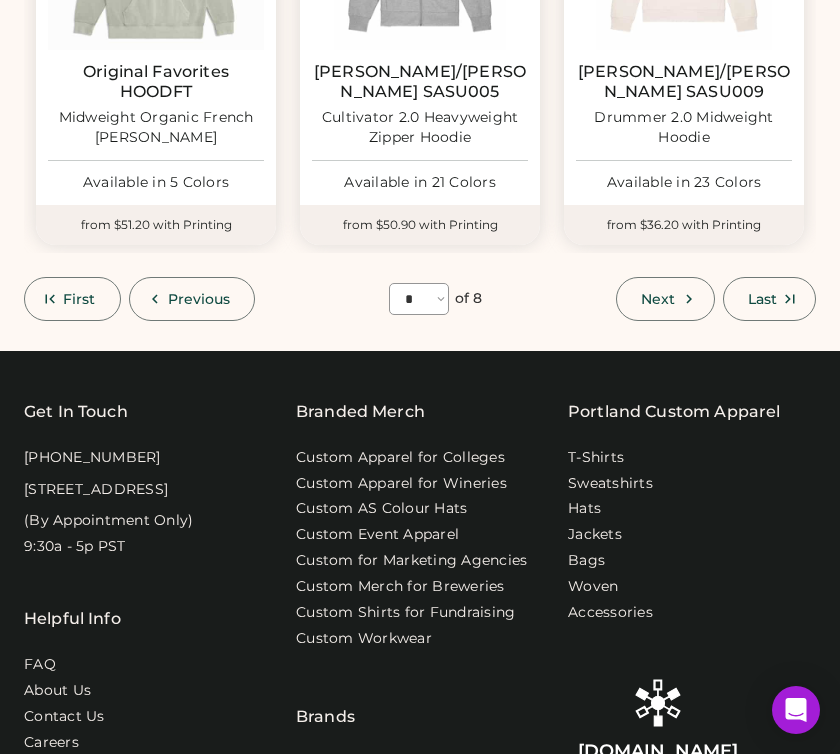 click on "Previous" at bounding box center (199, 299) 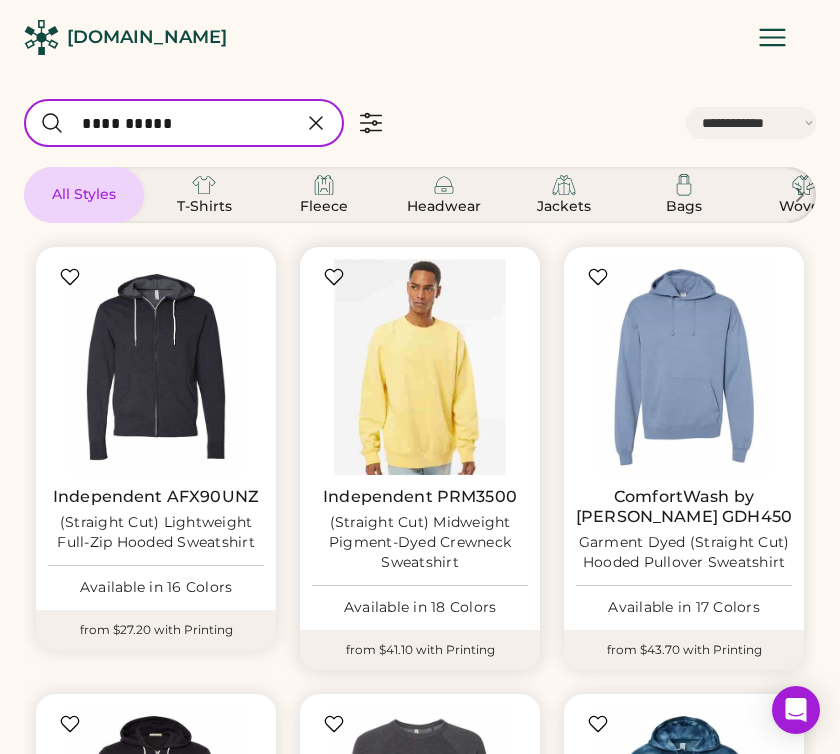 scroll, scrollTop: 15, scrollLeft: 0, axis: vertical 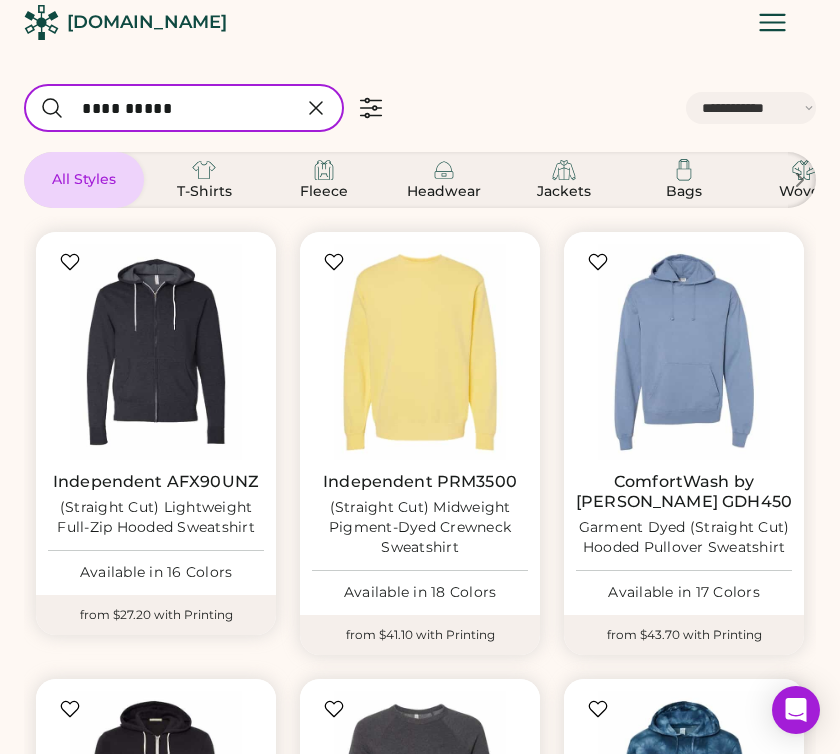 click at bounding box center [349, 108] 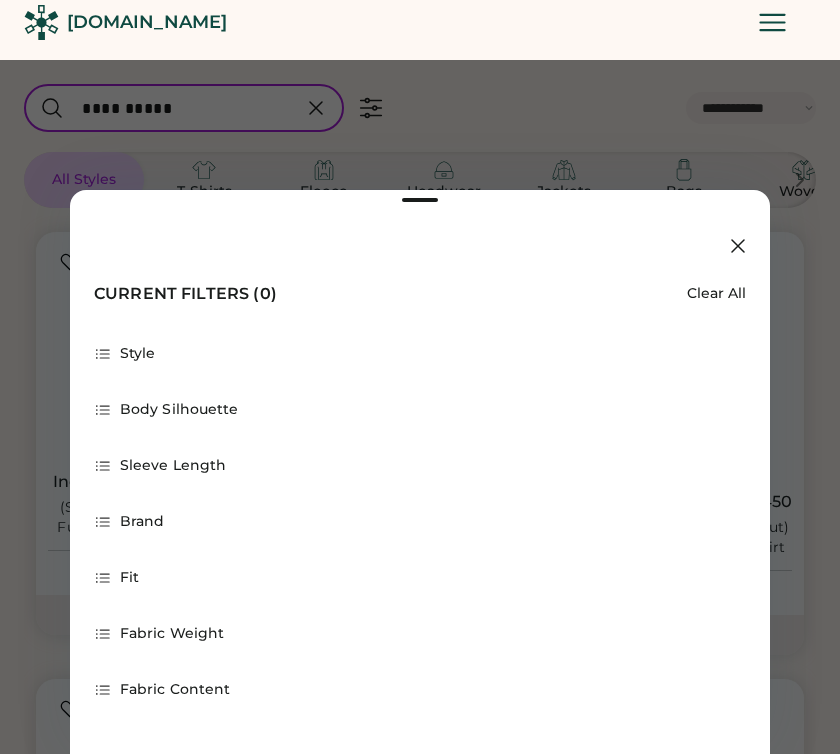click on "Body Silhouette" at bounding box center (179, 410) 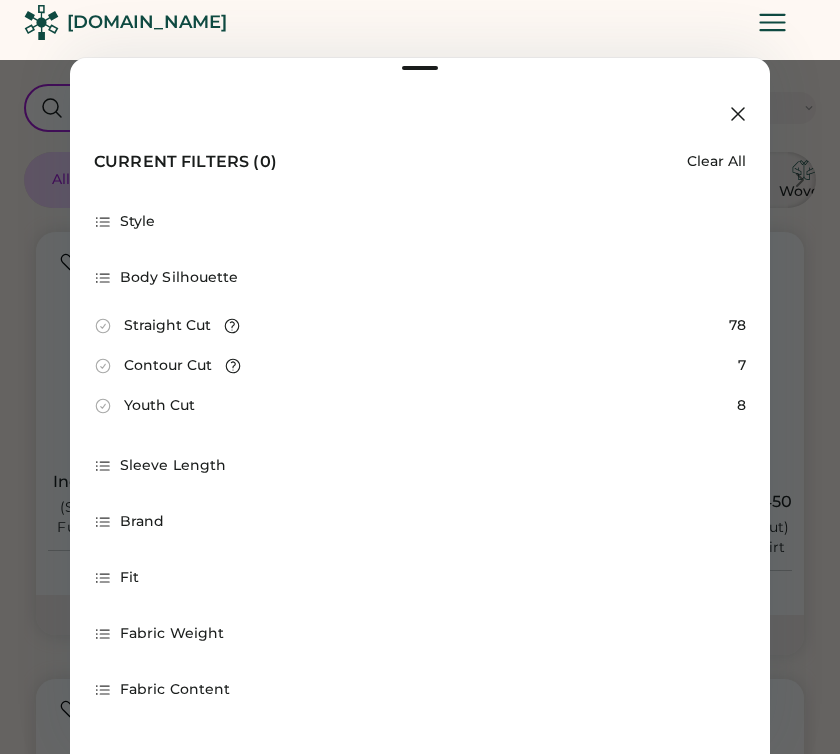 click on "Style" at bounding box center (138, 222) 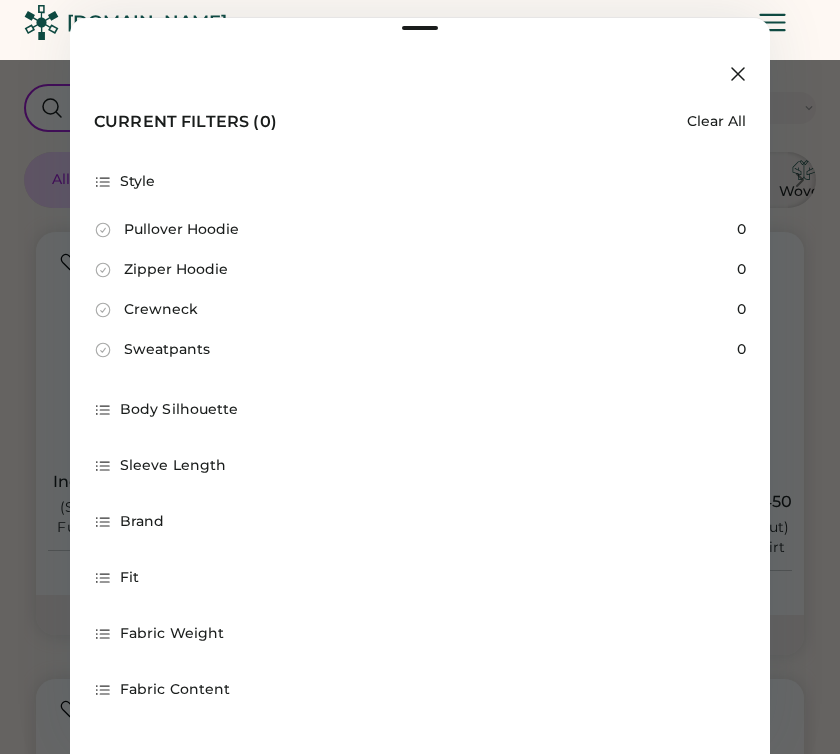 click on "Pullover Hoodie" at bounding box center (181, 230) 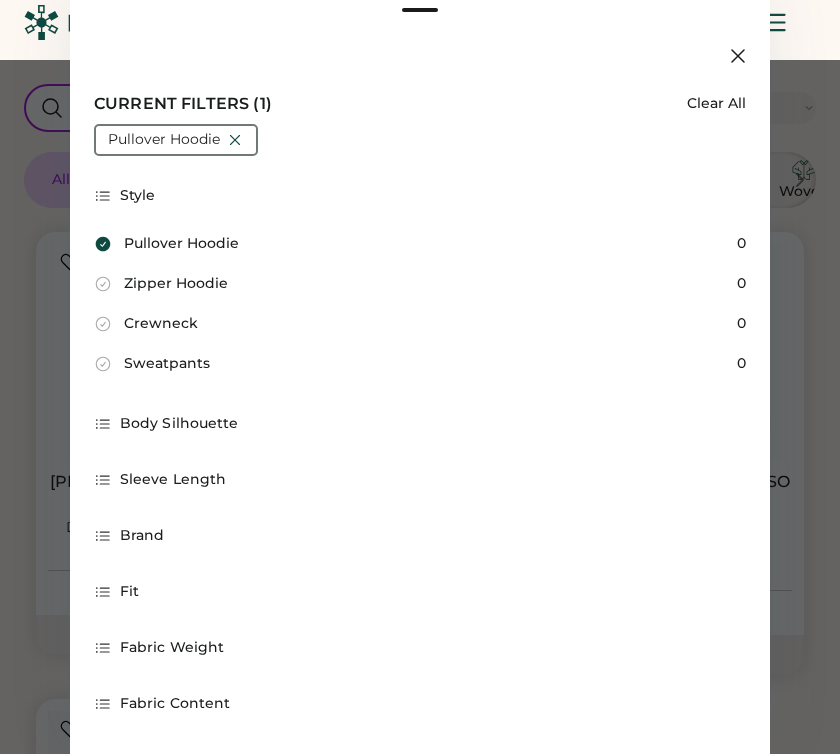 scroll, scrollTop: 14, scrollLeft: 0, axis: vertical 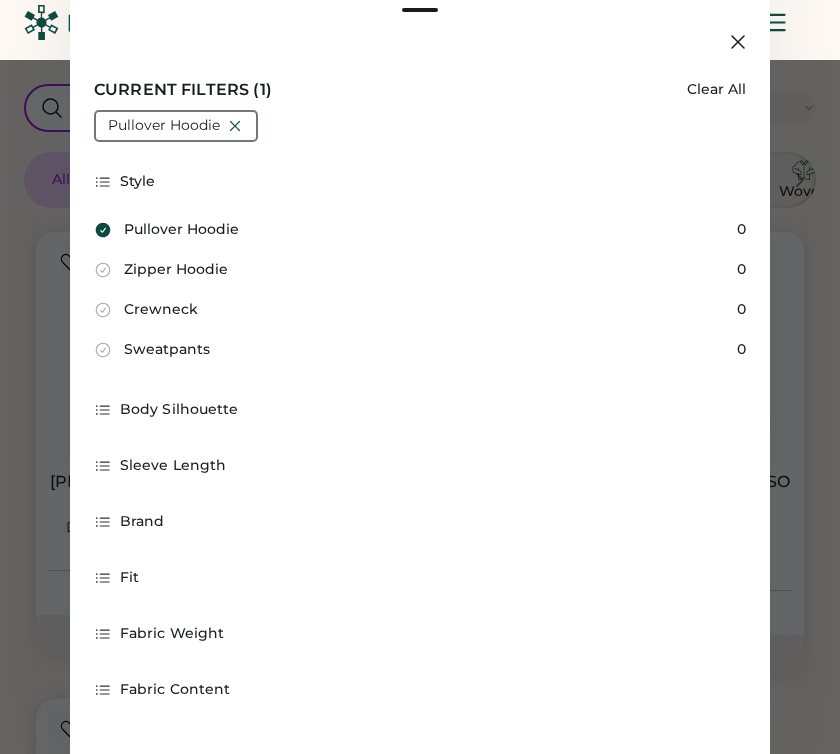 click at bounding box center [420, 377] 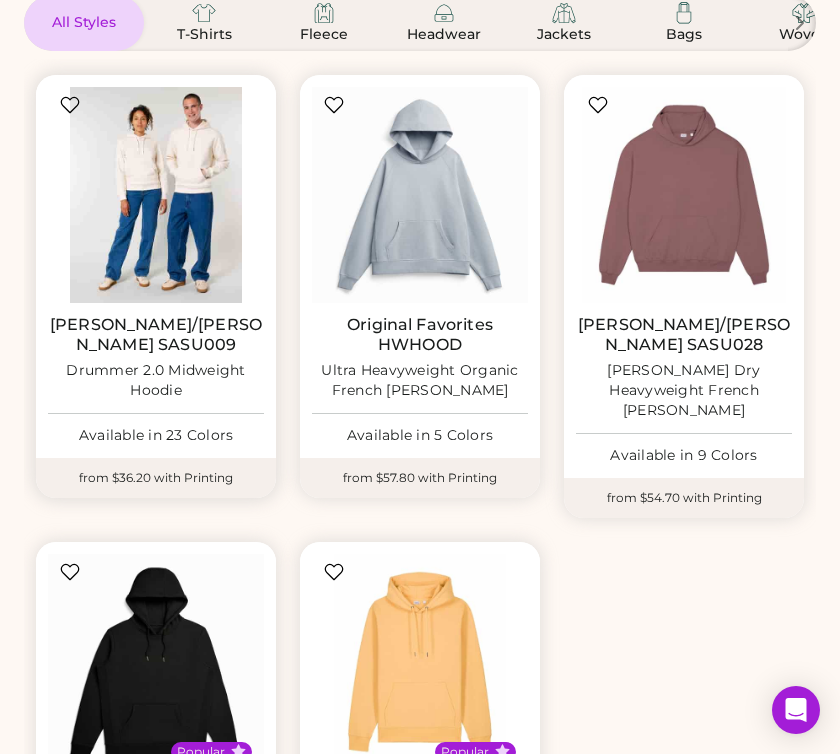 scroll, scrollTop: 394, scrollLeft: 0, axis: vertical 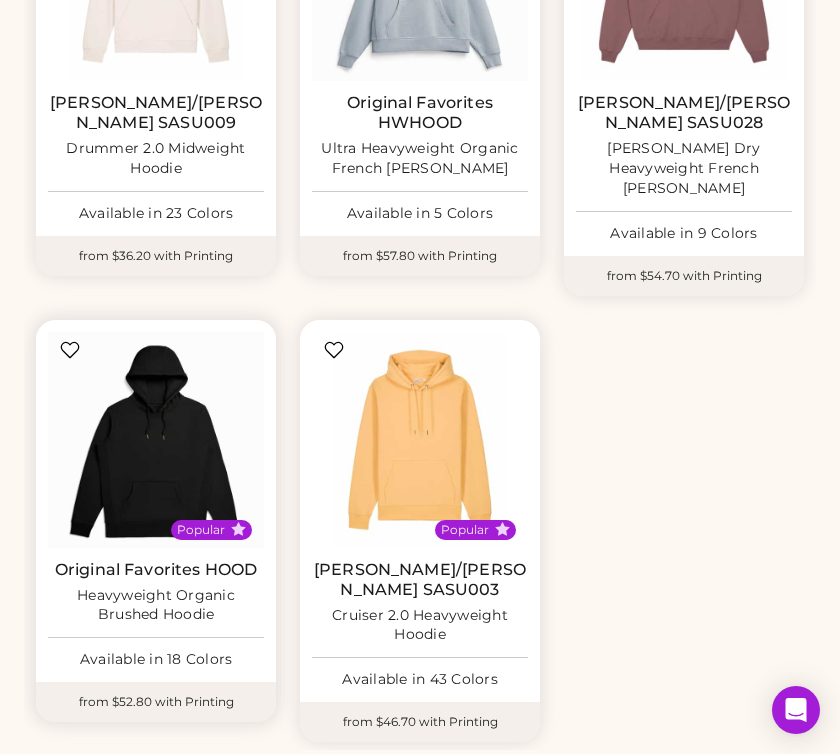 click on "Original Favorites HOOD" at bounding box center [156, 570] 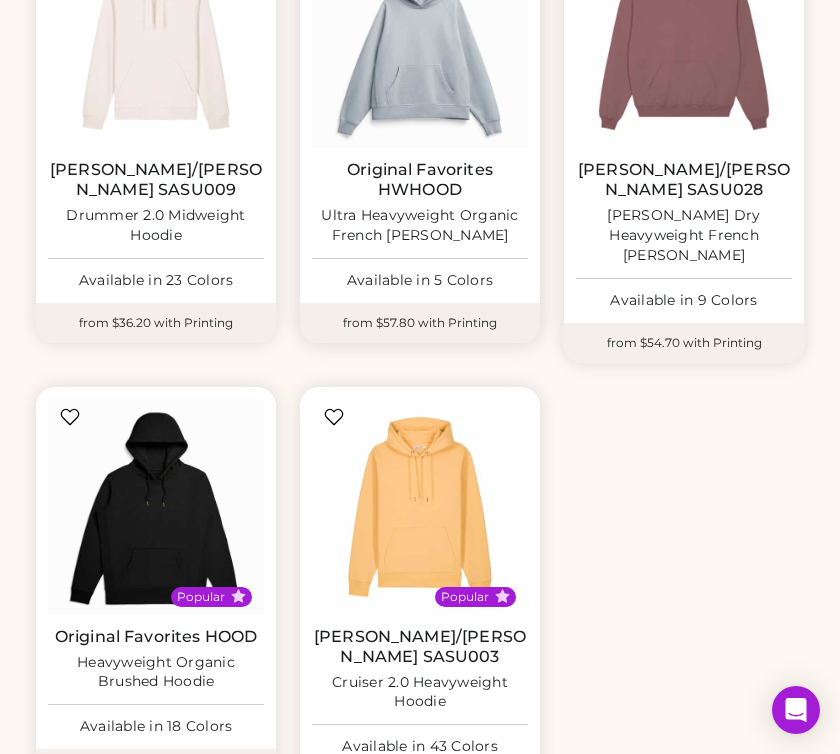 scroll, scrollTop: 0, scrollLeft: 0, axis: both 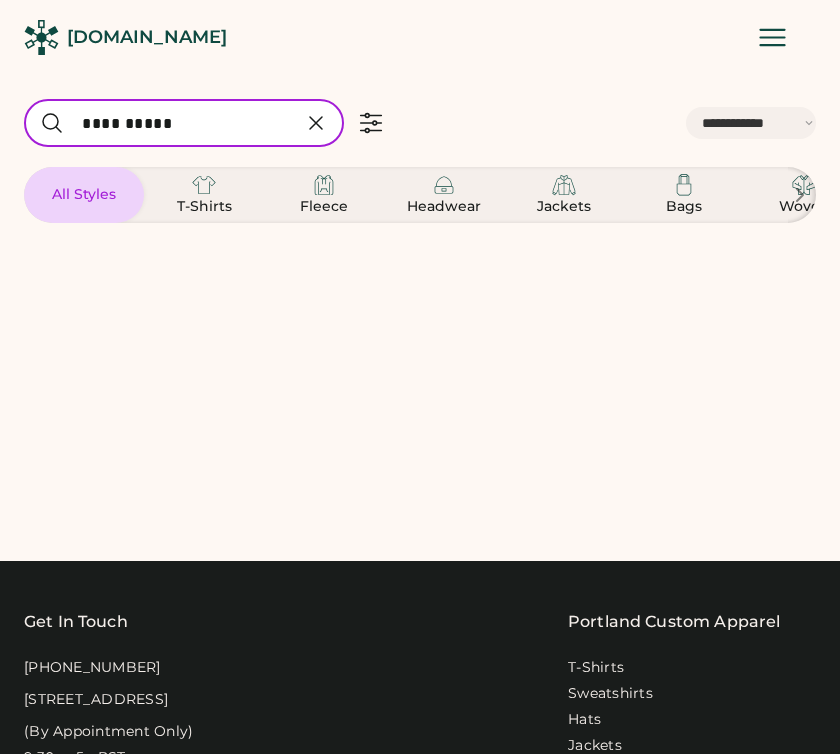 select on "*****" 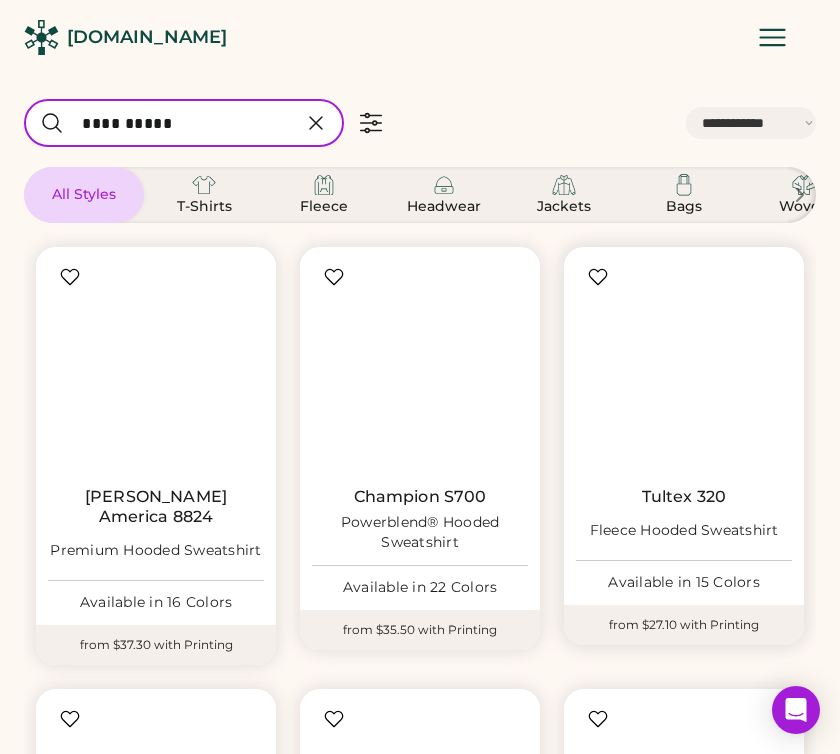 select on "*" 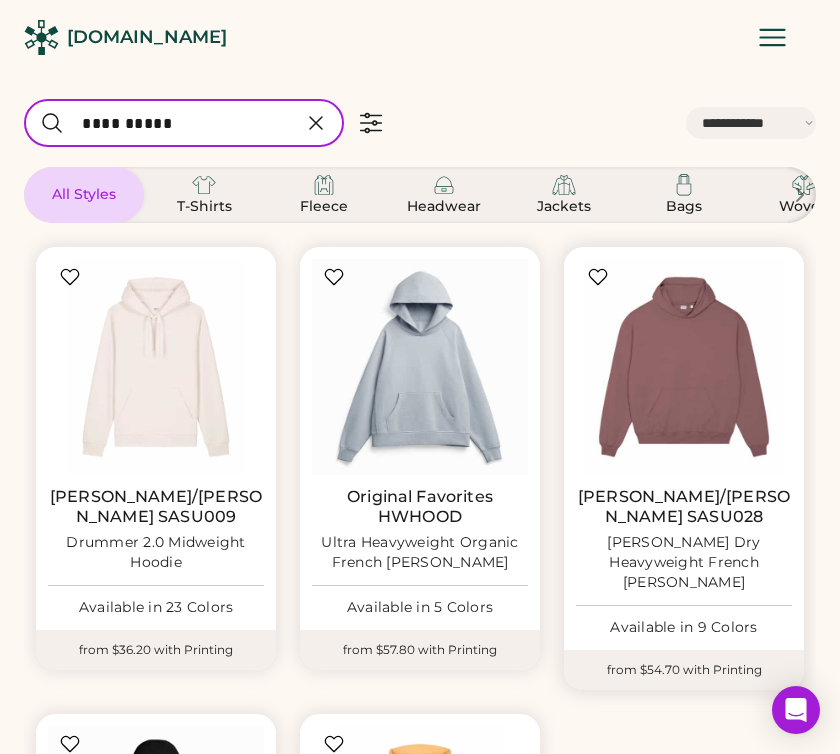 click on "[PERSON_NAME]/[PERSON_NAME] SASU028" at bounding box center [684, 507] 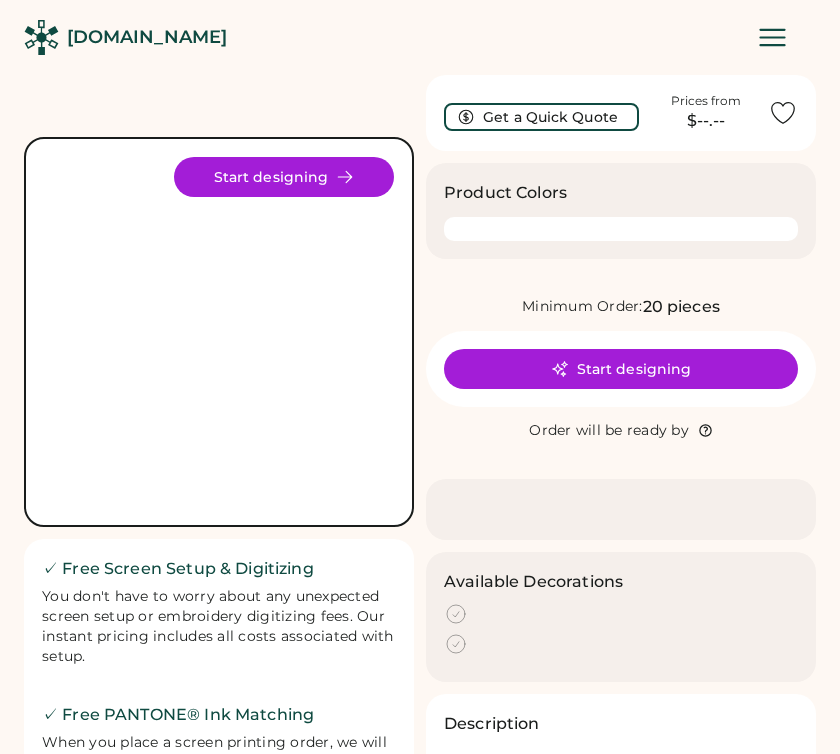 scroll, scrollTop: 0, scrollLeft: 0, axis: both 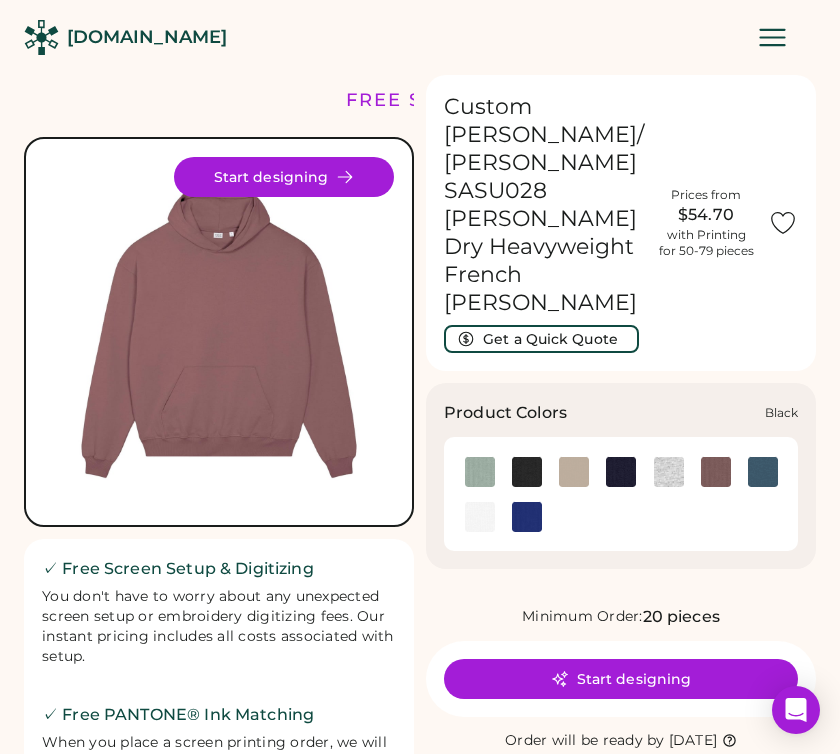 click 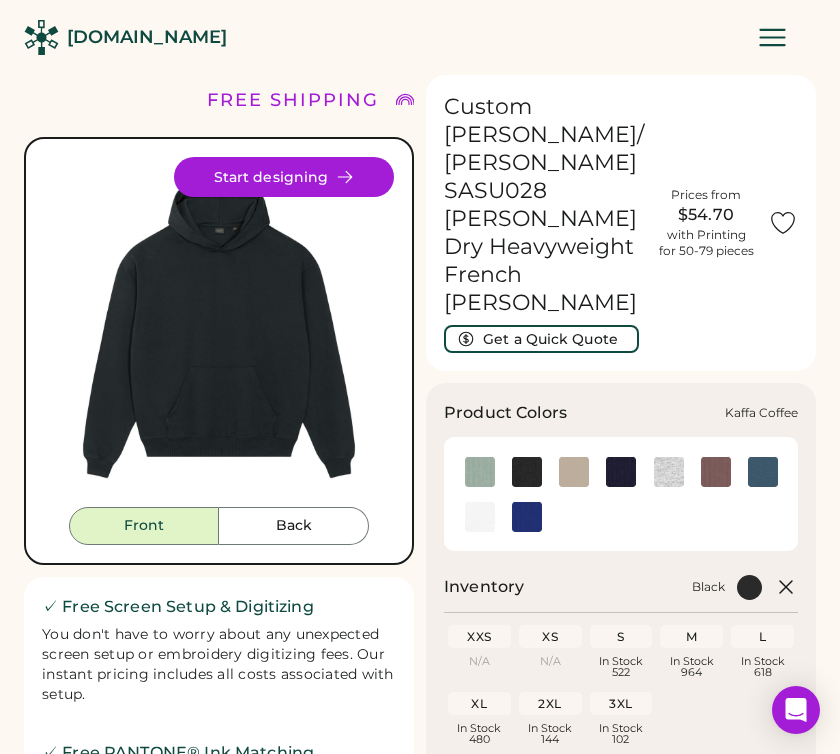 click 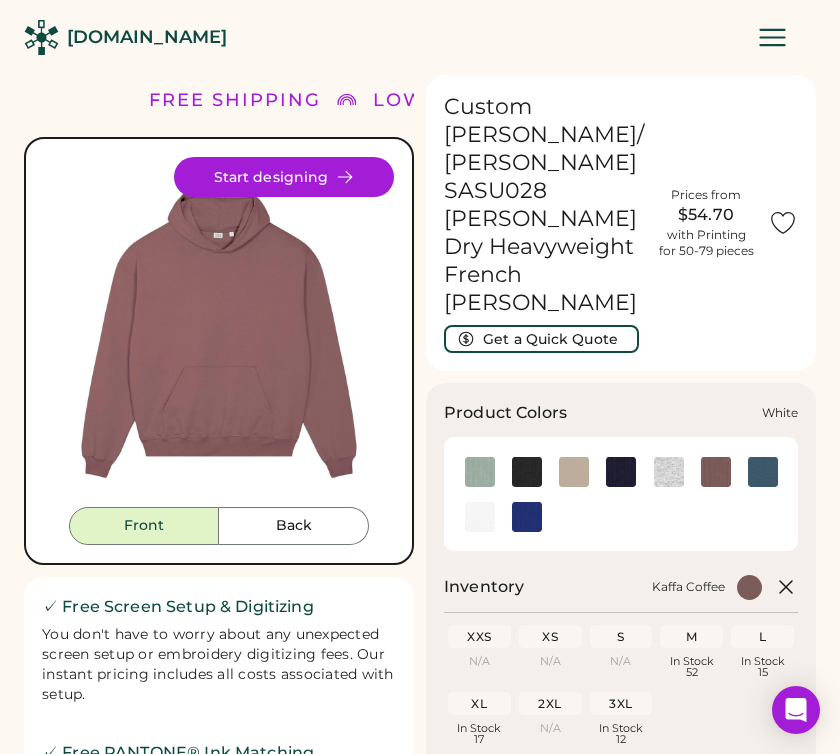 click 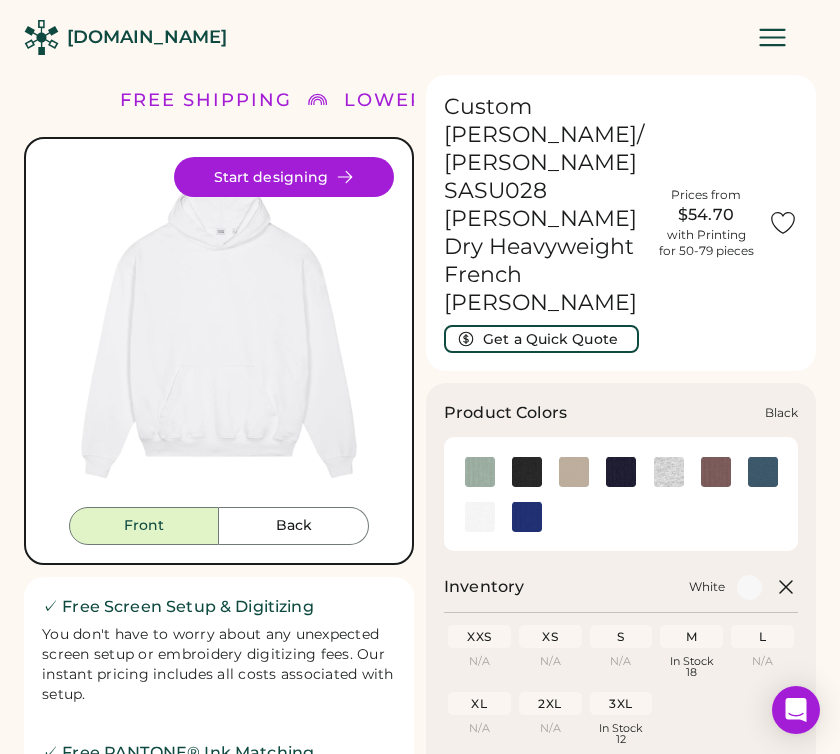 click 